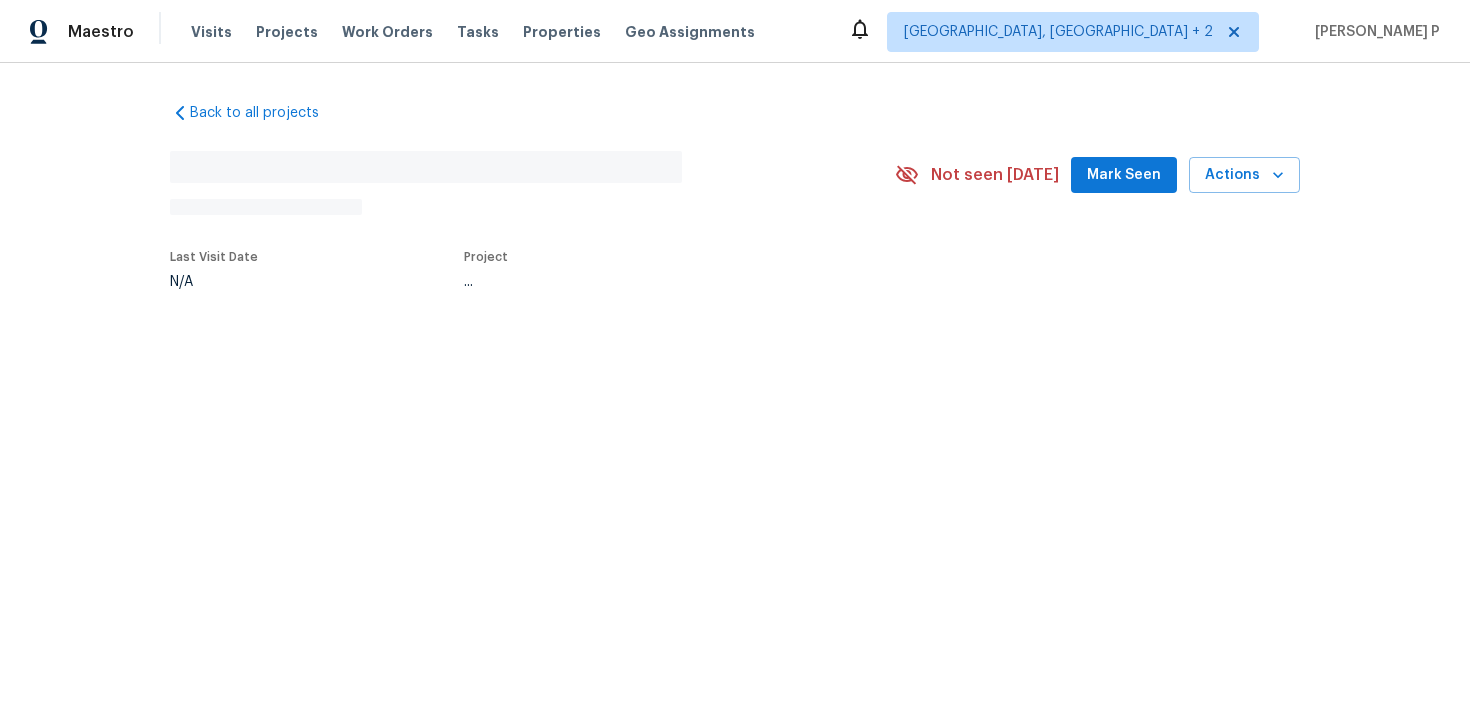 scroll, scrollTop: 0, scrollLeft: 0, axis: both 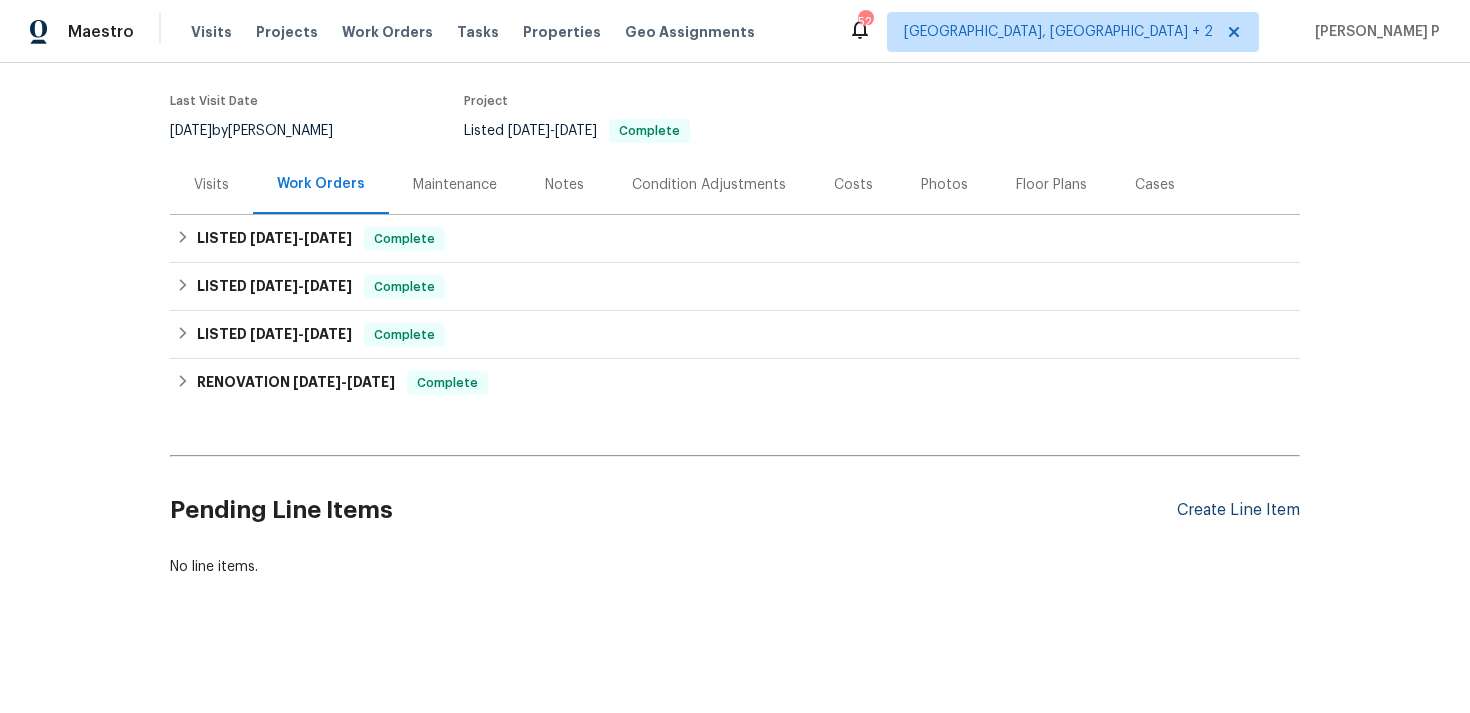 click on "Create Line Item" at bounding box center (1238, 510) 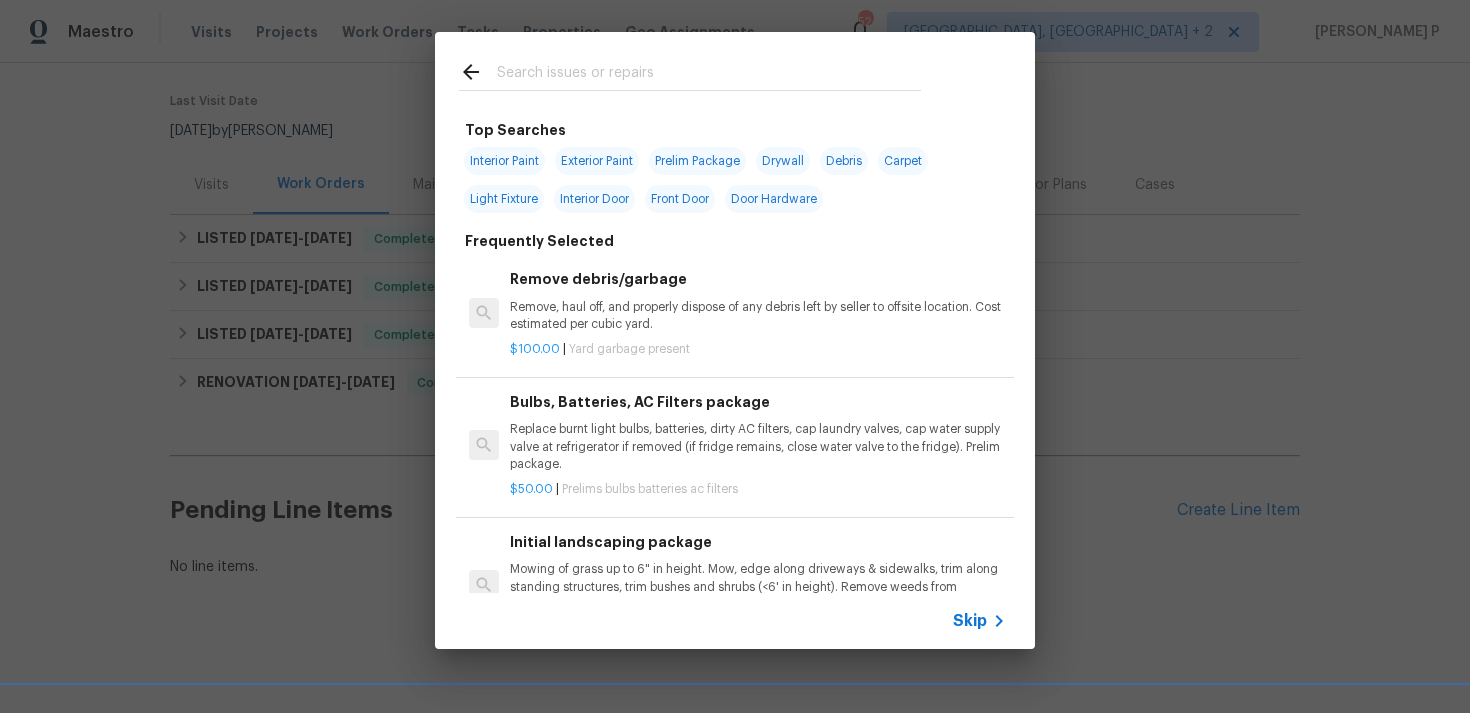click on "Skip" at bounding box center (970, 621) 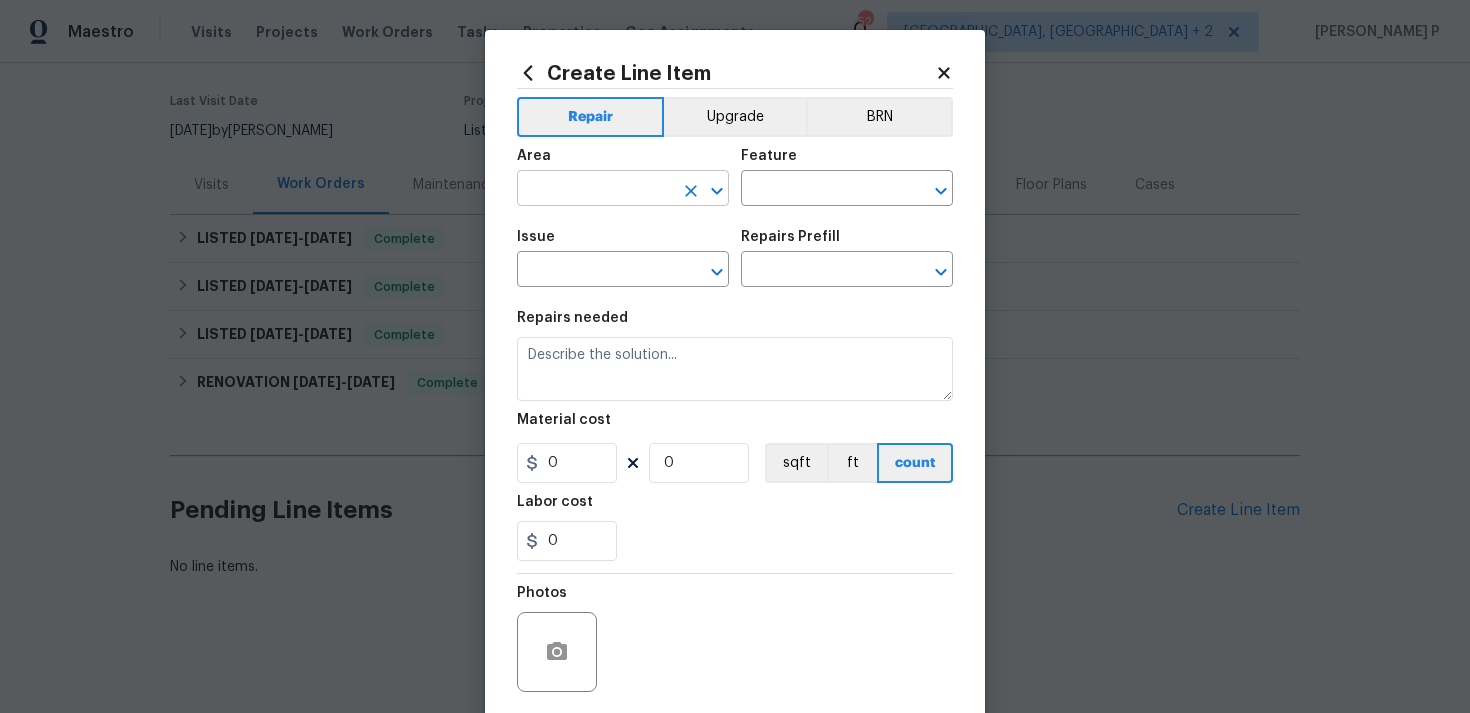 click at bounding box center (595, 190) 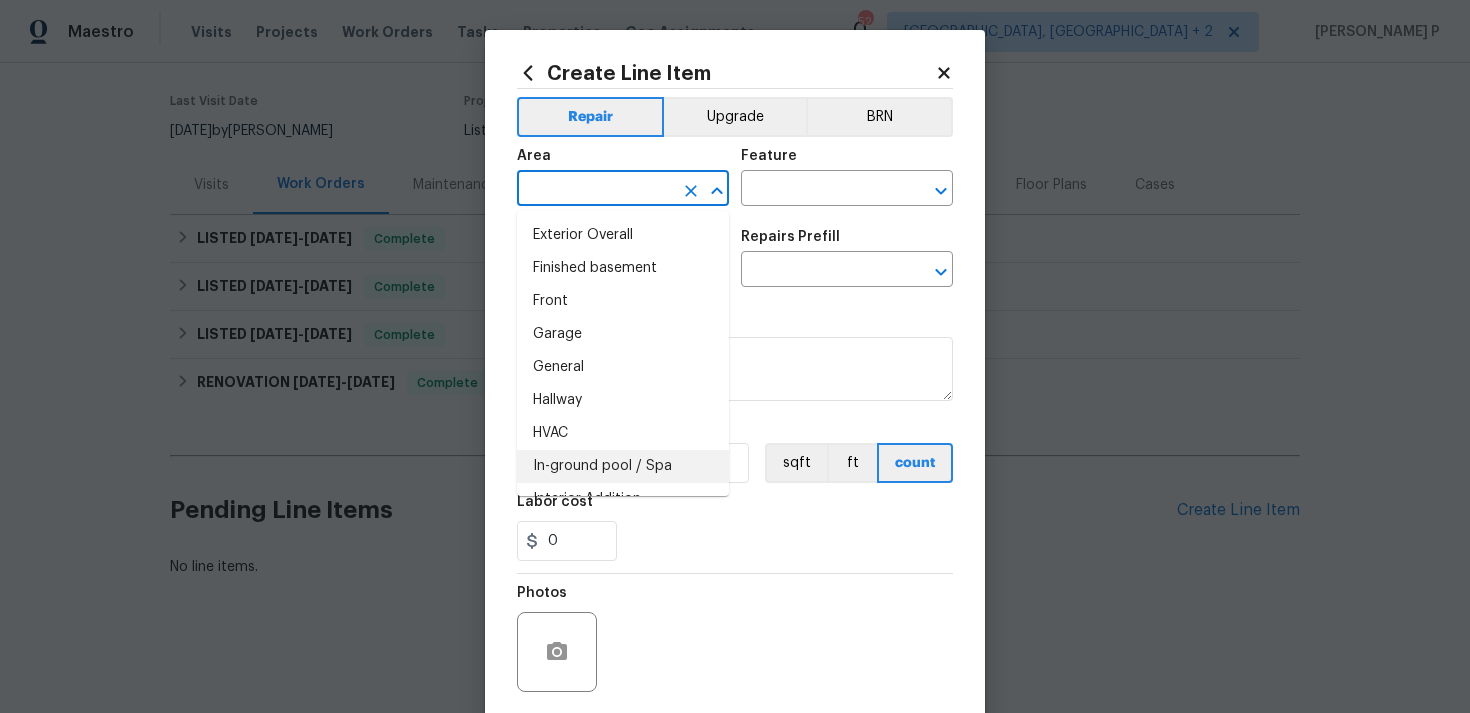 scroll, scrollTop: 530, scrollLeft: 0, axis: vertical 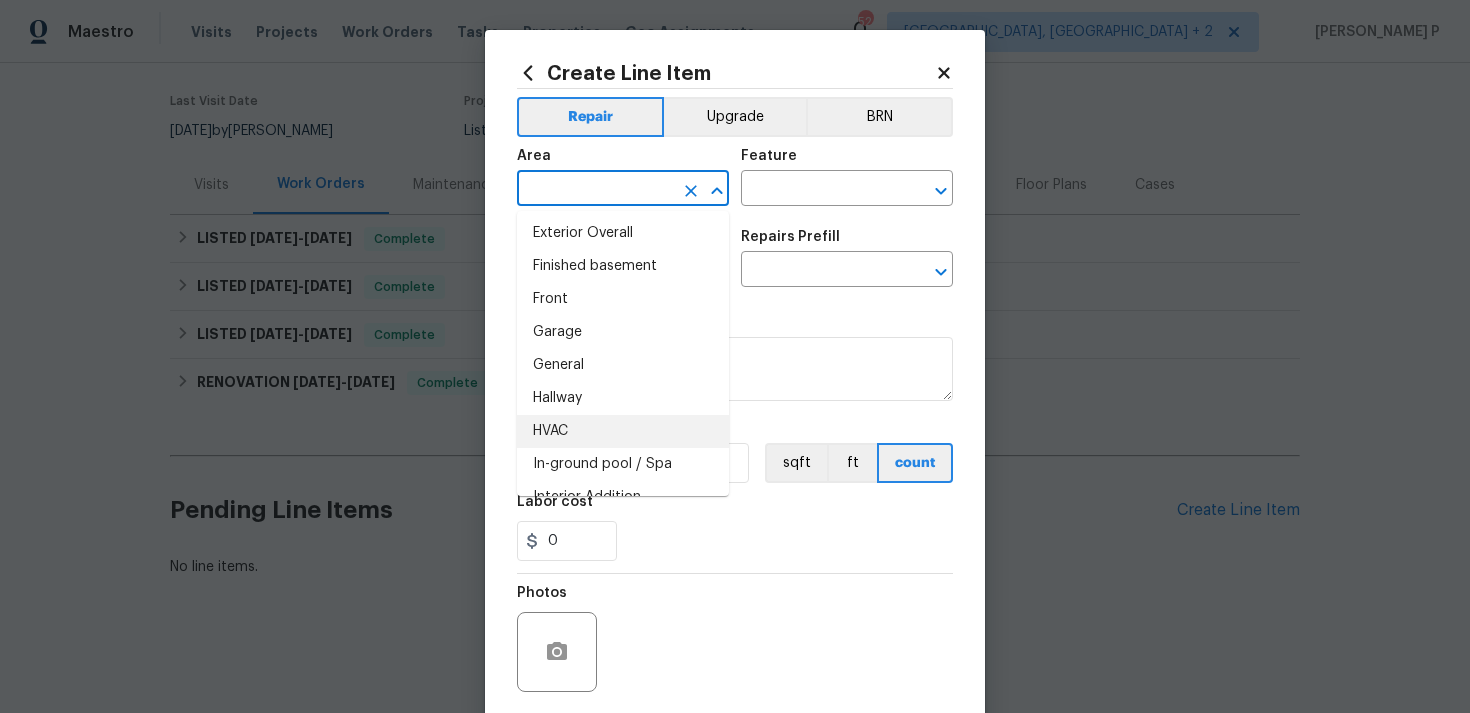 click on "HVAC" at bounding box center [623, 431] 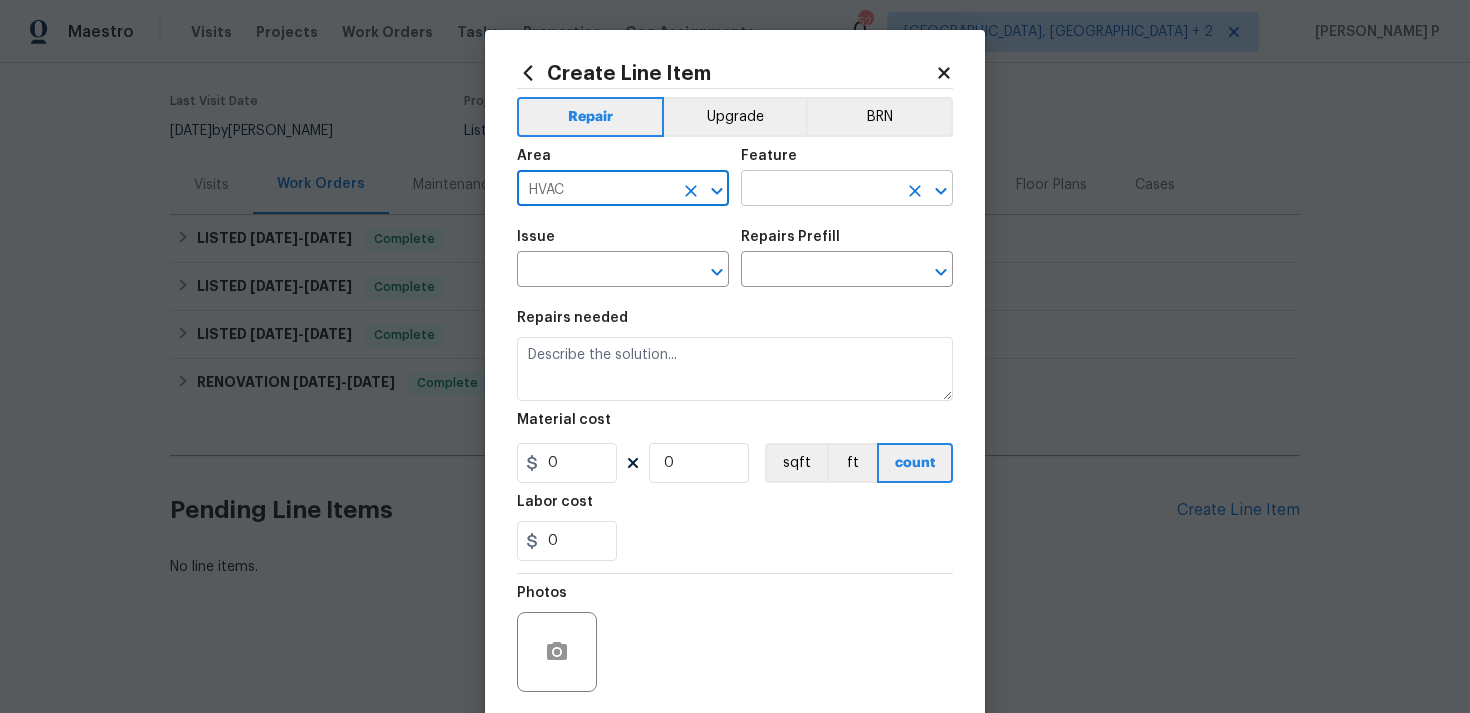 click at bounding box center [819, 190] 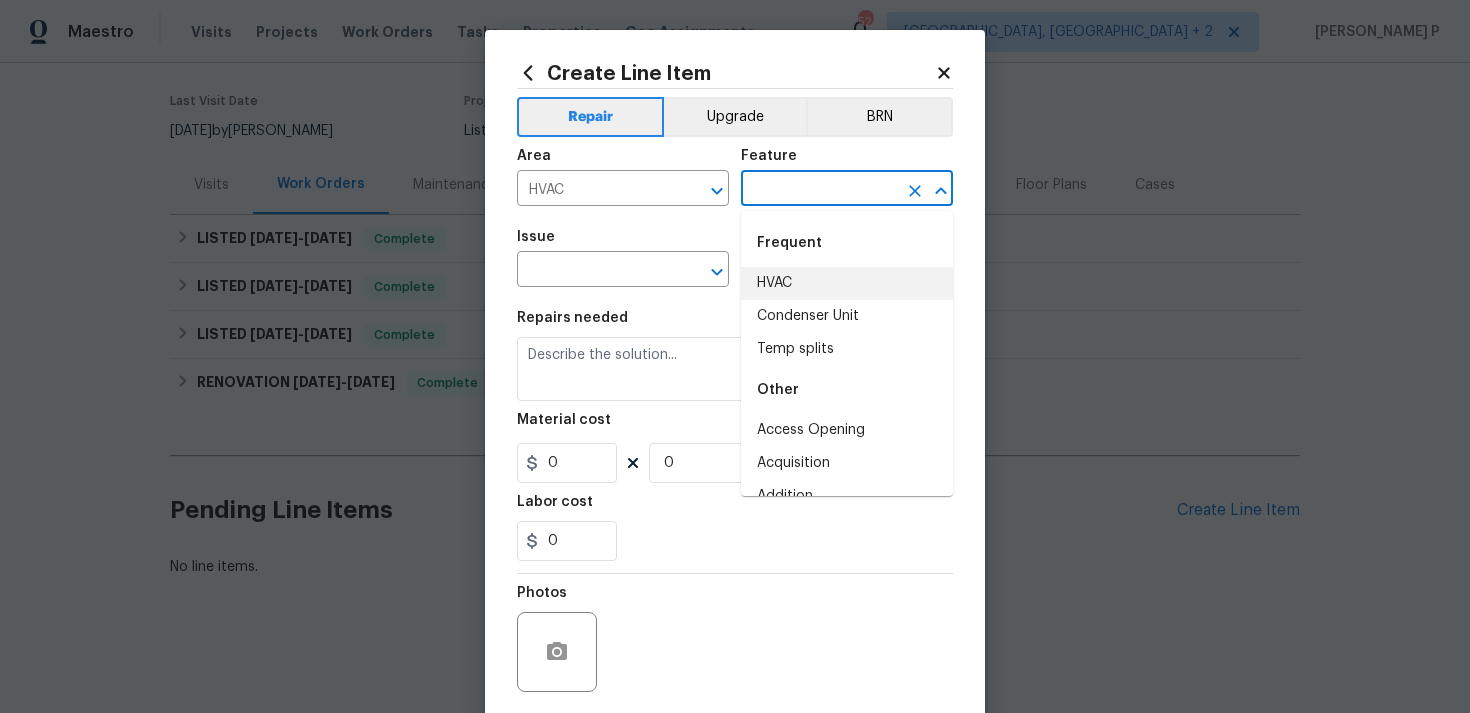 click on "HVAC" at bounding box center (847, 283) 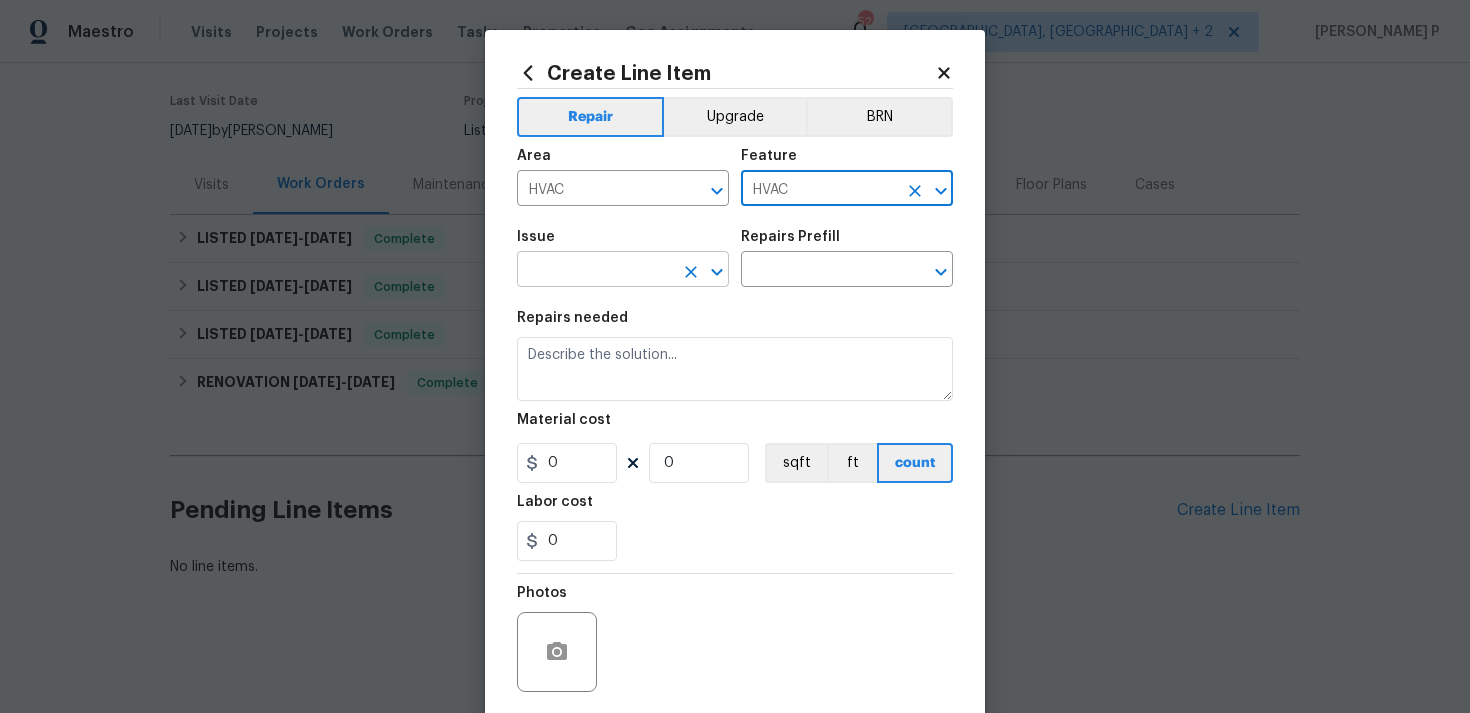 click at bounding box center (717, 272) 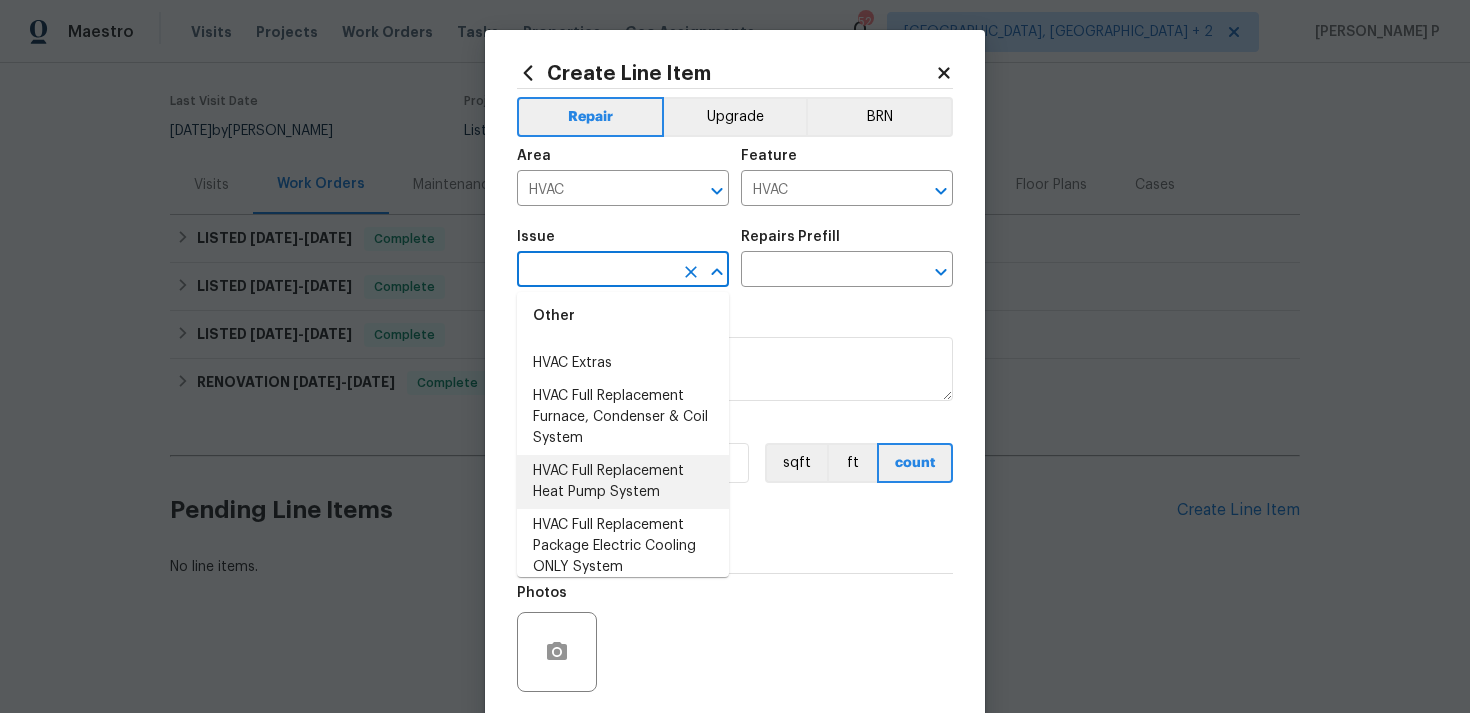 scroll, scrollTop: 1688, scrollLeft: 0, axis: vertical 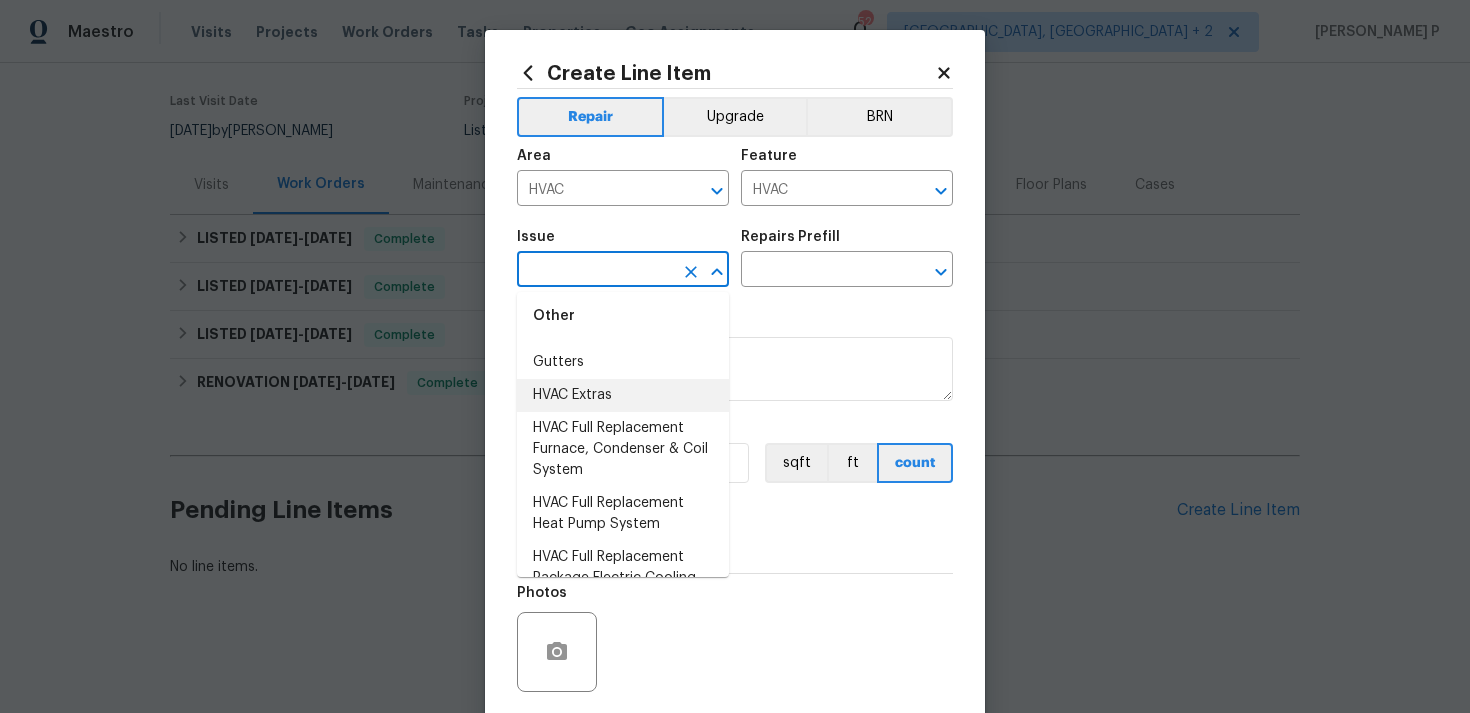 click on "HVAC Extras" at bounding box center (623, 395) 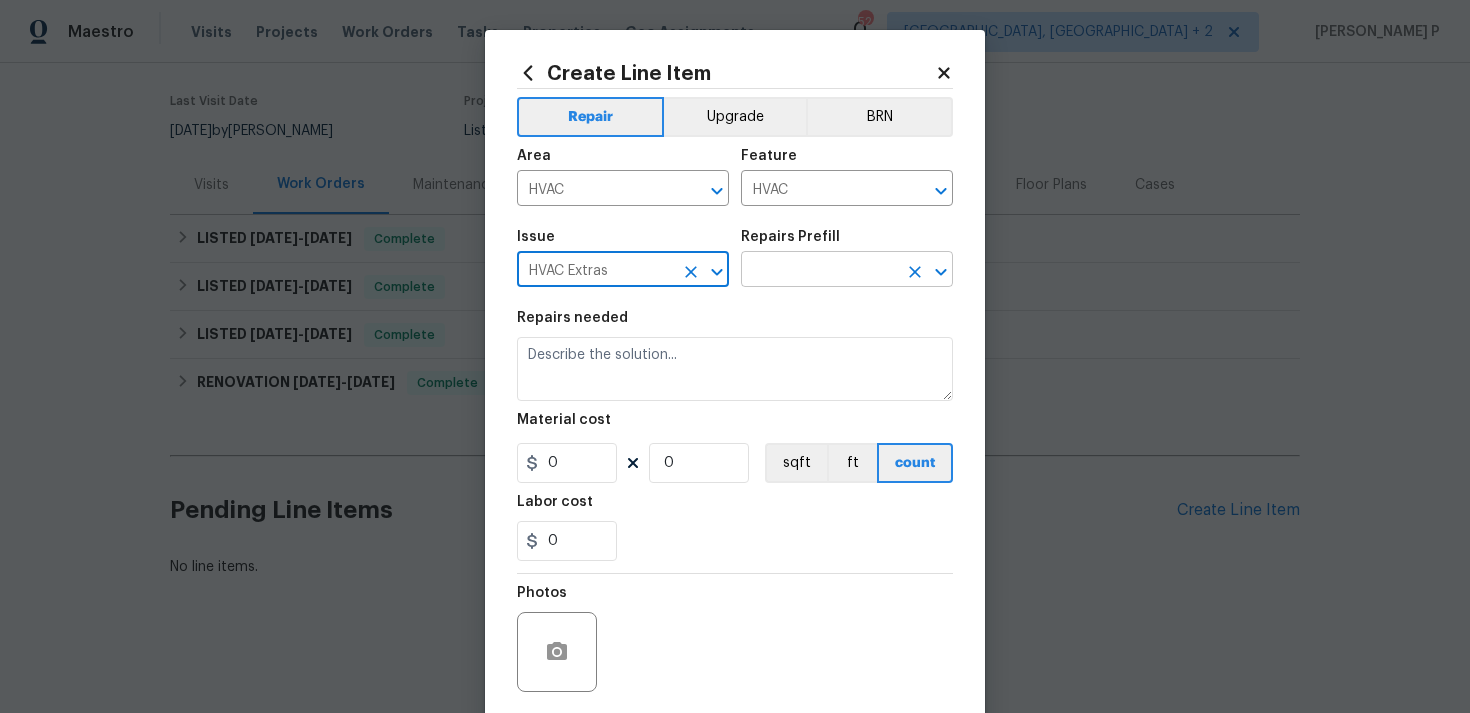 click at bounding box center (819, 271) 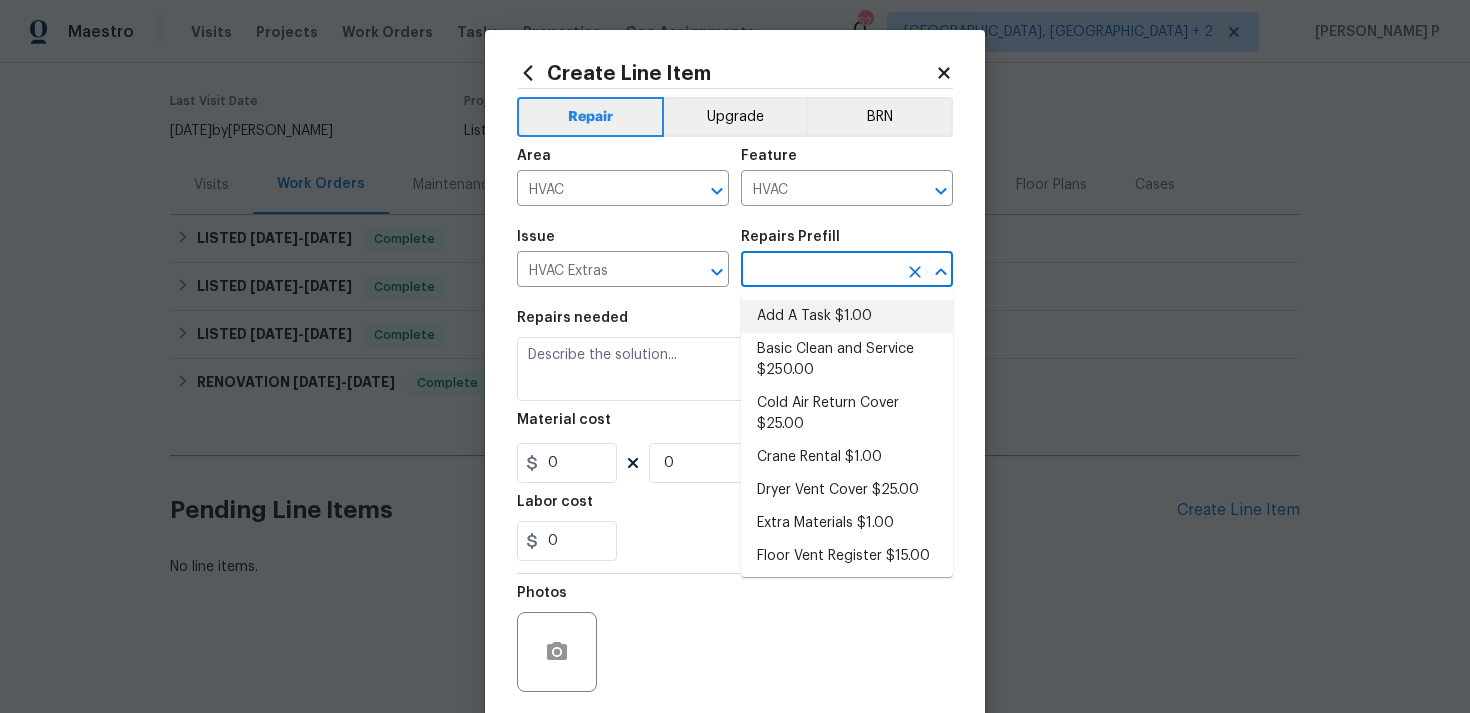 click on "Add A Task $1.00" at bounding box center (847, 316) 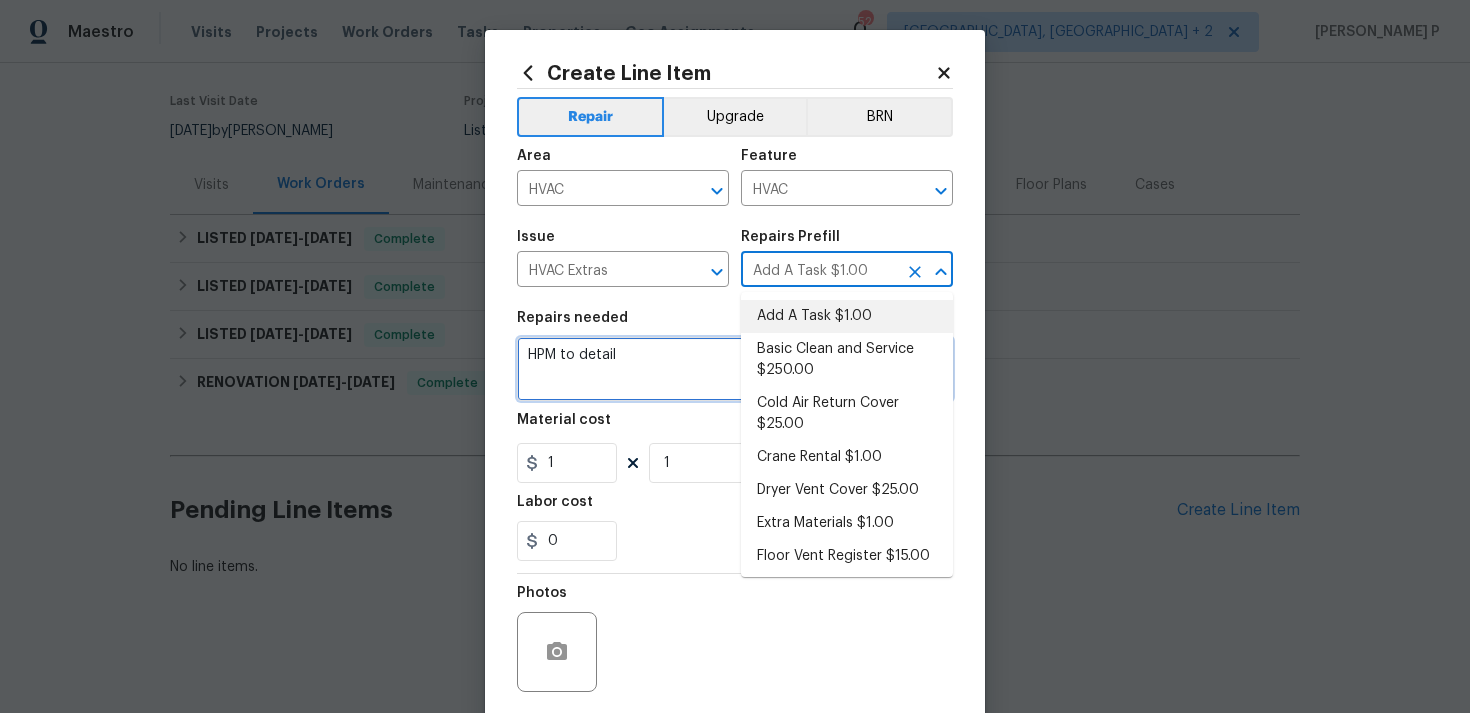 click on "HPM to detail" at bounding box center [735, 369] 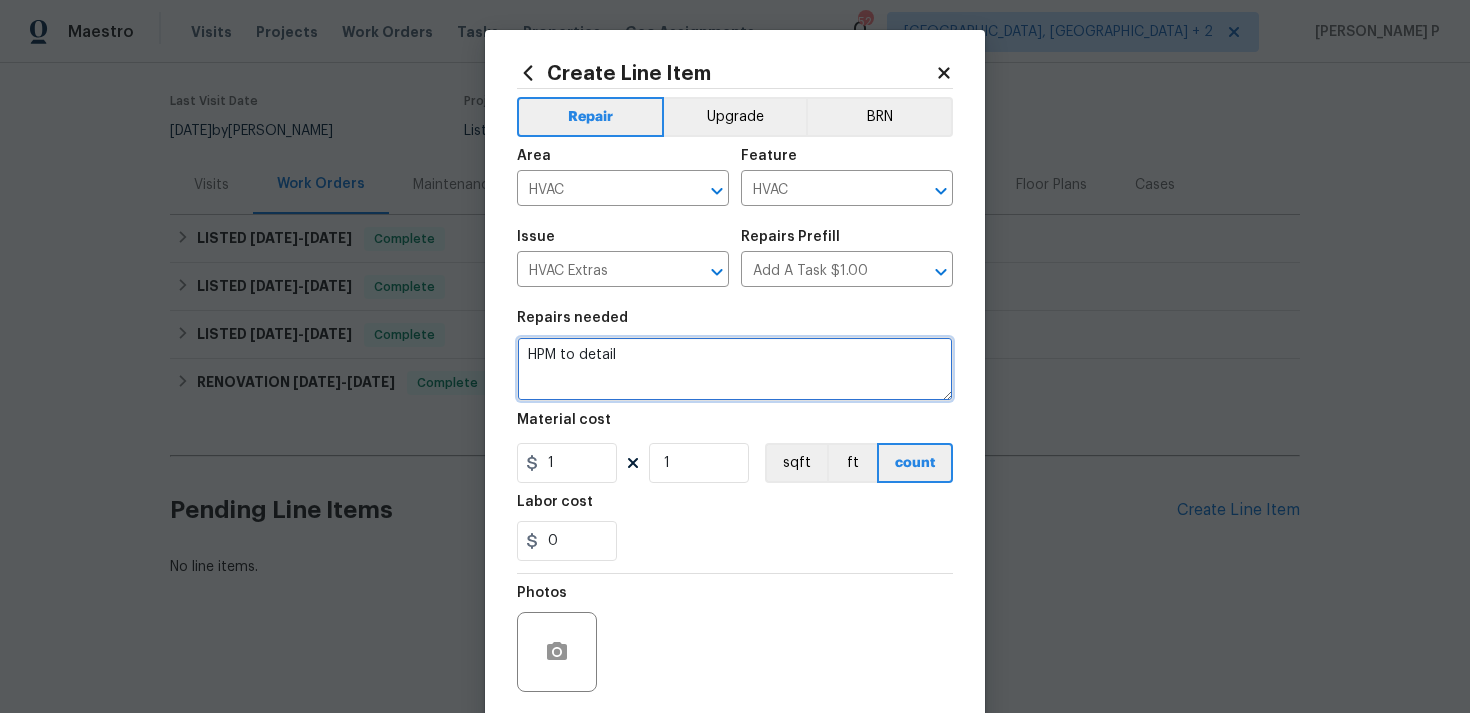 click on "HPM to detail" at bounding box center [735, 369] 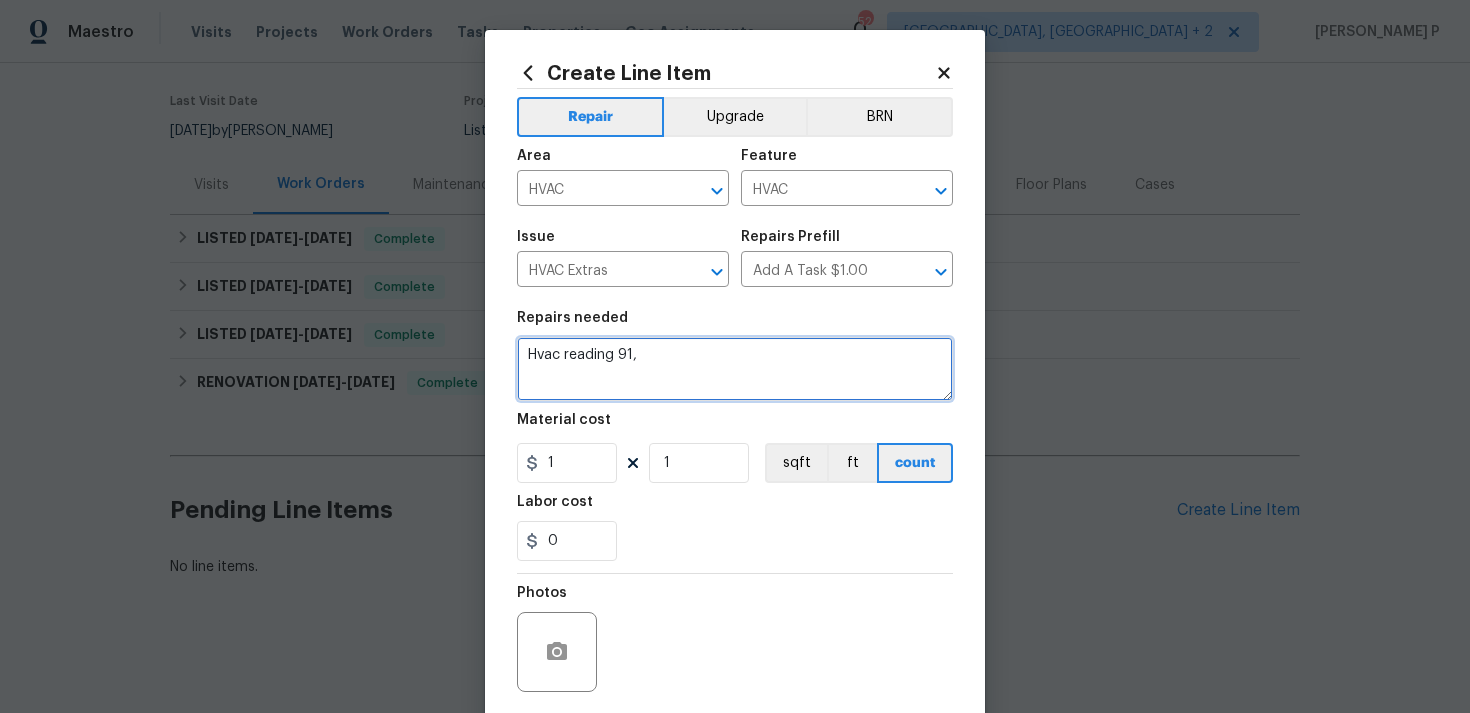paste on "Please assess HVAC unit and provide photos of labels, year, manufacture and notate in the portal . If repair or replacement is necessary, please provide an estimate for scope of work with an itemized breakdown of each service, including cost for approval." 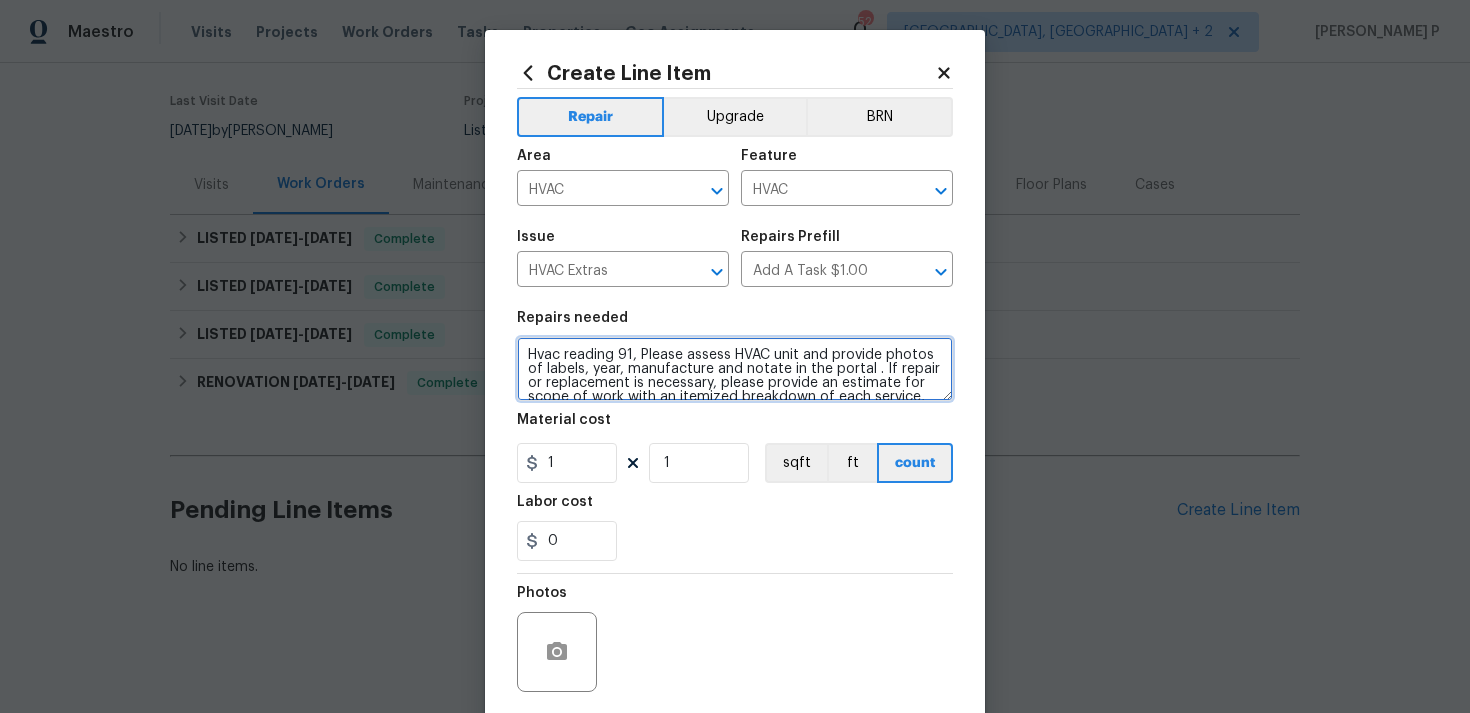 scroll, scrollTop: 28, scrollLeft: 0, axis: vertical 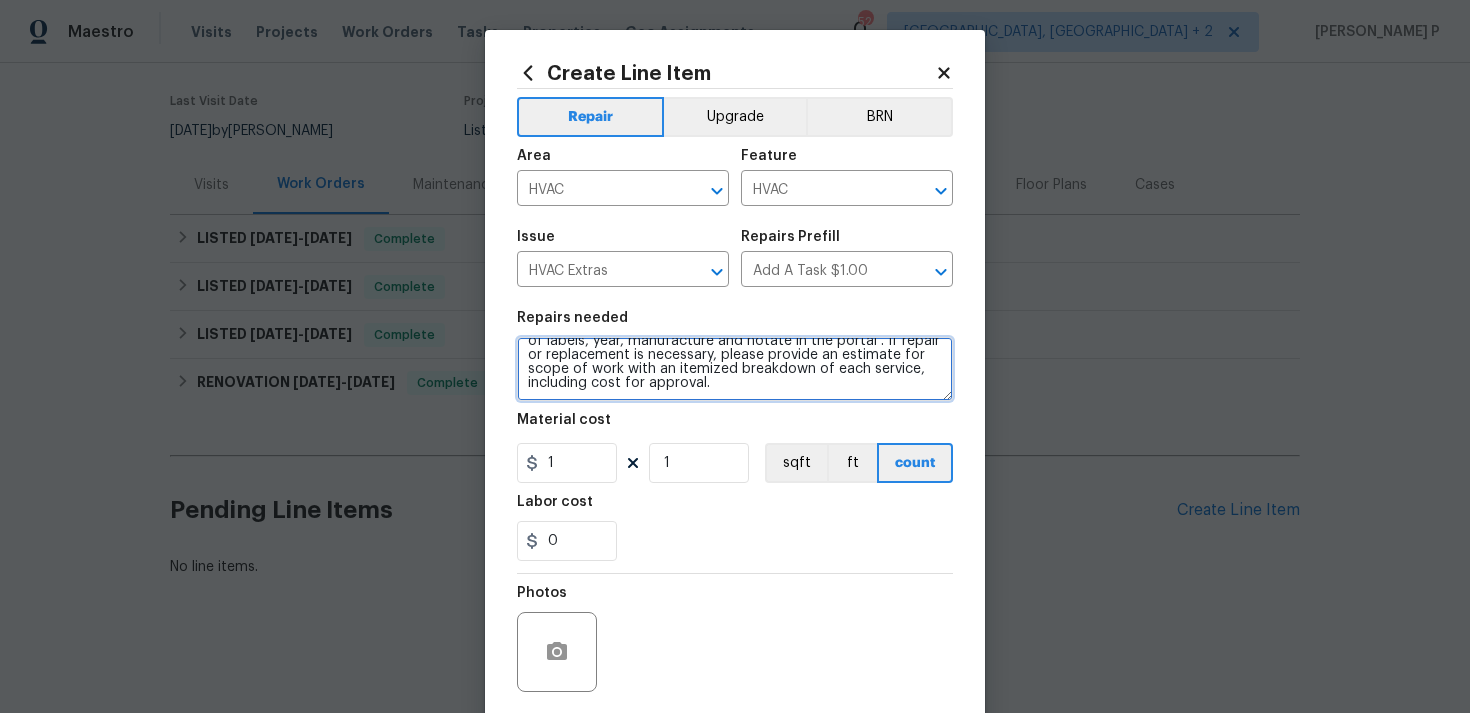 type on "Hvac reading 91, Please assess HVAC unit and provide photos of labels, year, manufacture and notate in the portal . If repair or replacement is necessary, please provide an estimate for scope of work with an itemized breakdown of each service, including cost for approval." 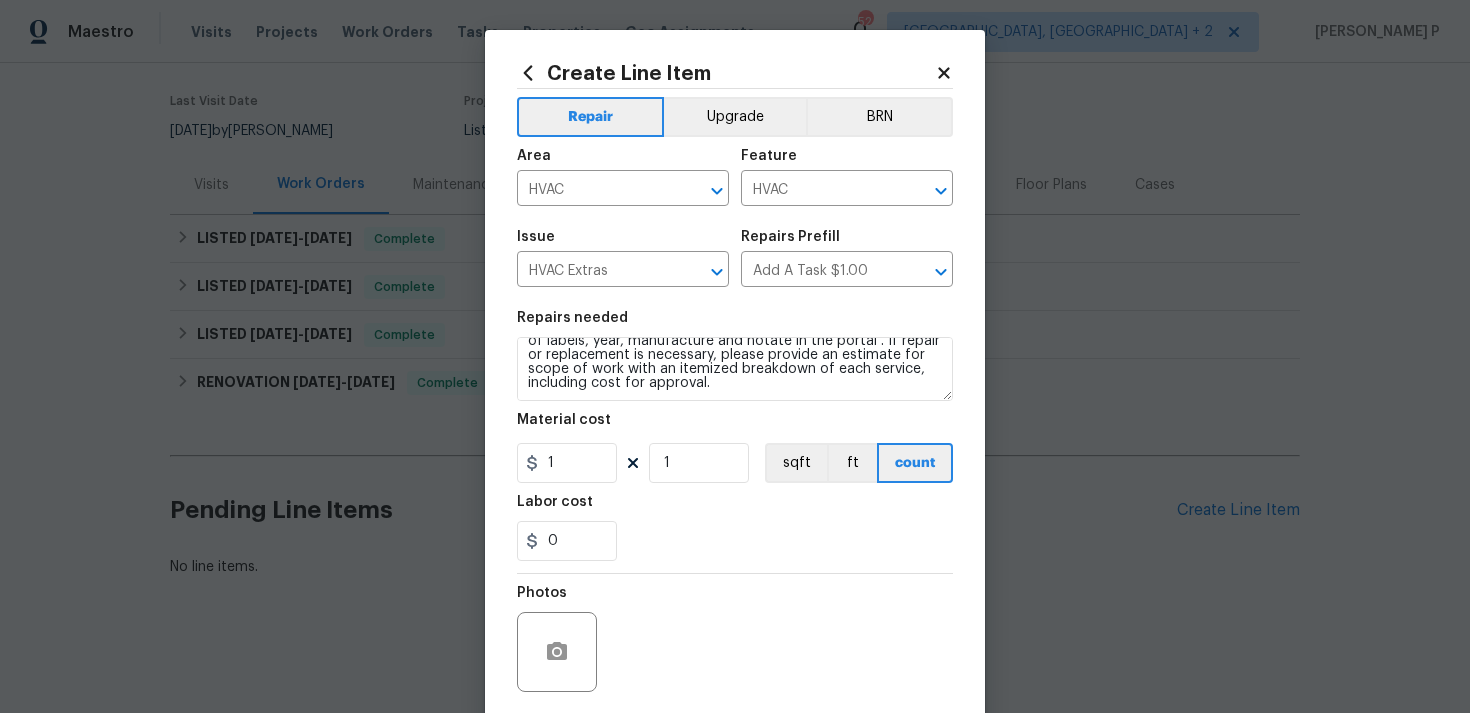 click on "Material cost 1 1 sqft ft count" at bounding box center [735, 448] 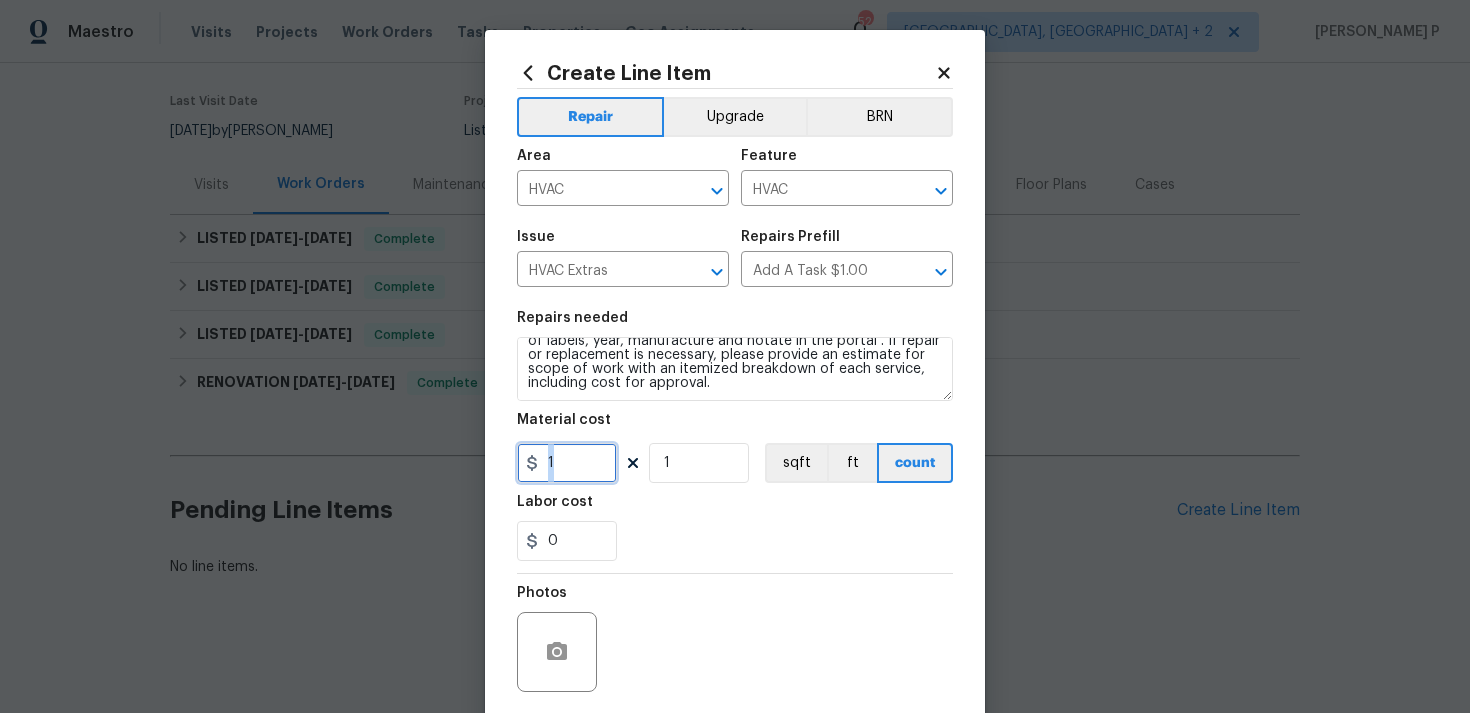 click on "1" at bounding box center [567, 463] 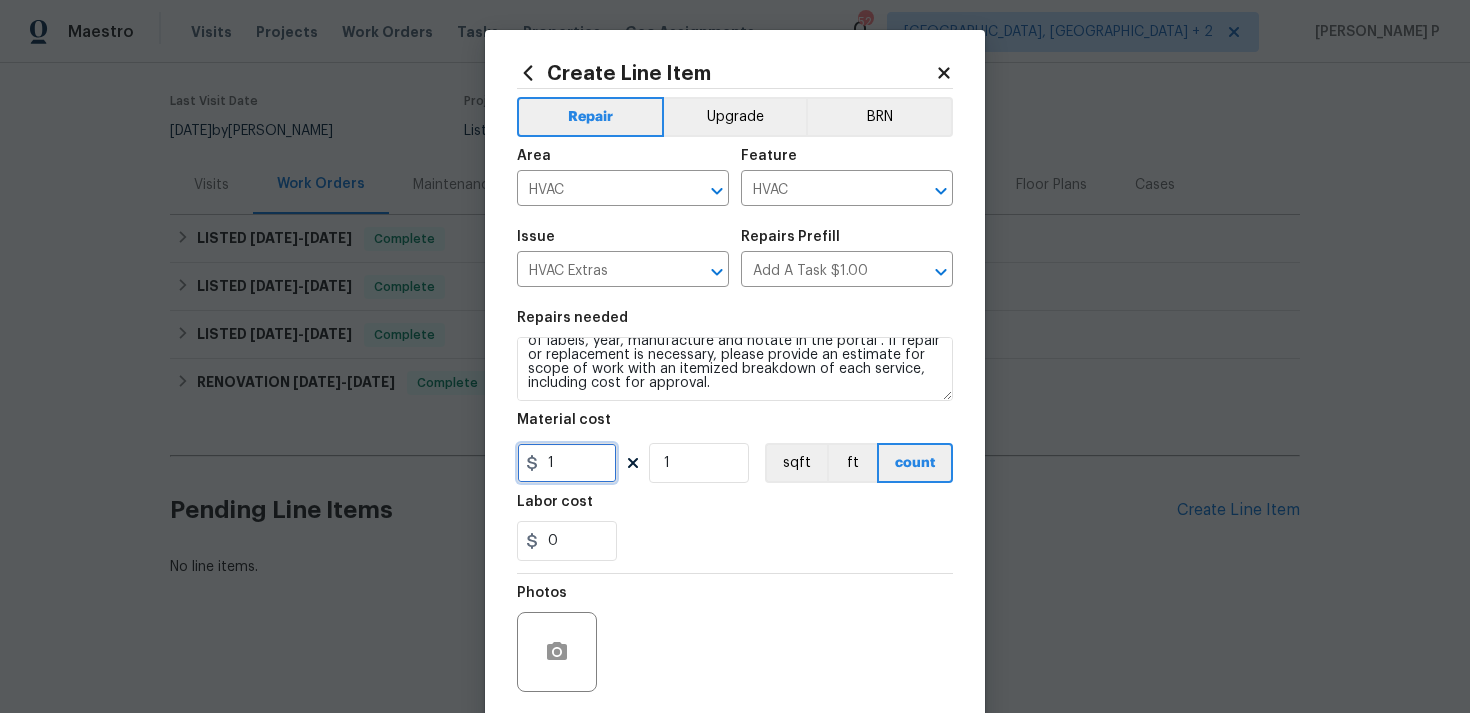 click on "1" at bounding box center [567, 463] 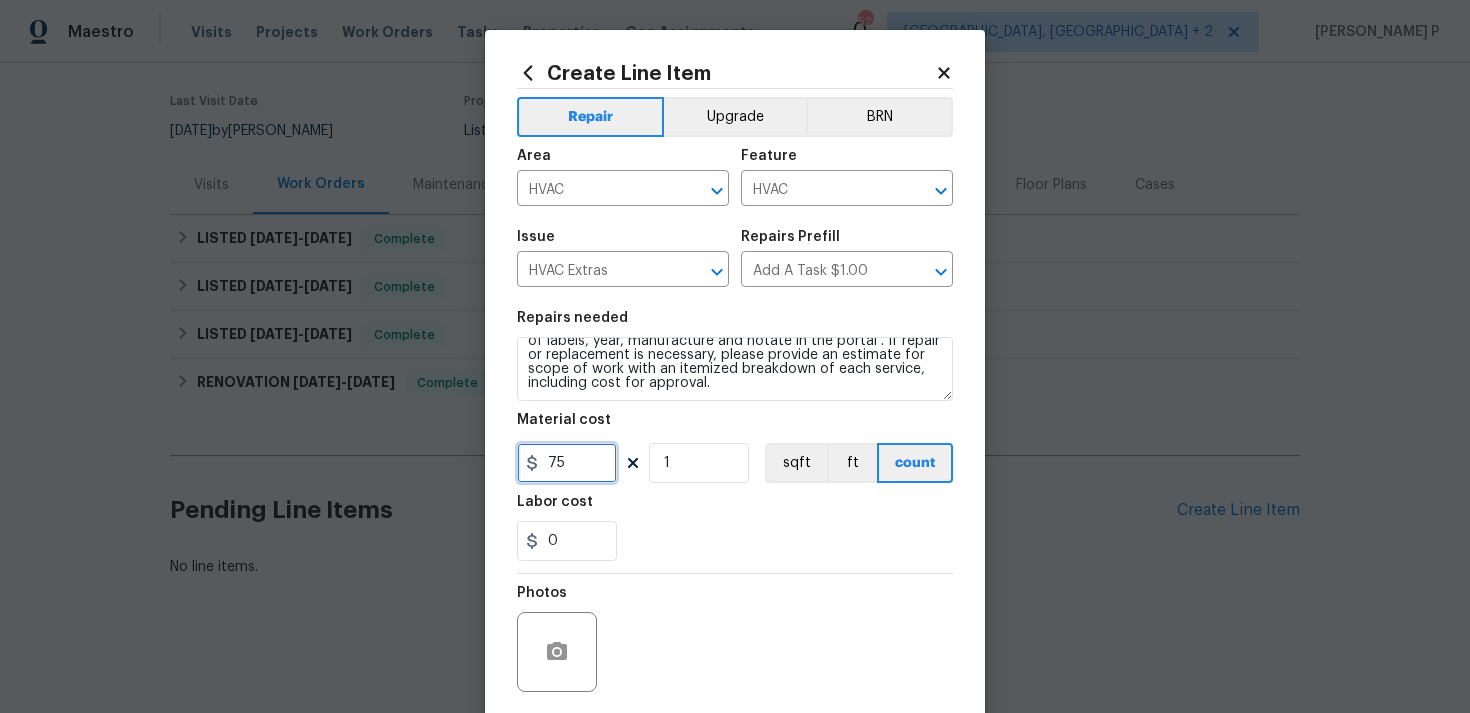 scroll, scrollTop: 149, scrollLeft: 0, axis: vertical 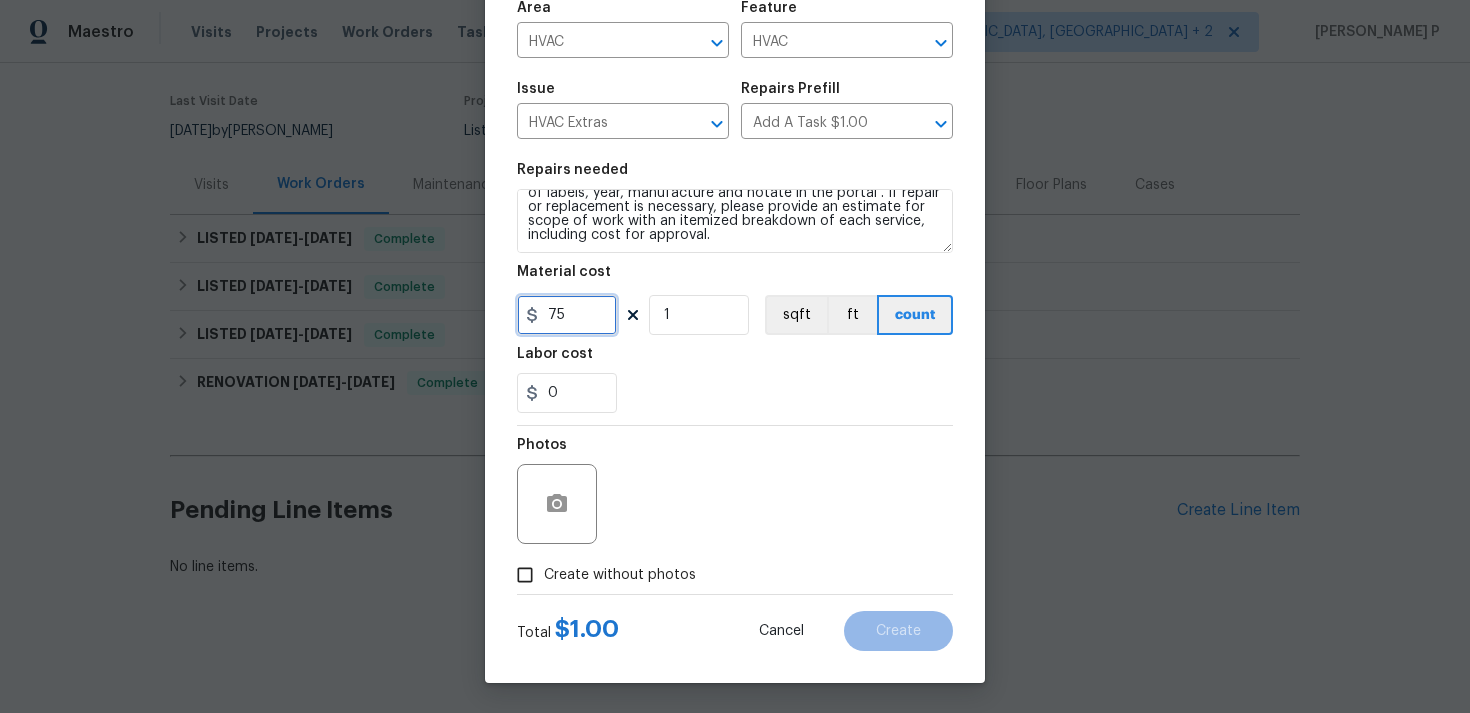 type on "75" 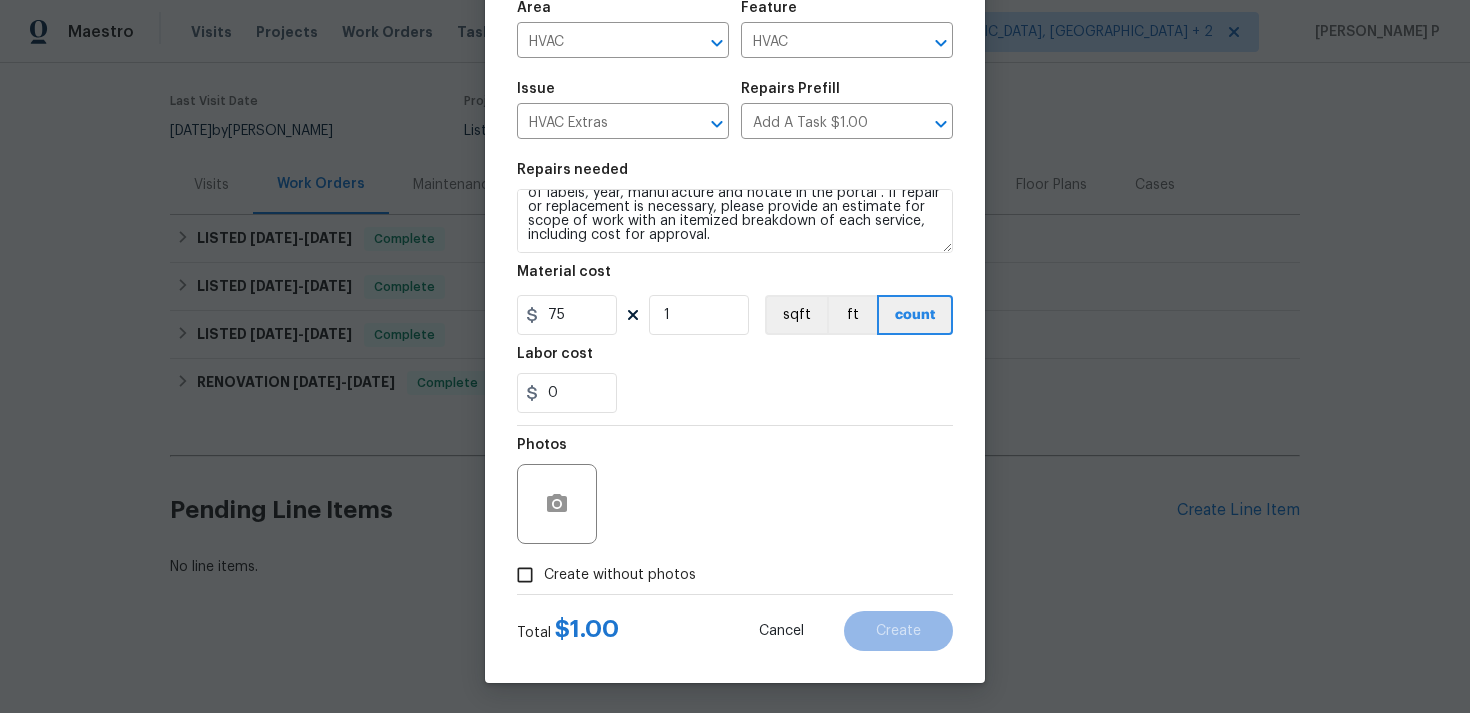 click on "Photos Create without photos" at bounding box center [735, 510] 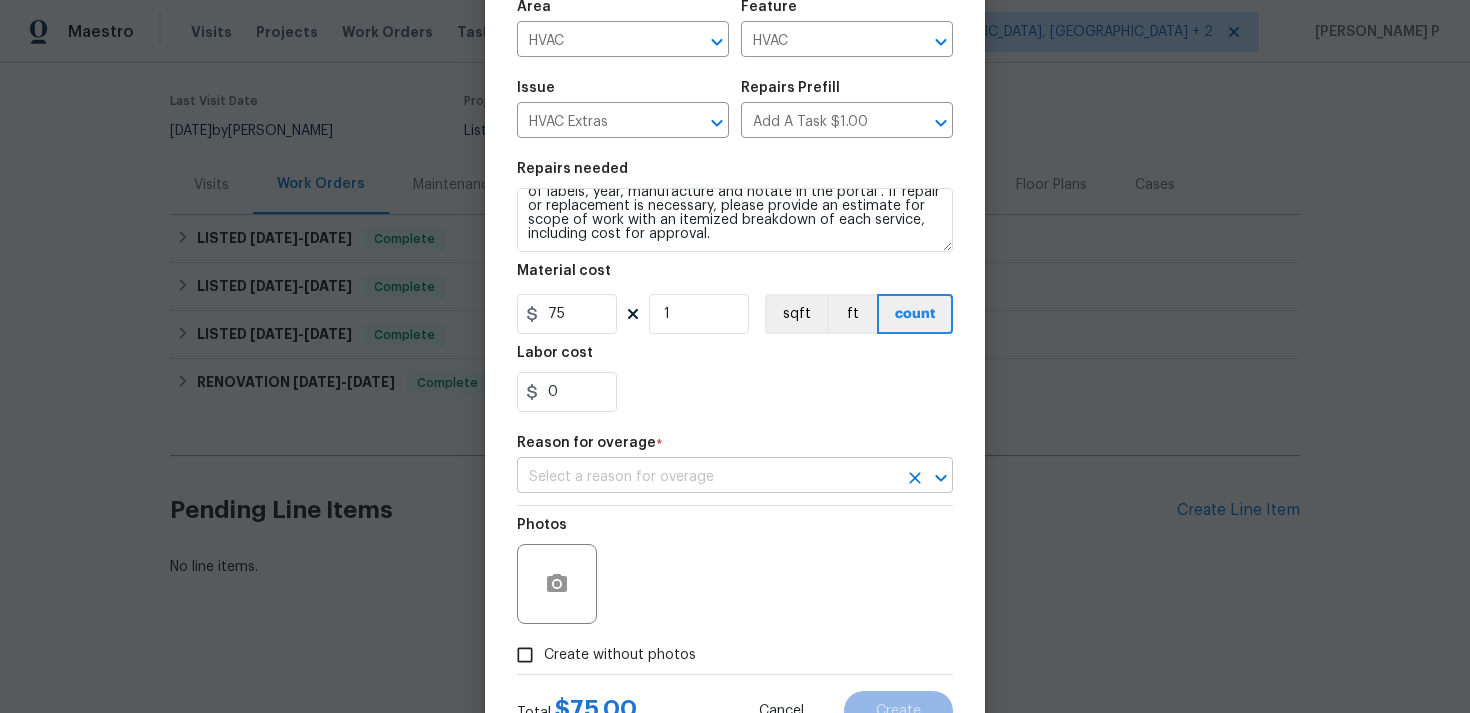 click at bounding box center [707, 477] 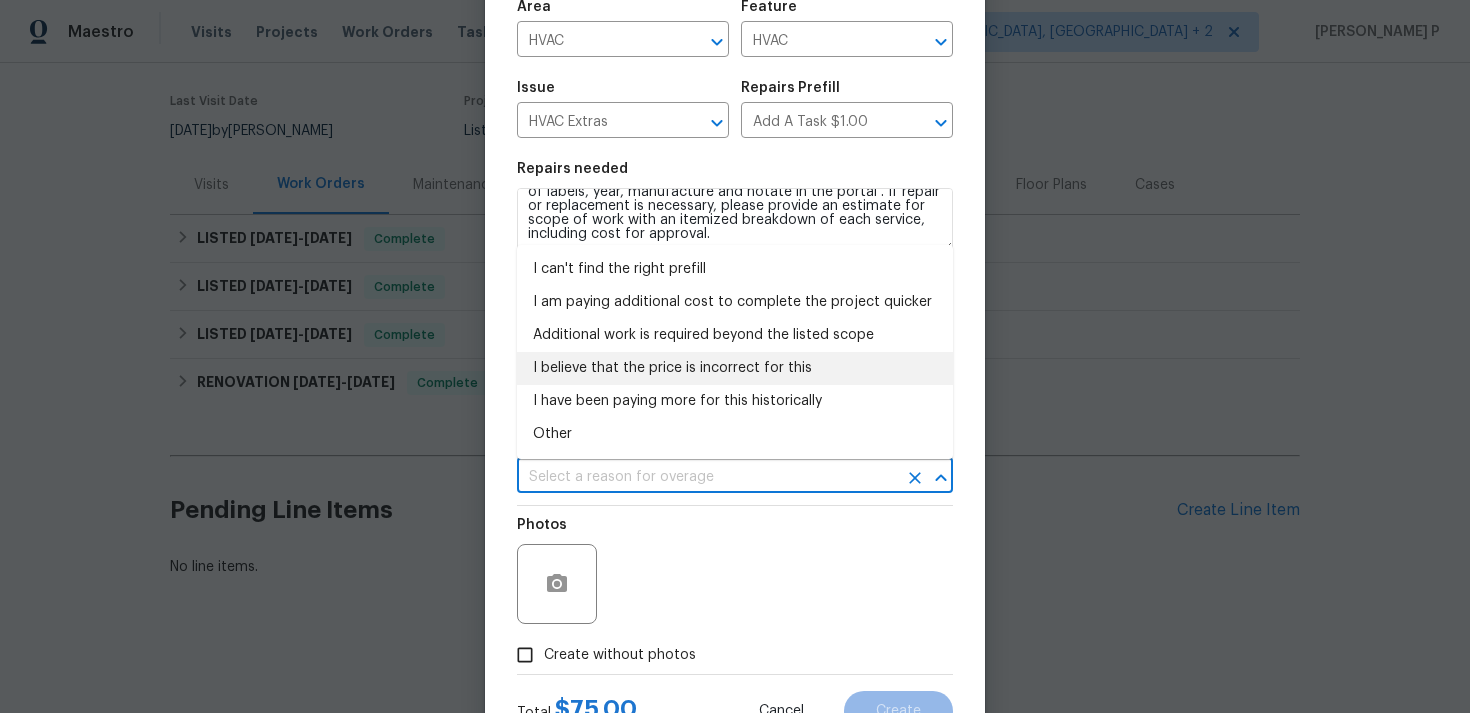 click on "I believe that the price is incorrect for this" at bounding box center [735, 368] 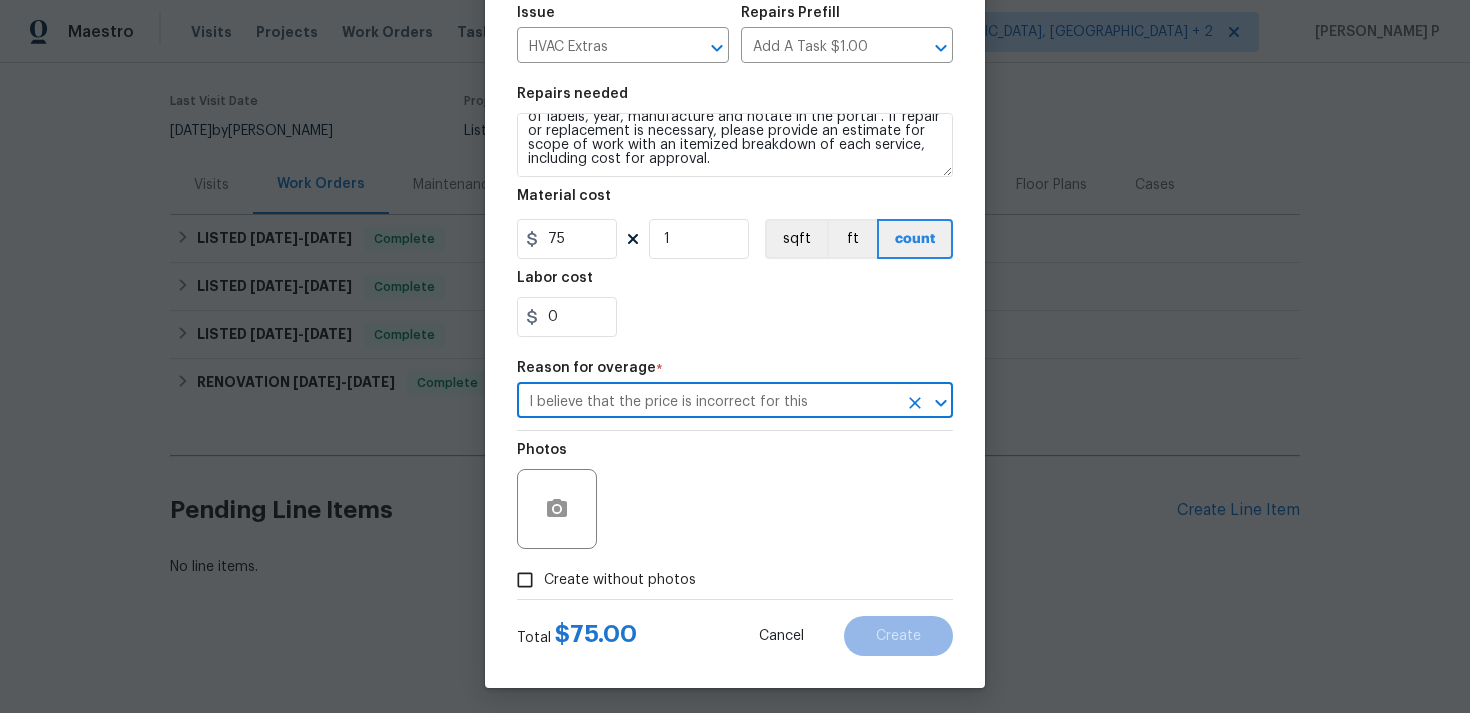 scroll, scrollTop: 230, scrollLeft: 0, axis: vertical 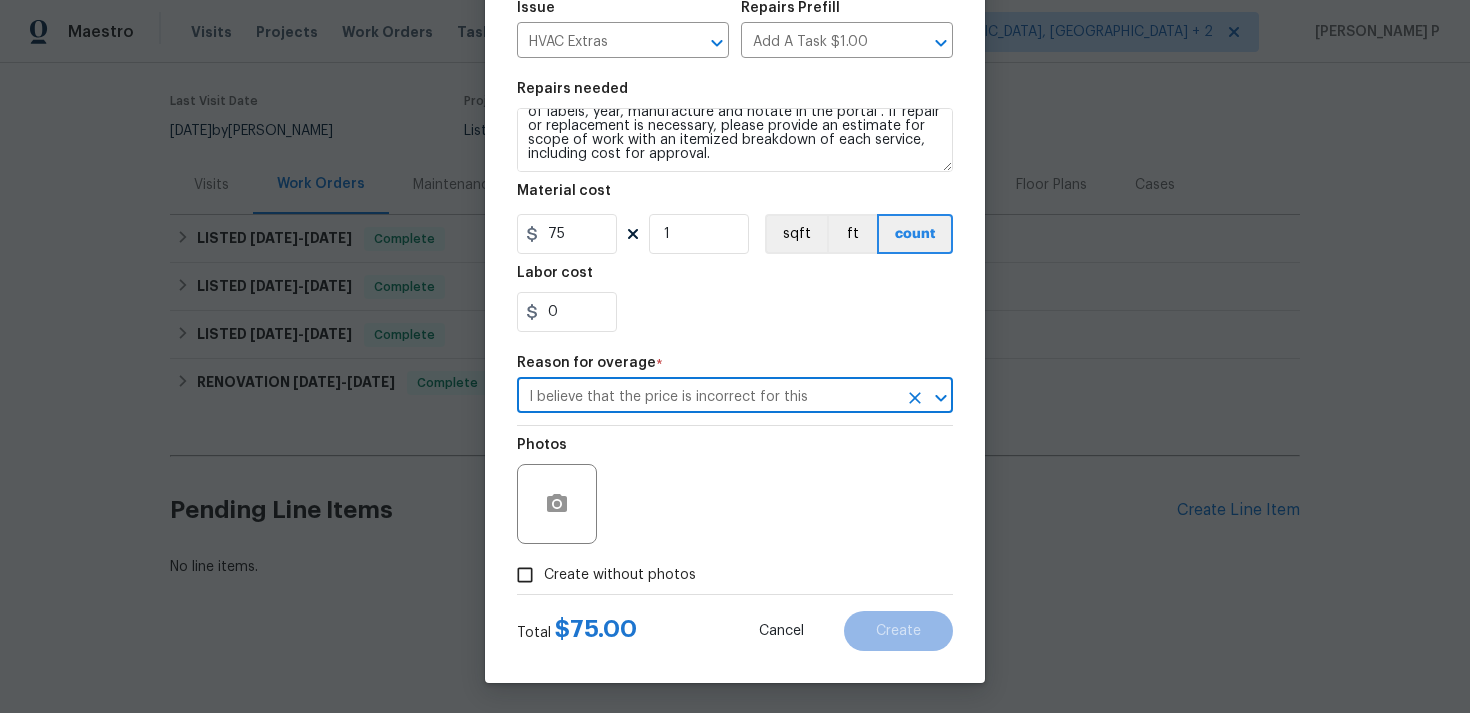 click on "Create without photos" at bounding box center [525, 575] 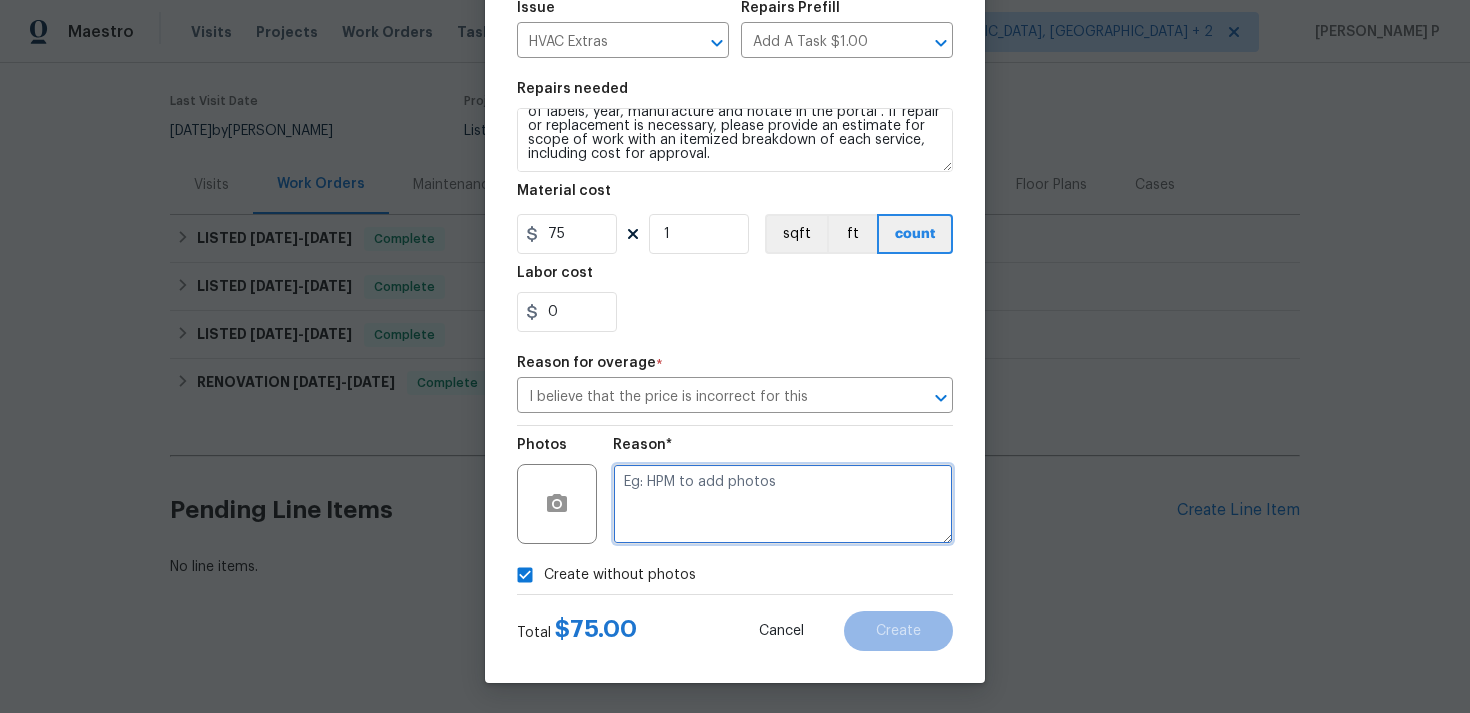 click at bounding box center [783, 504] 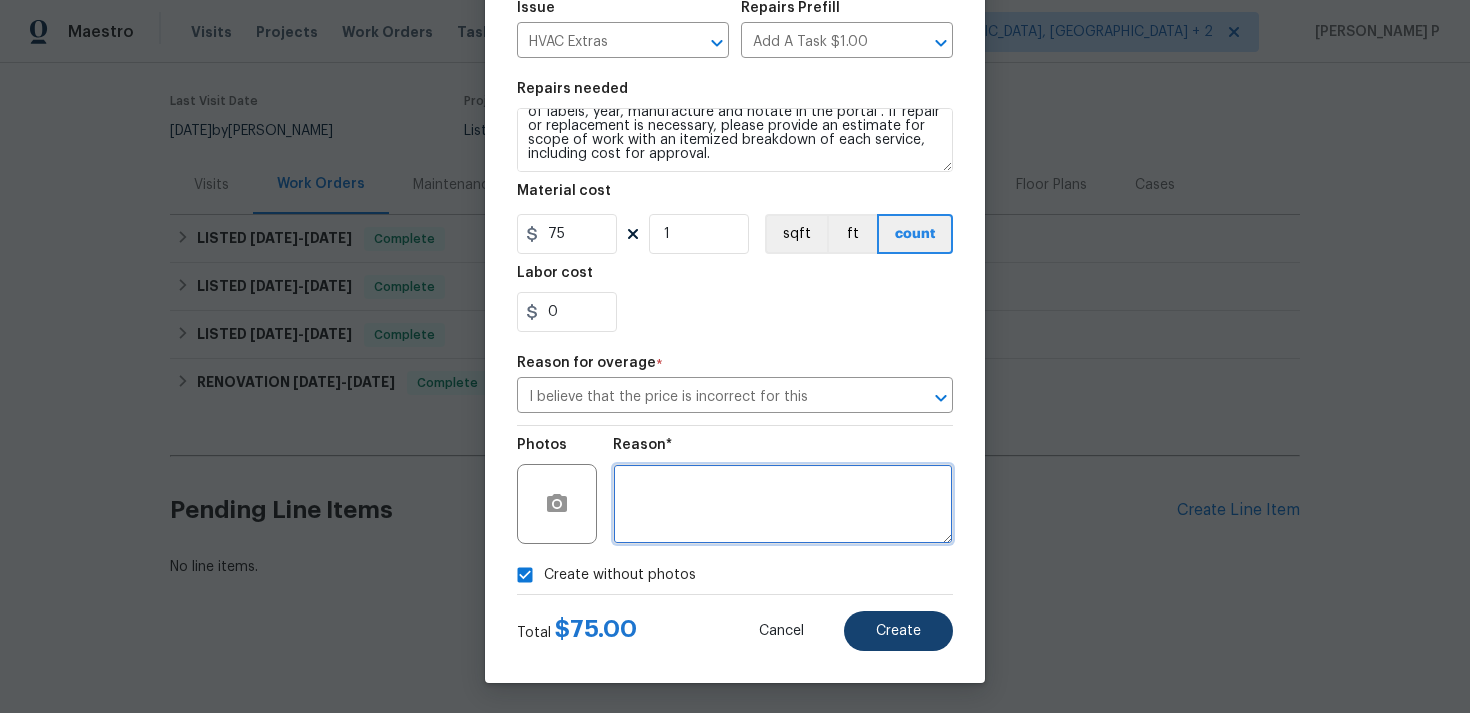 type 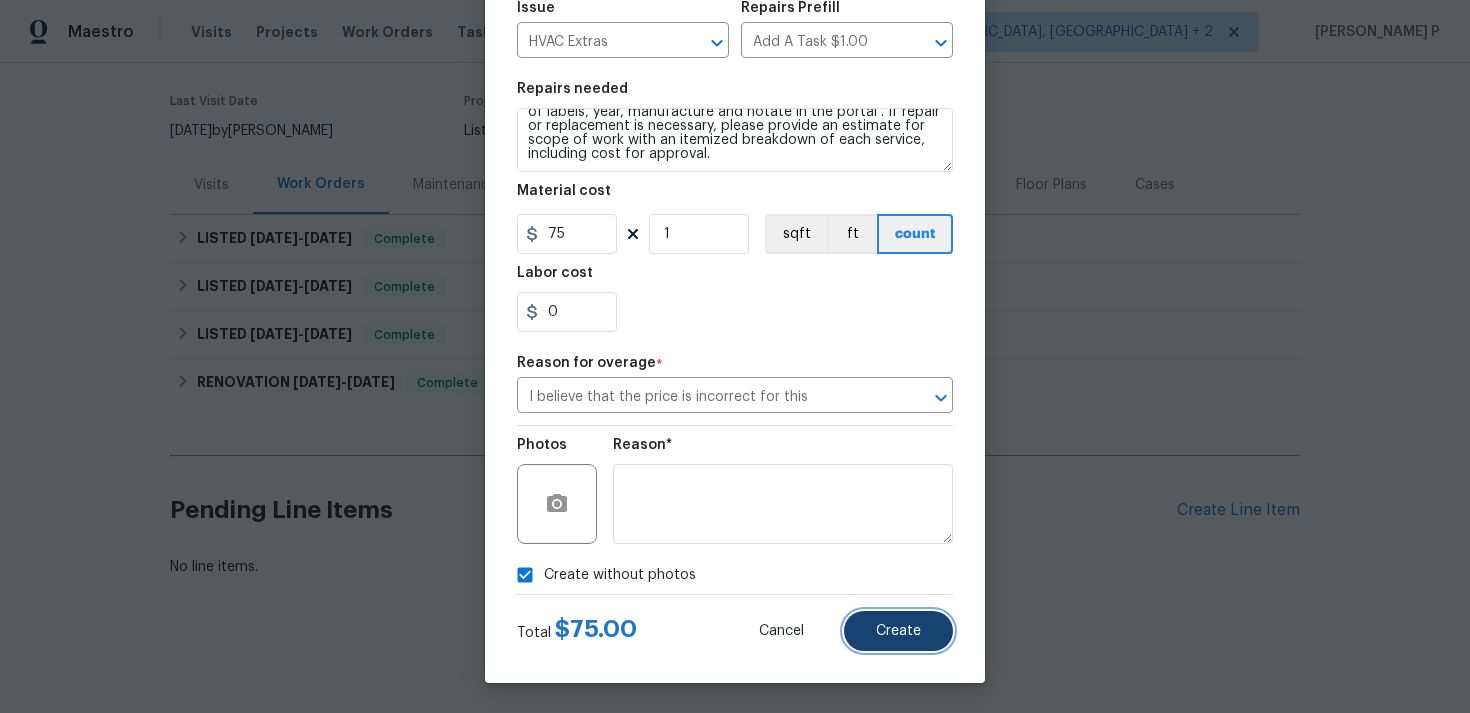 click on "Create" at bounding box center [898, 631] 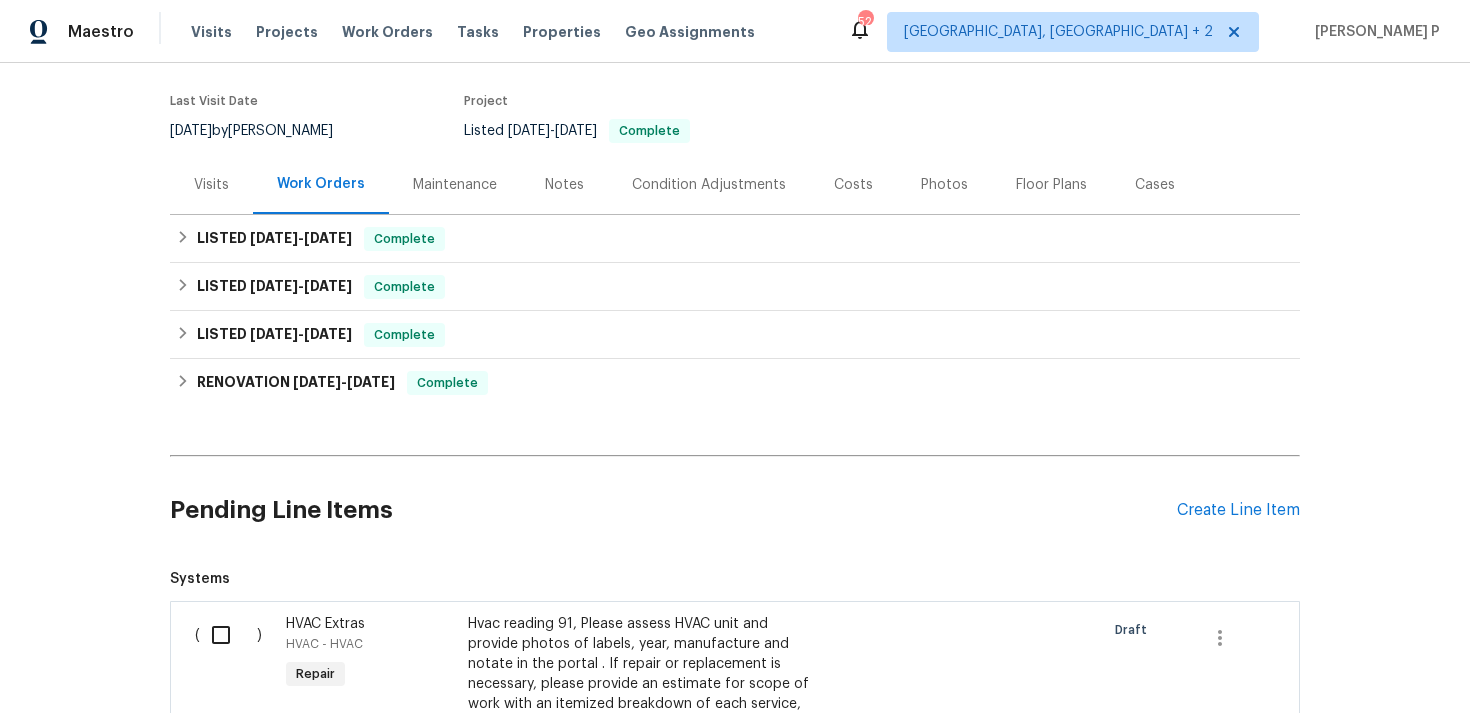 scroll, scrollTop: 476, scrollLeft: 0, axis: vertical 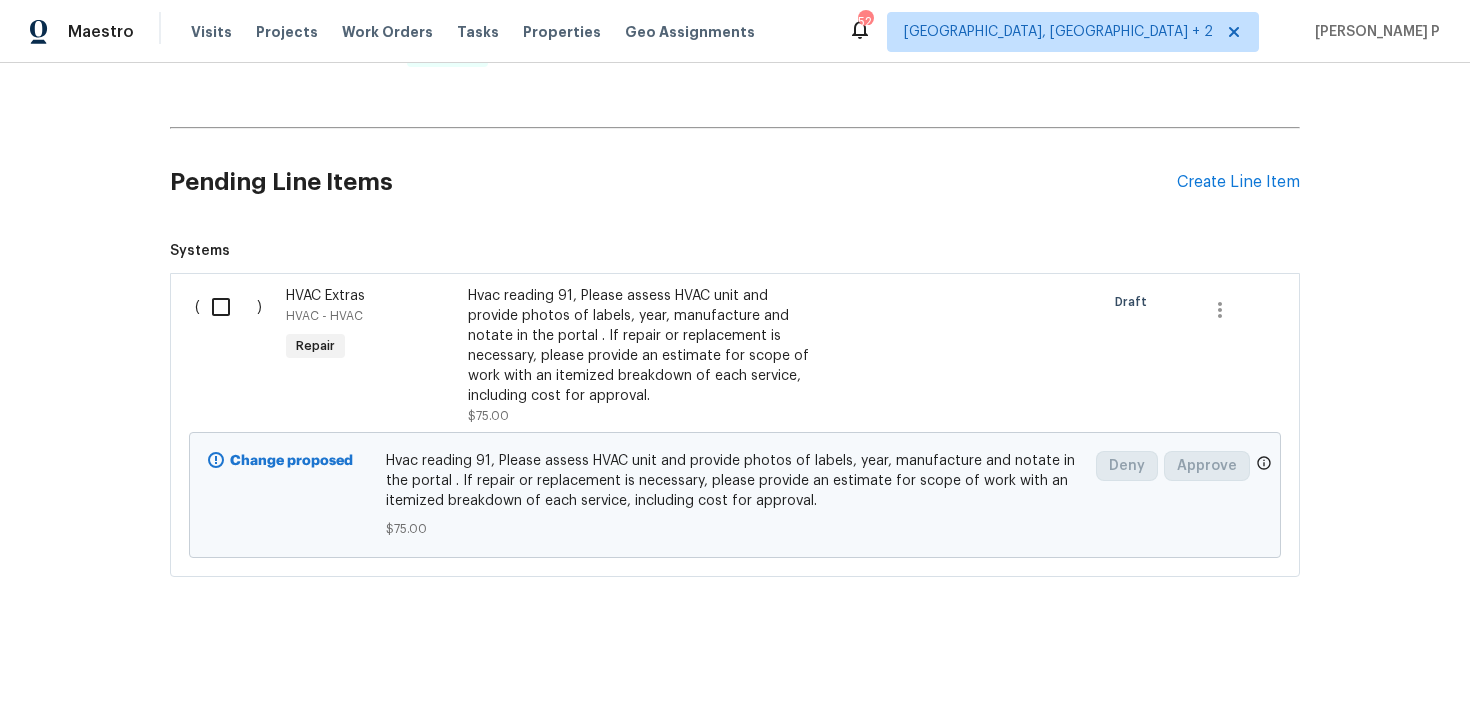 click at bounding box center [228, 307] 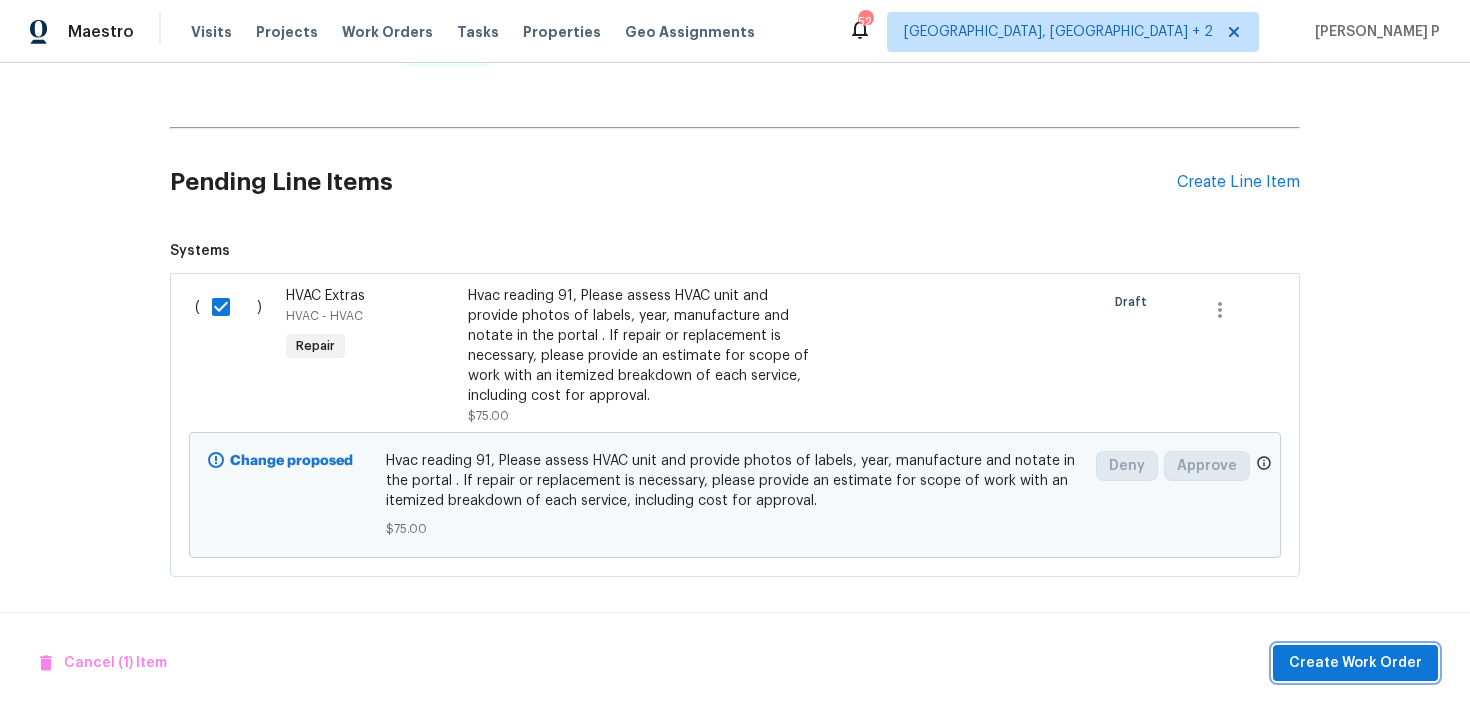 click on "Create Work Order" at bounding box center (1355, 663) 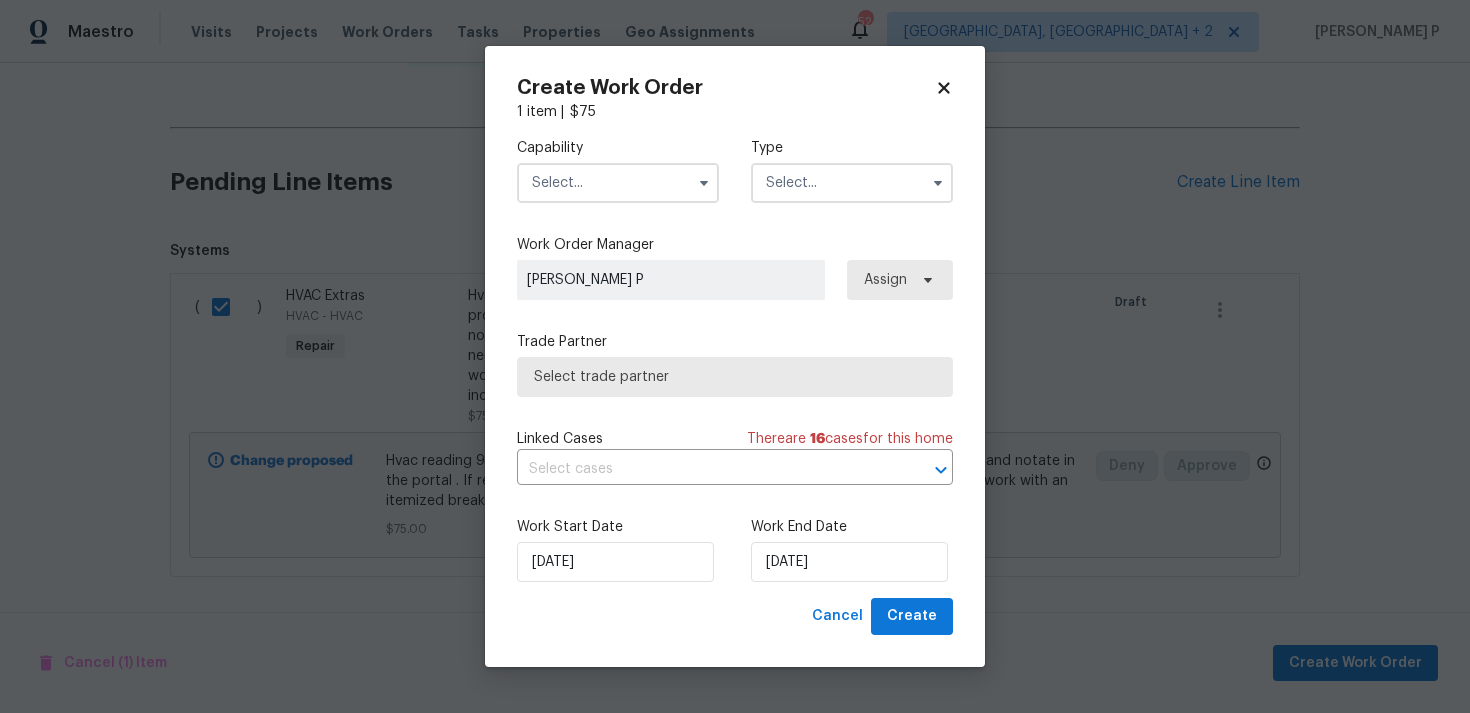 click at bounding box center (852, 183) 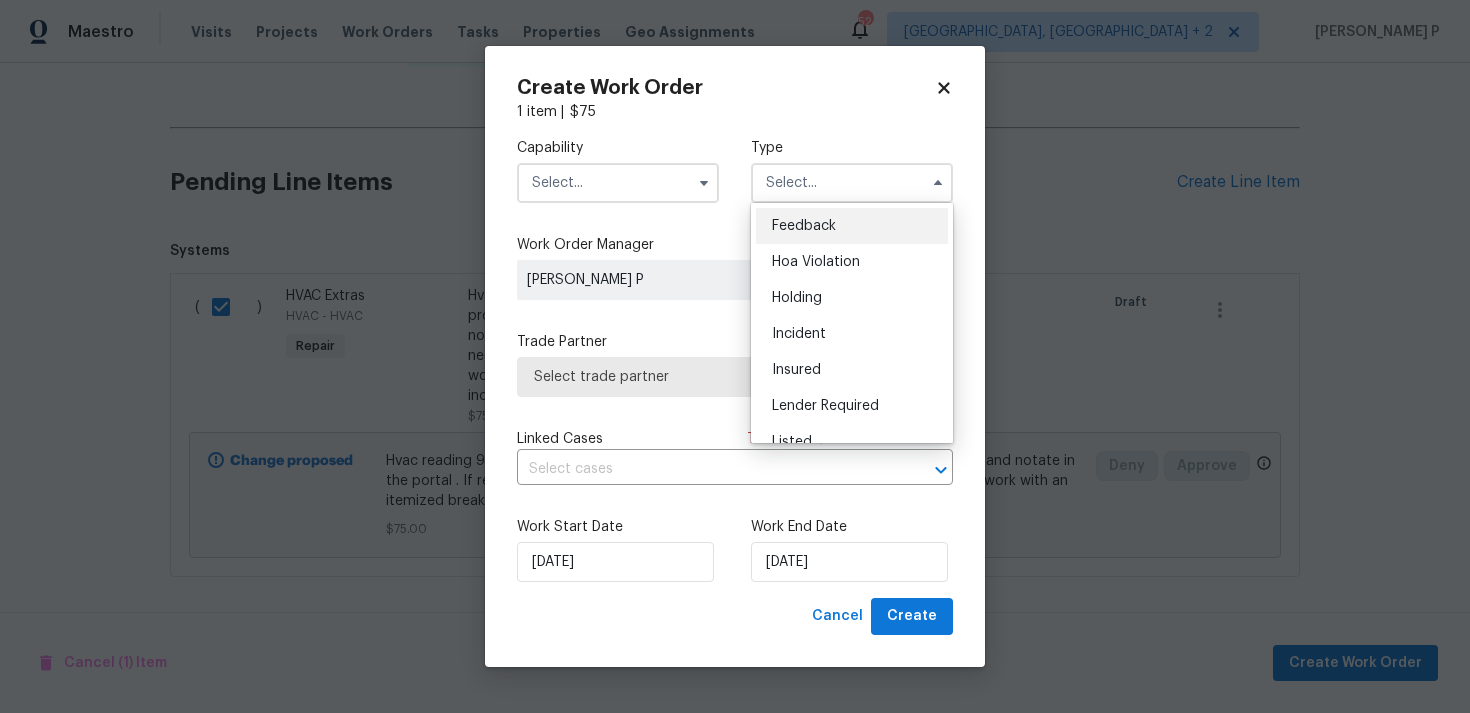click on "Feedback" at bounding box center [852, 226] 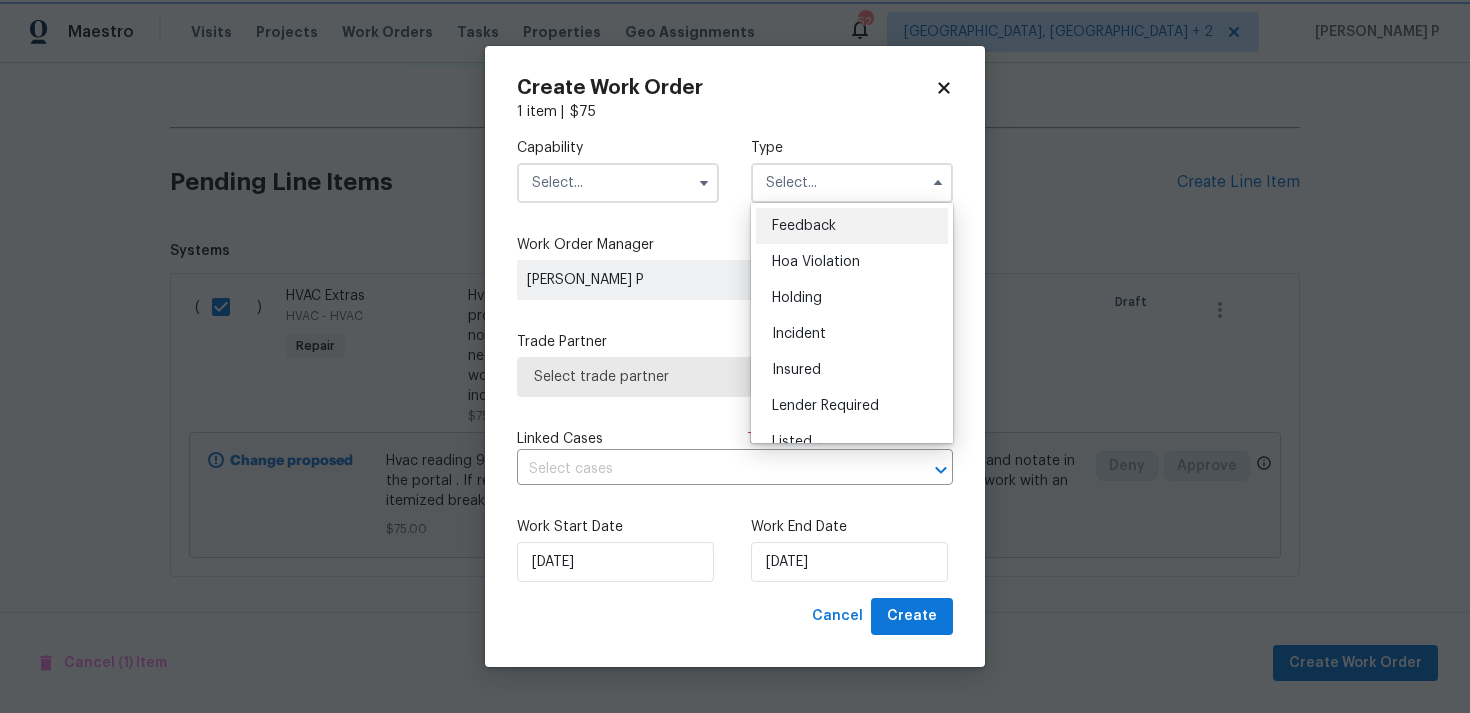 type on "Feedback" 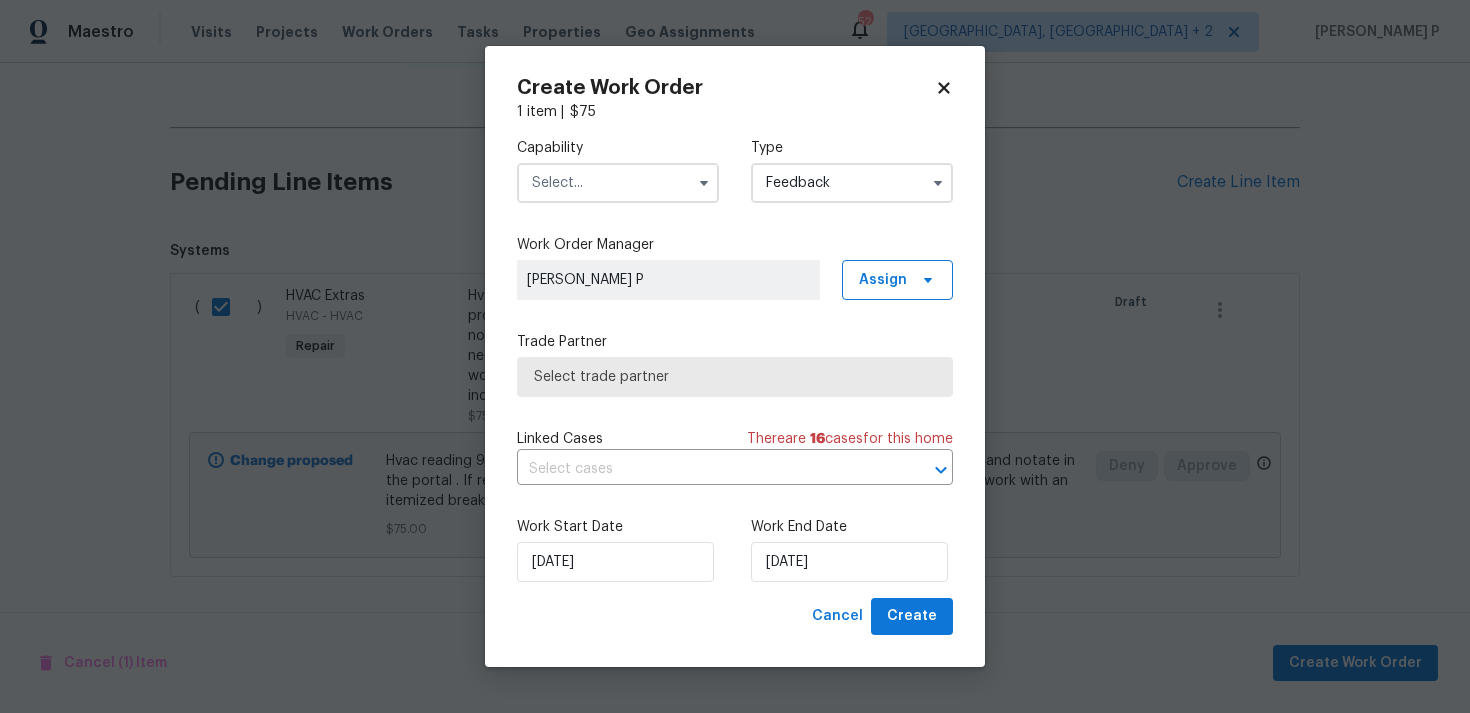 click at bounding box center [618, 183] 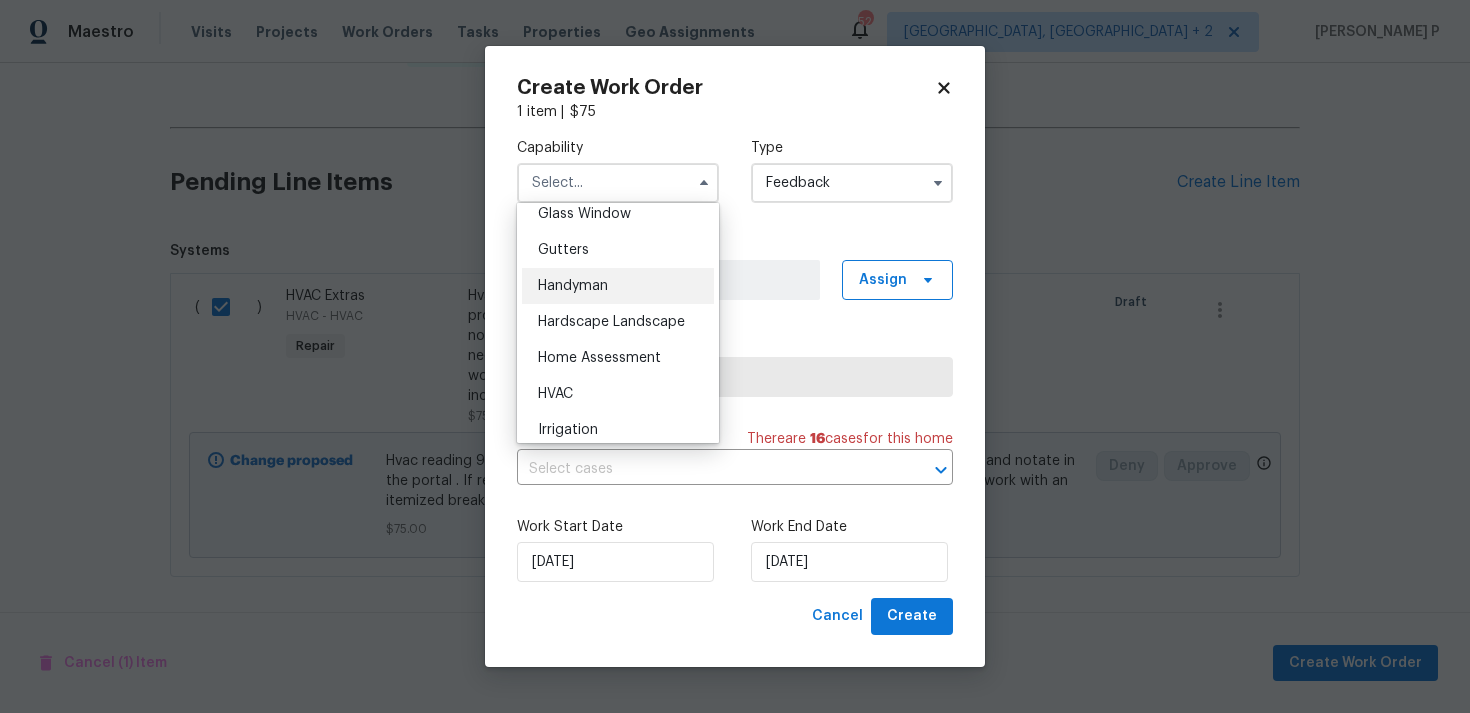 scroll, scrollTop: 1053, scrollLeft: 0, axis: vertical 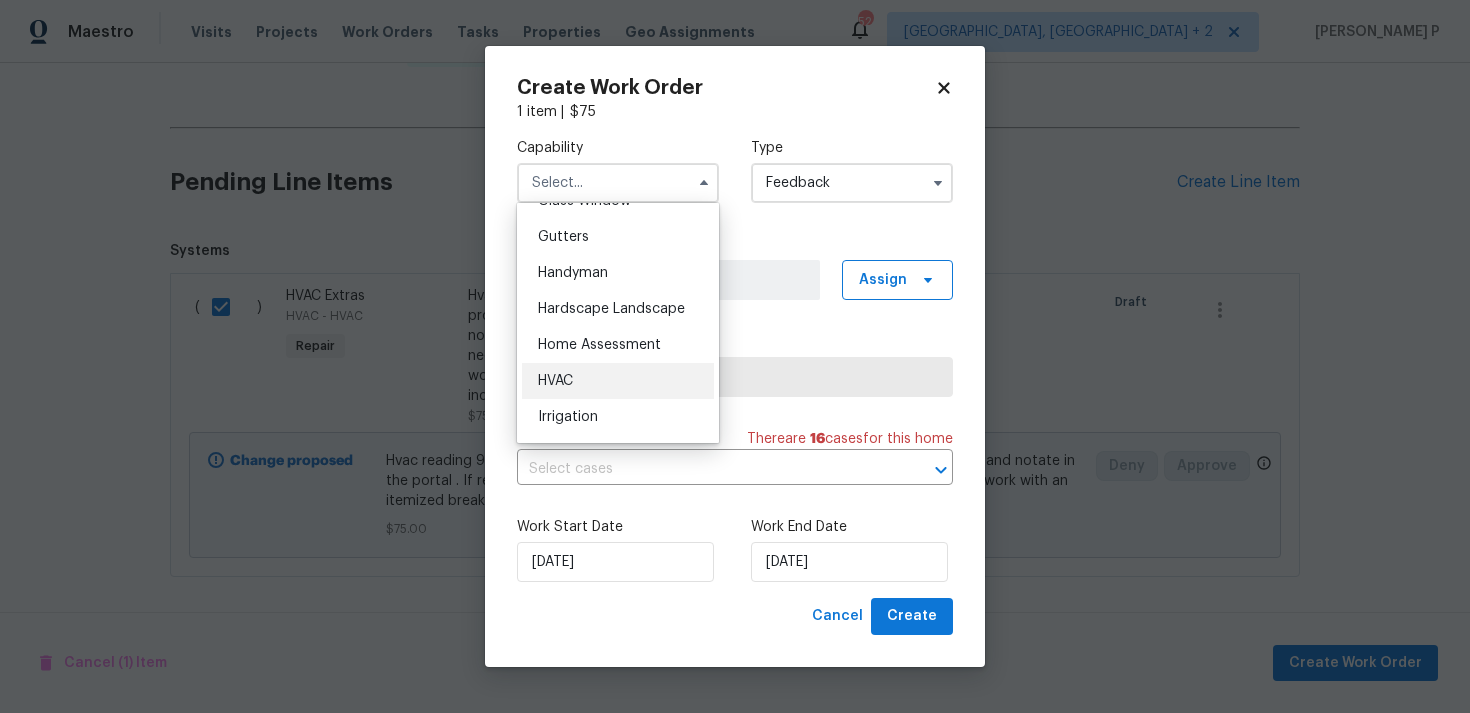 click on "HVAC" at bounding box center [618, 381] 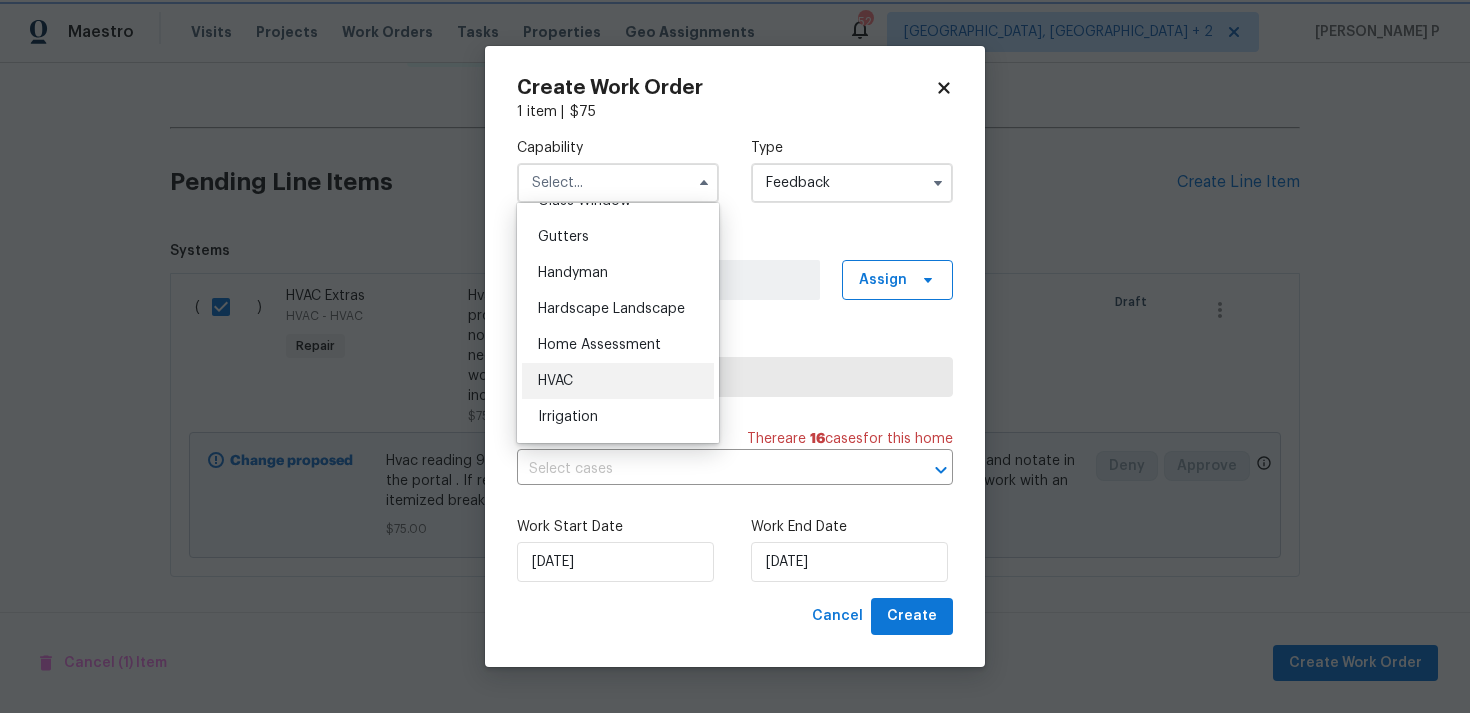 type on "HVAC" 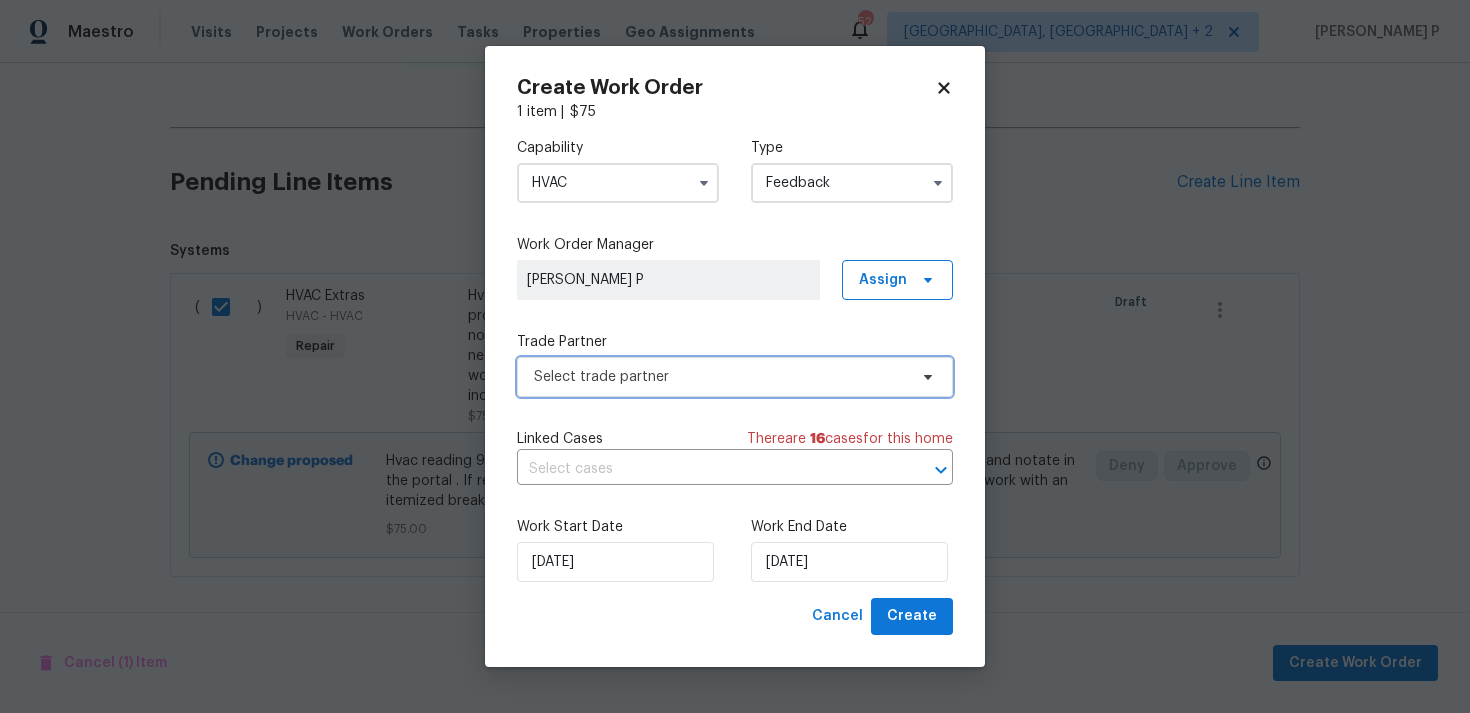 click on "Select trade partner" at bounding box center [735, 377] 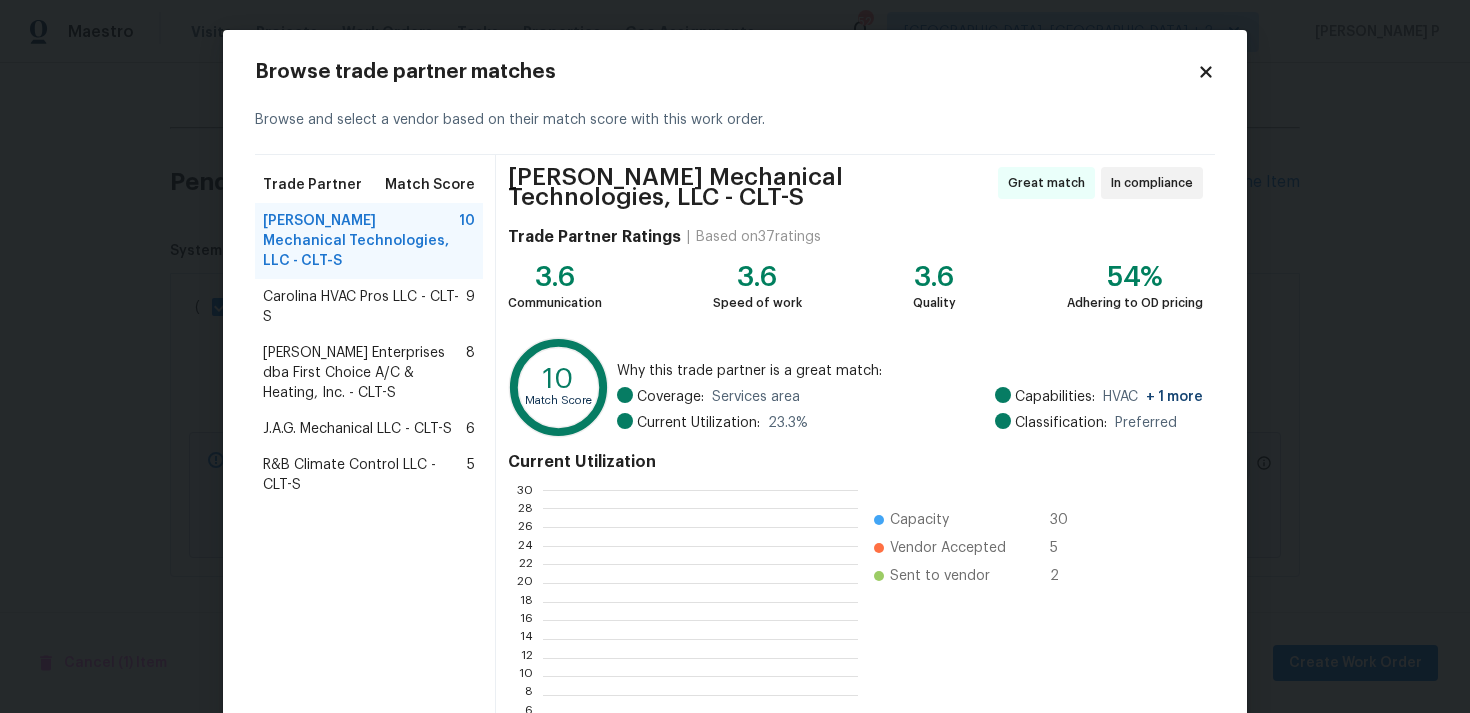scroll, scrollTop: 2, scrollLeft: 2, axis: both 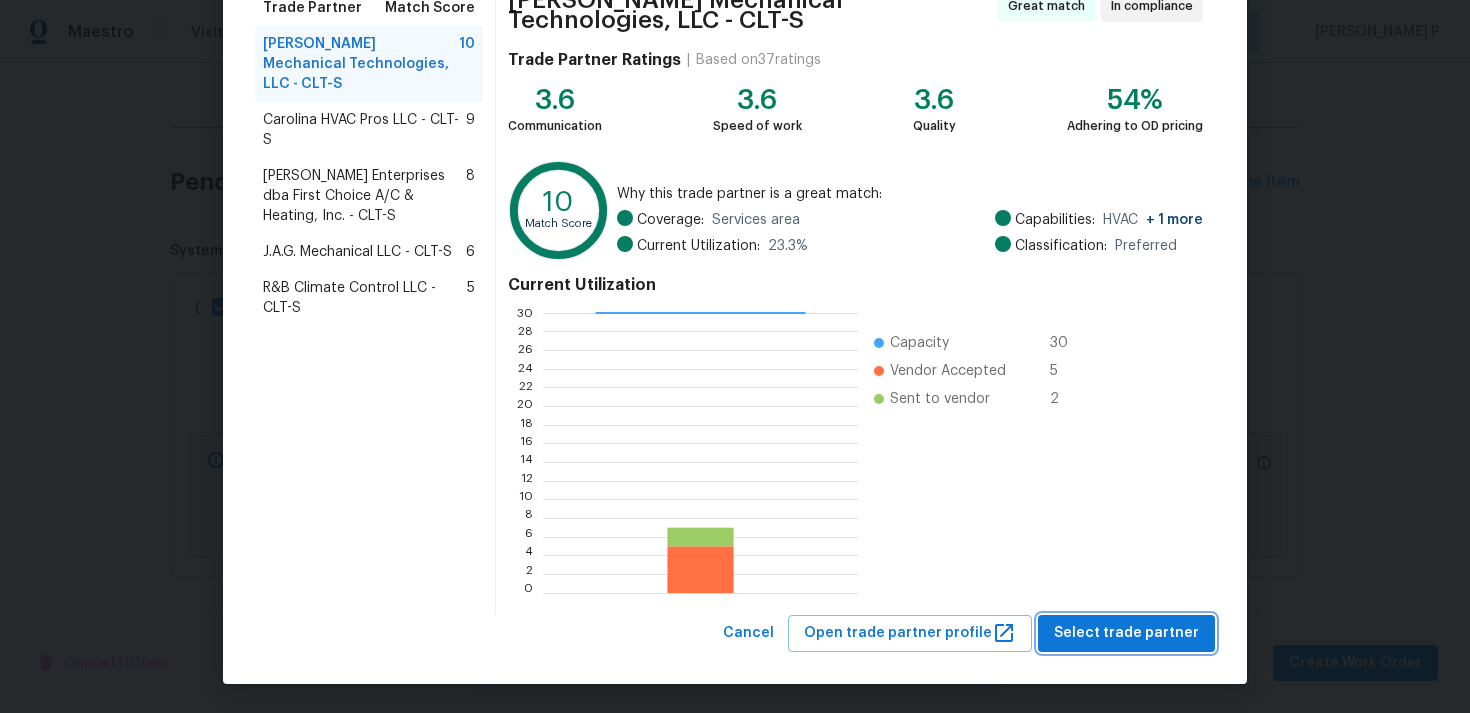 click on "Select trade partner" at bounding box center (1126, 633) 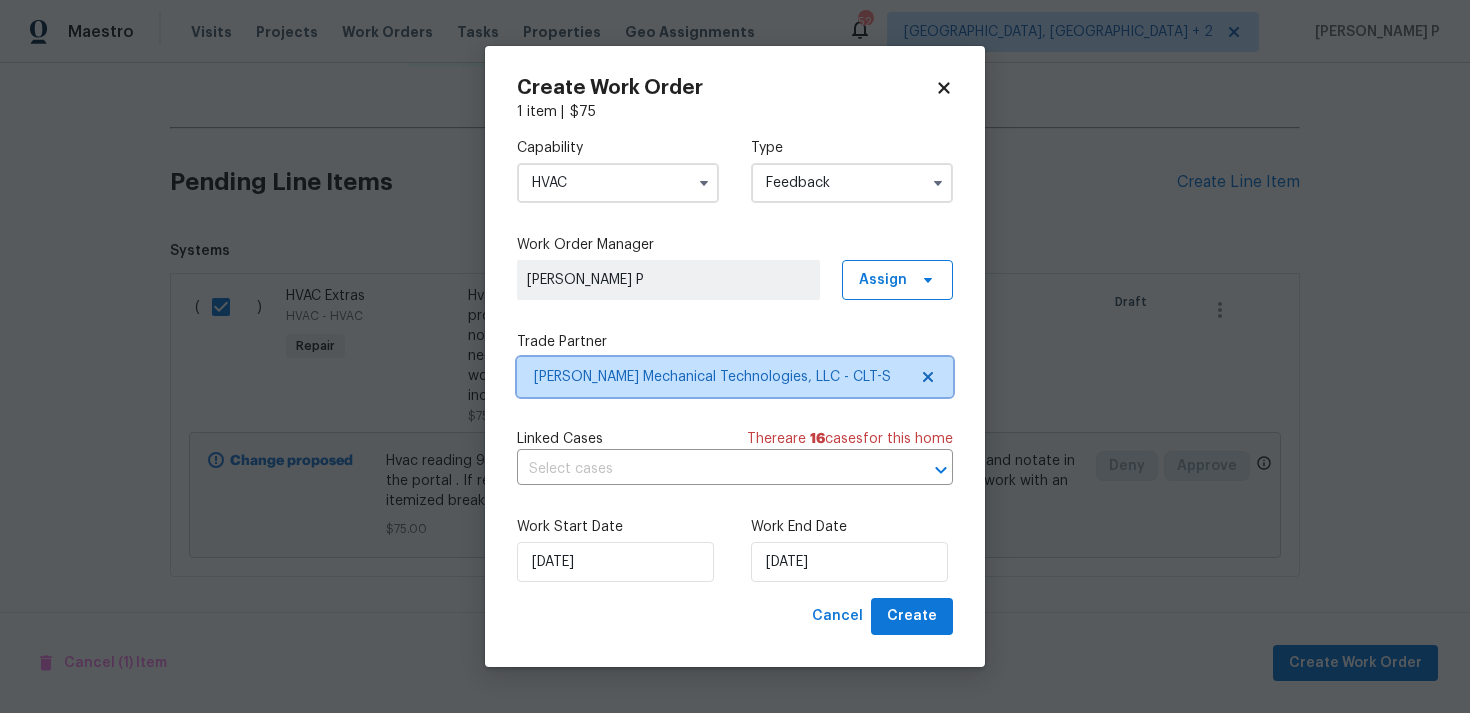 scroll, scrollTop: 0, scrollLeft: 0, axis: both 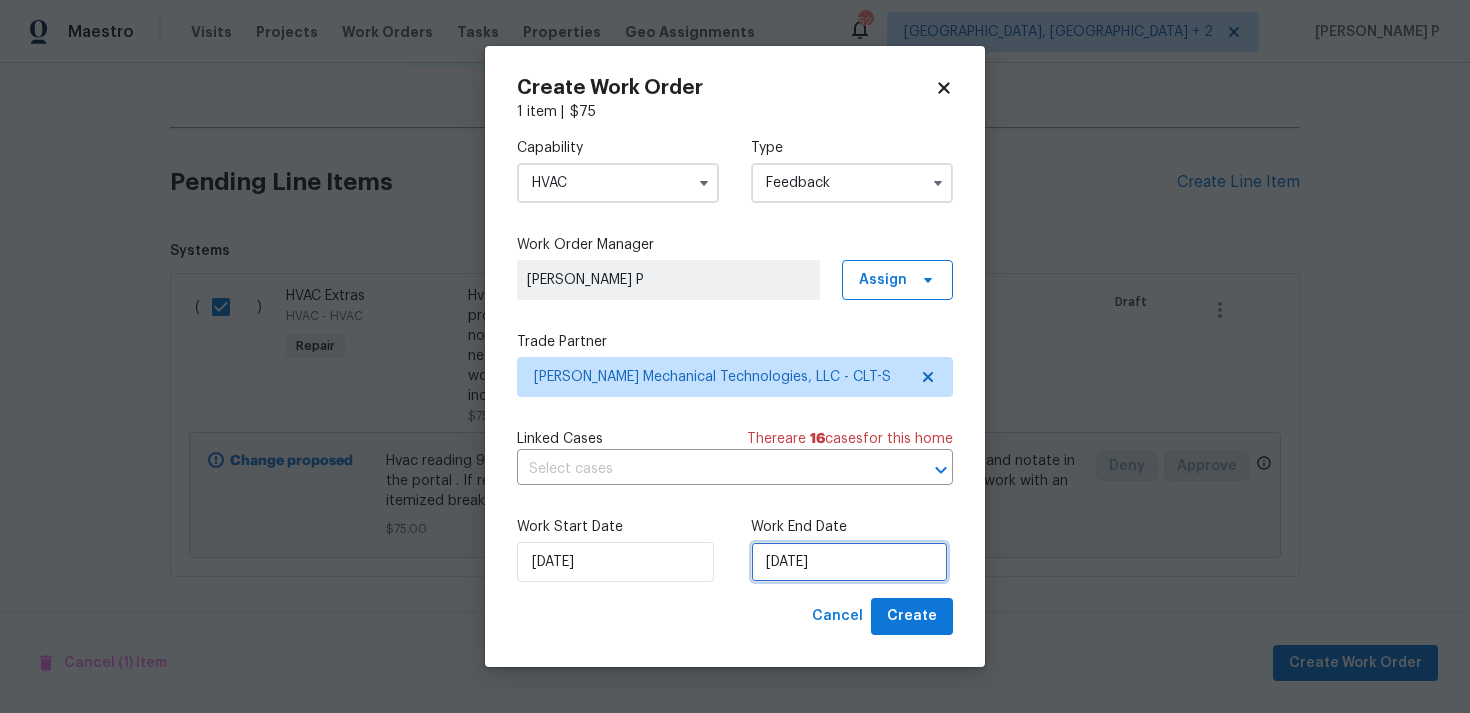 click on "[DATE]" at bounding box center [849, 562] 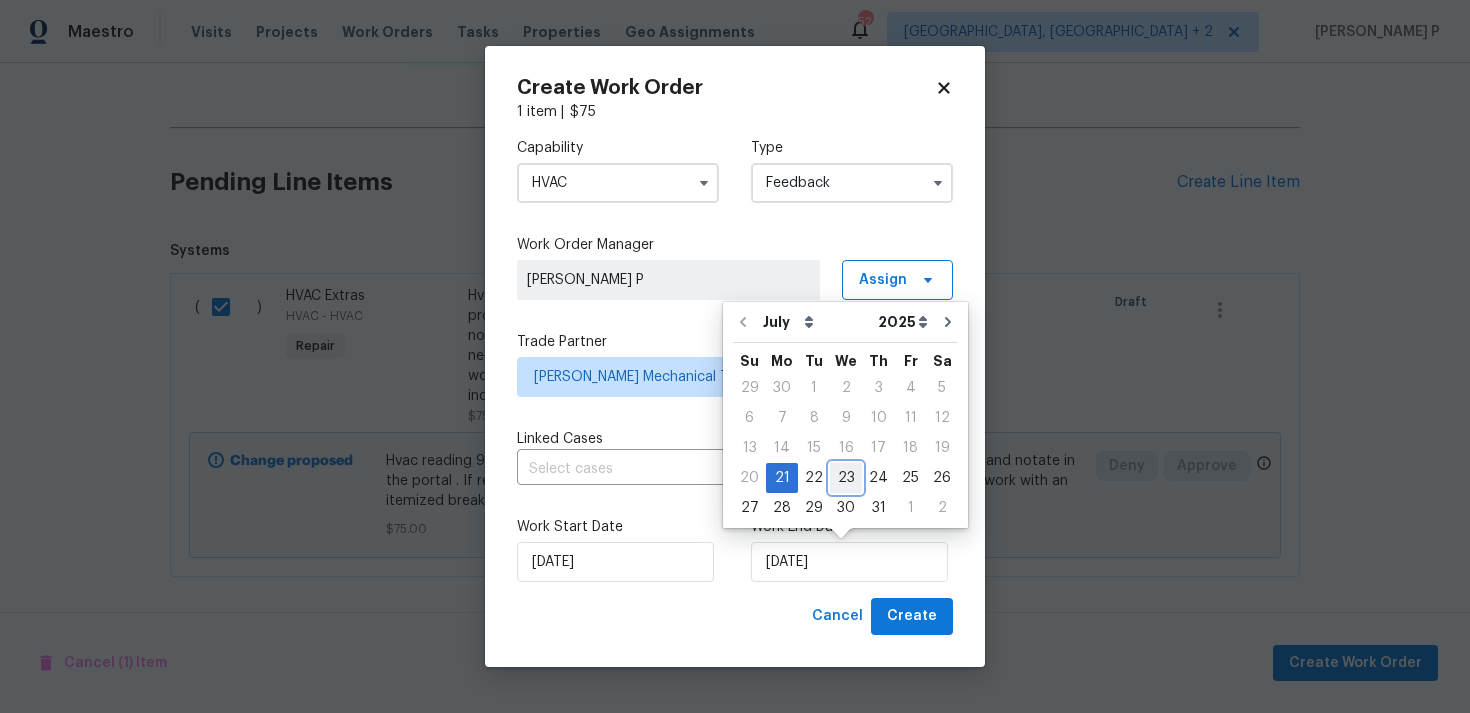 click on "23" at bounding box center [846, 478] 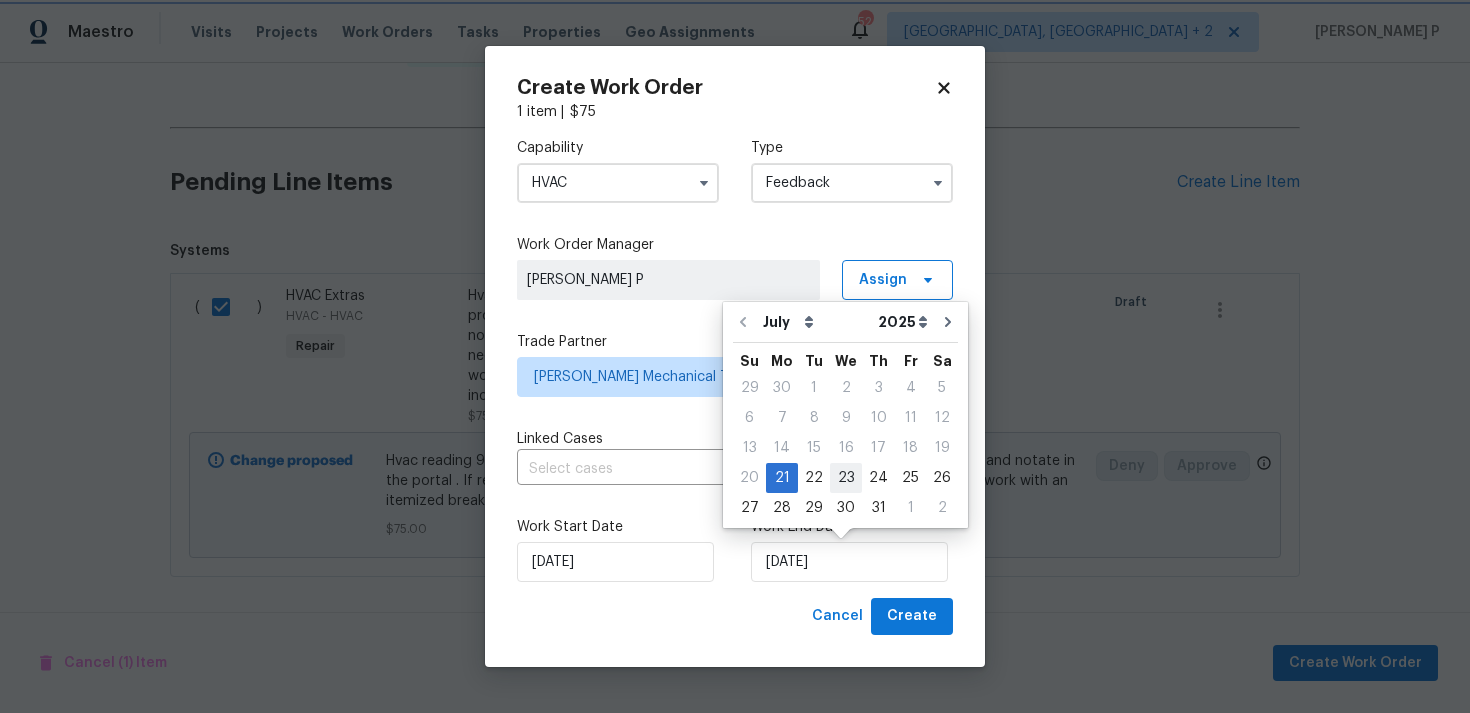 type on "[DATE]" 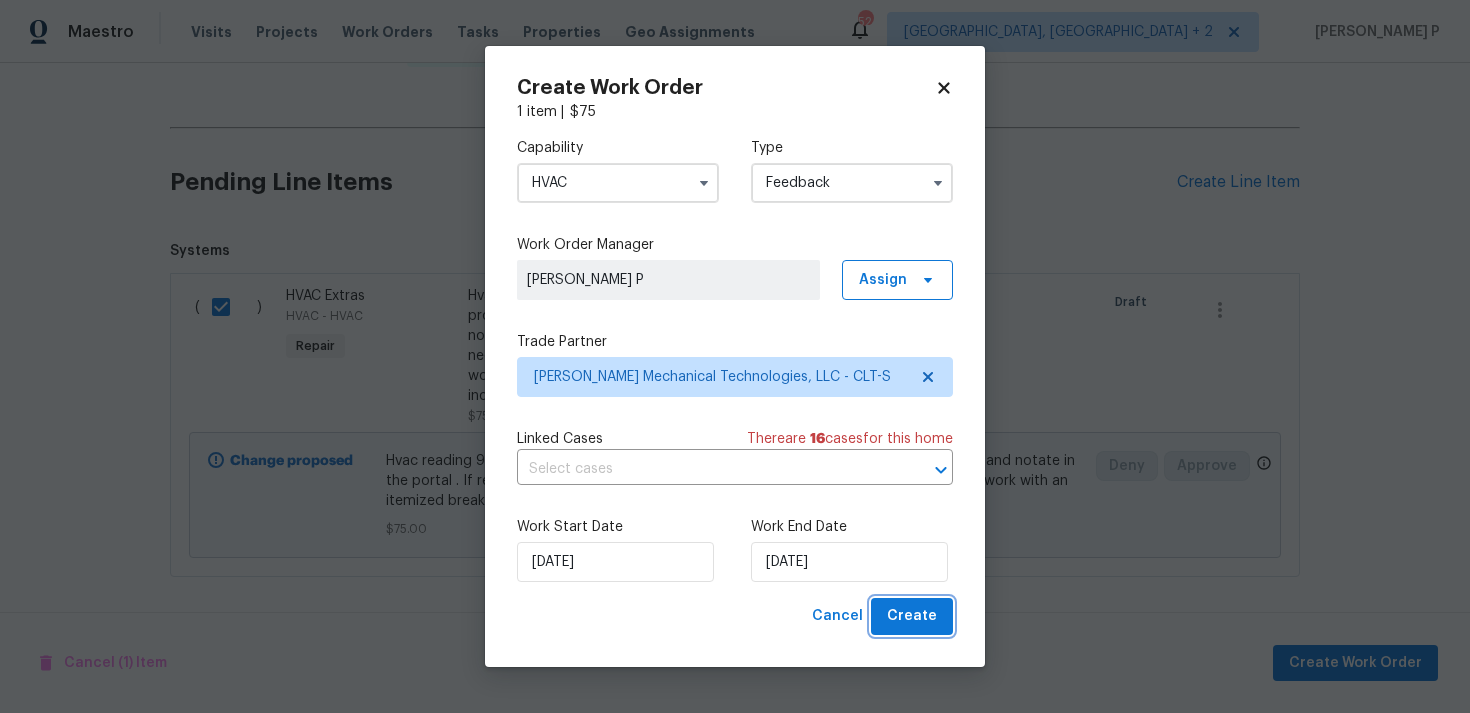 click on "Create" at bounding box center [912, 616] 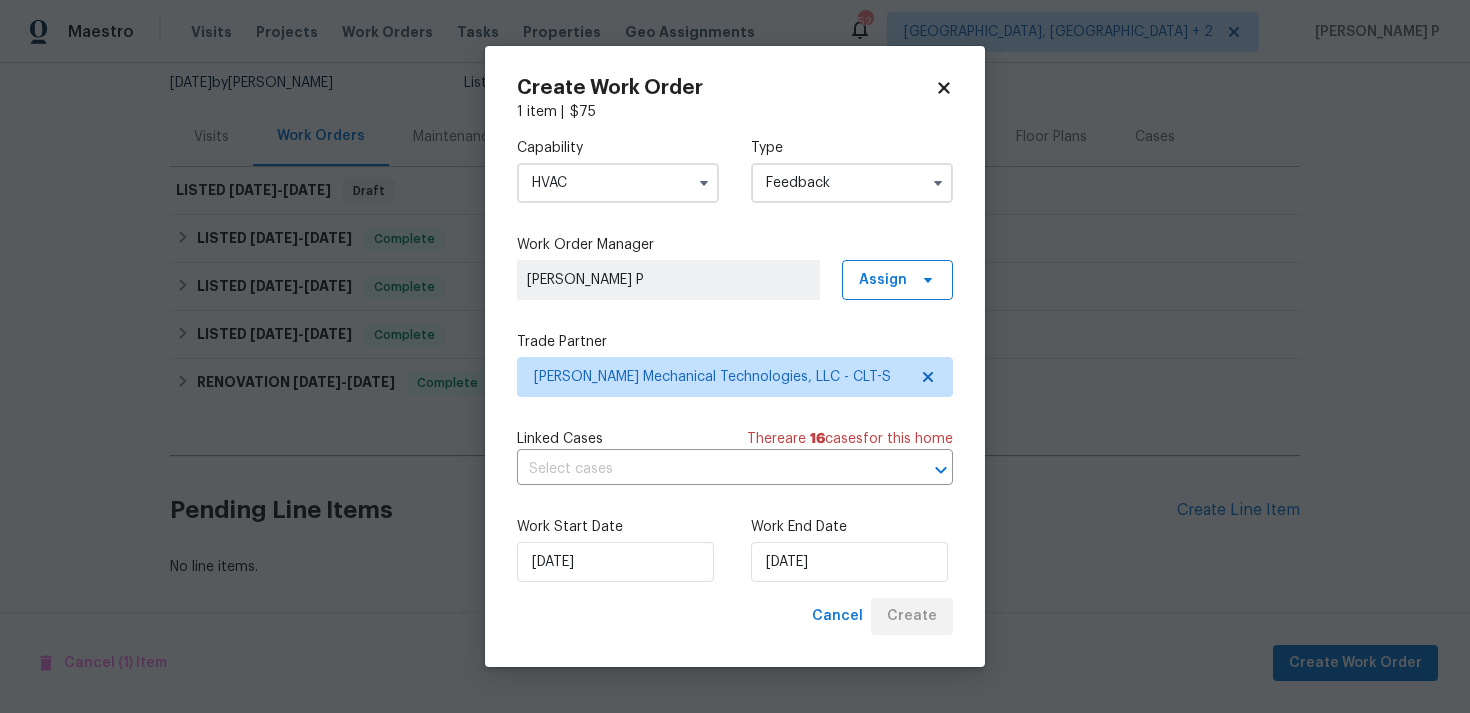 scroll, scrollTop: 196, scrollLeft: 0, axis: vertical 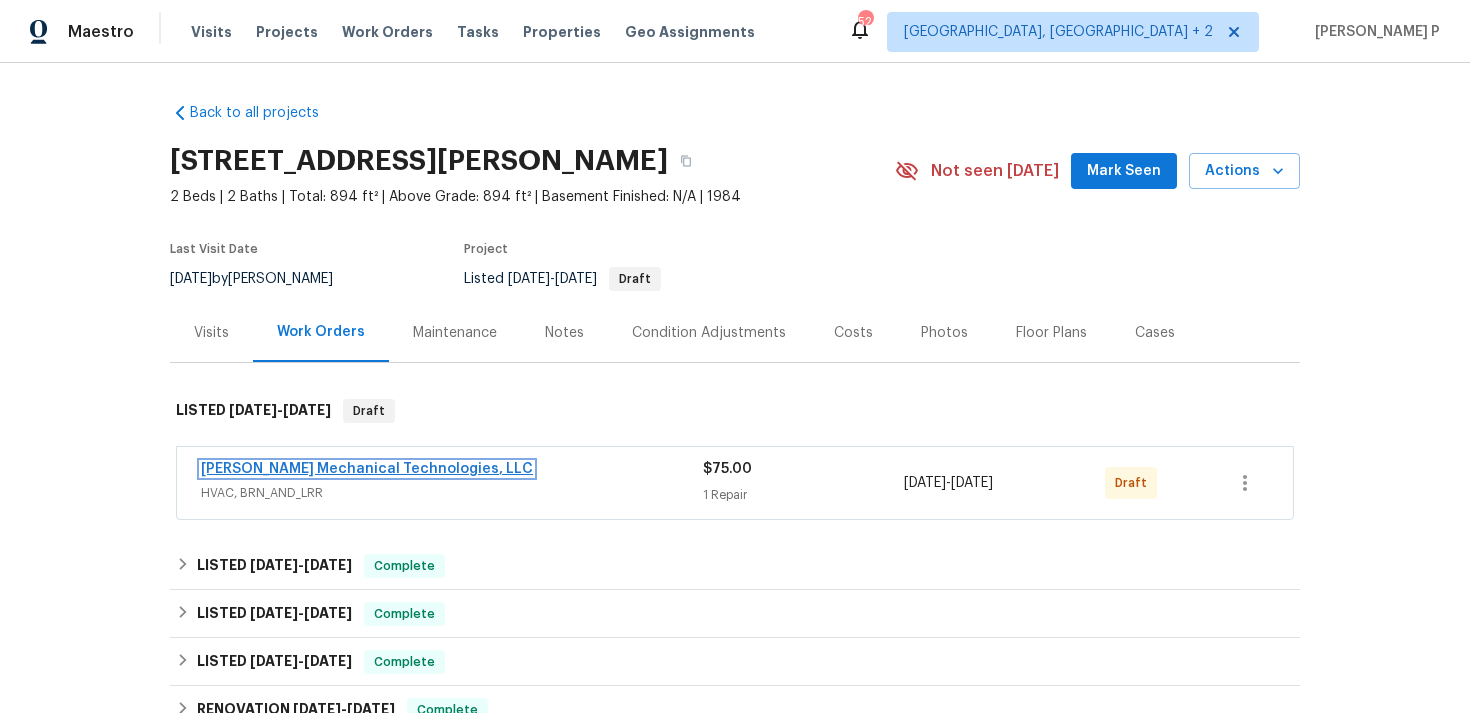 click on "Johnson's Mechanical Technologies, LLC" at bounding box center (367, 469) 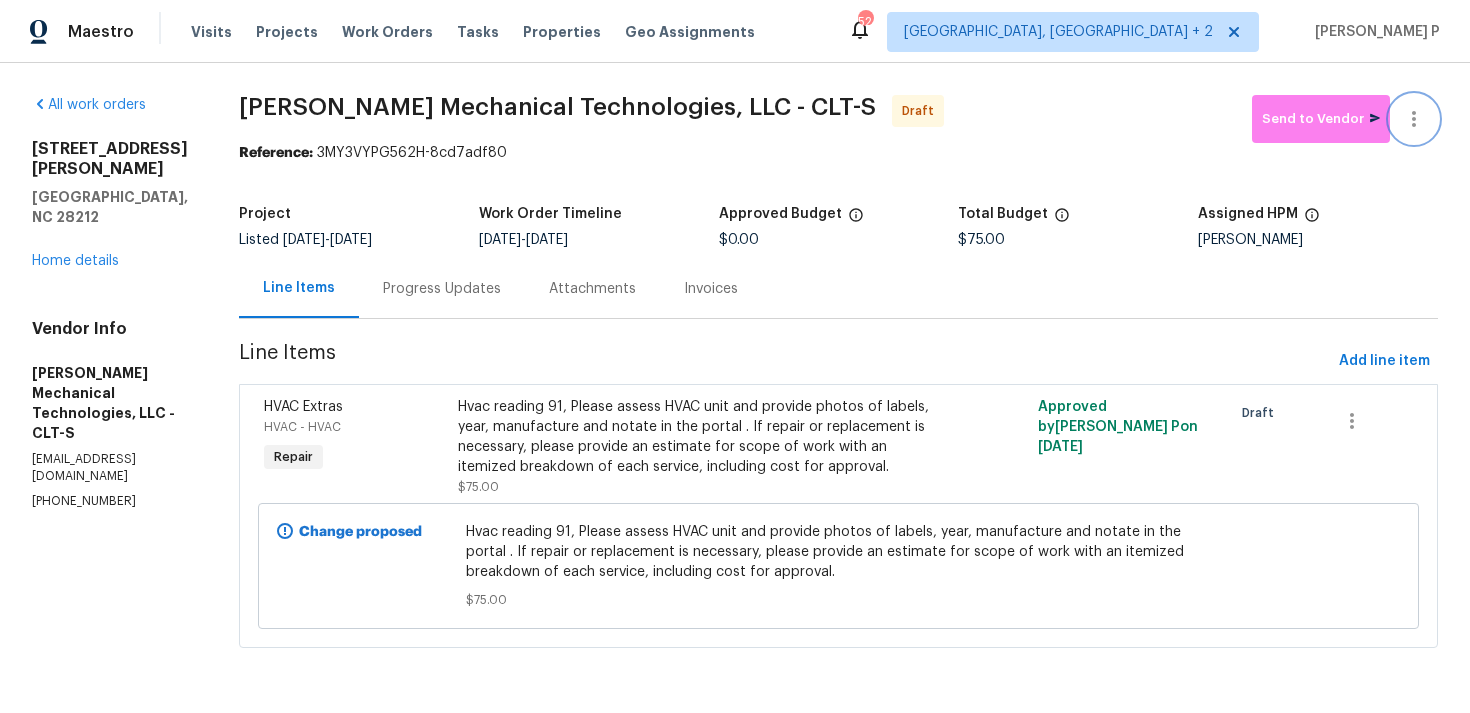click 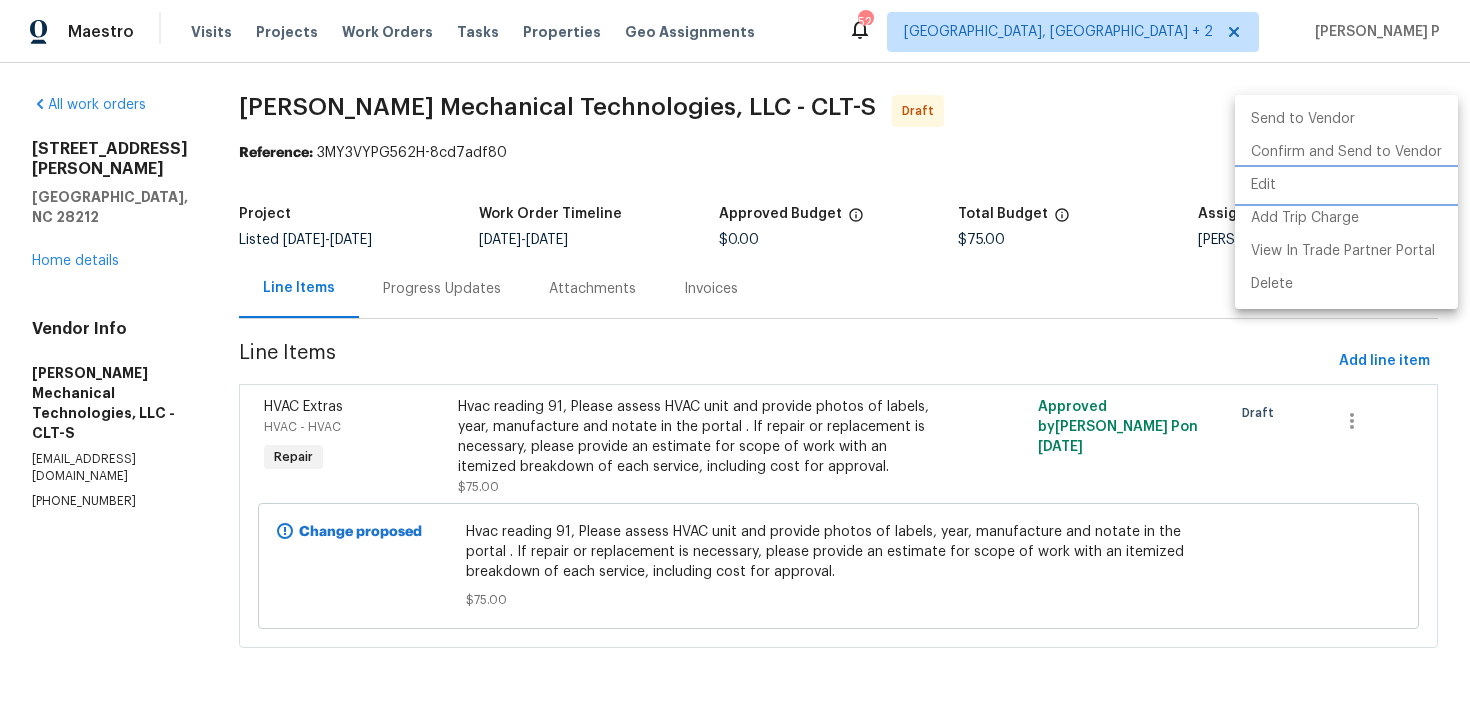 click on "Edit" at bounding box center (1346, 185) 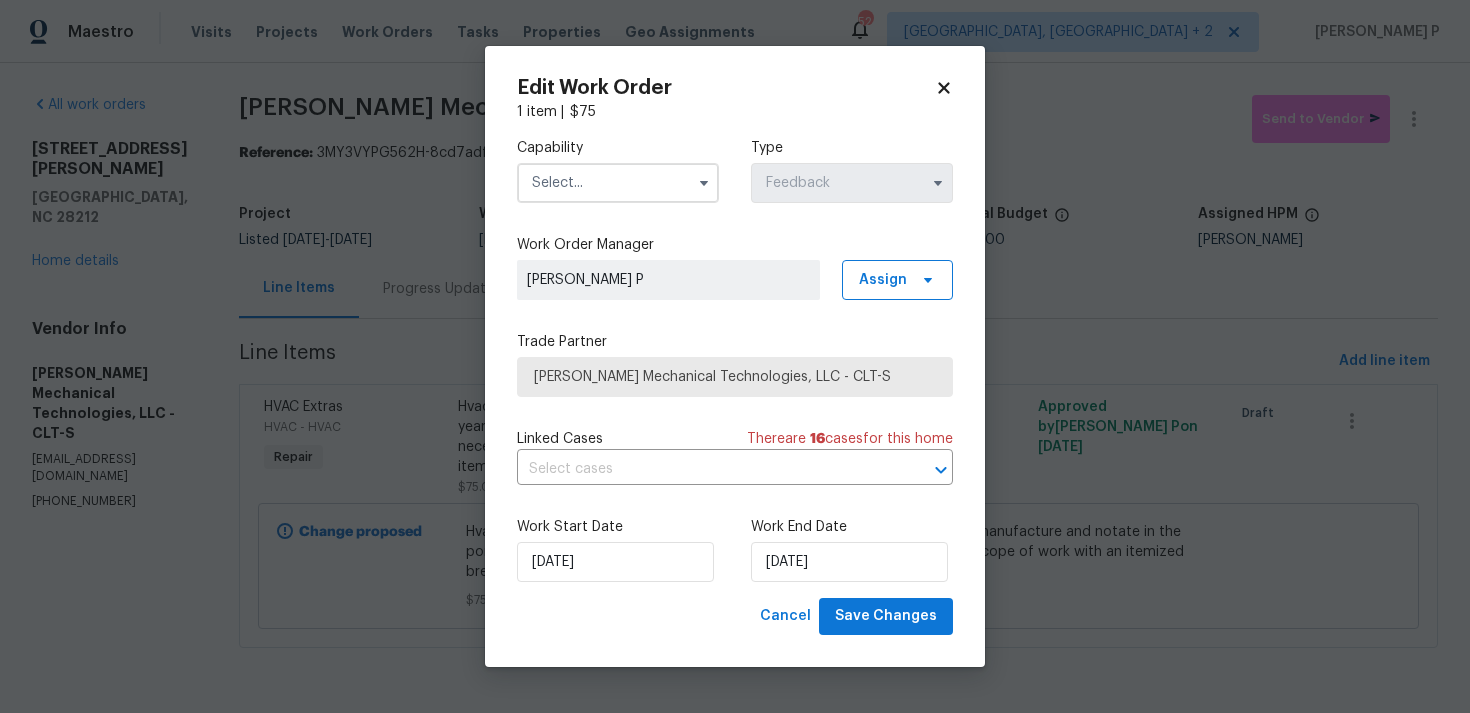 click at bounding box center (618, 183) 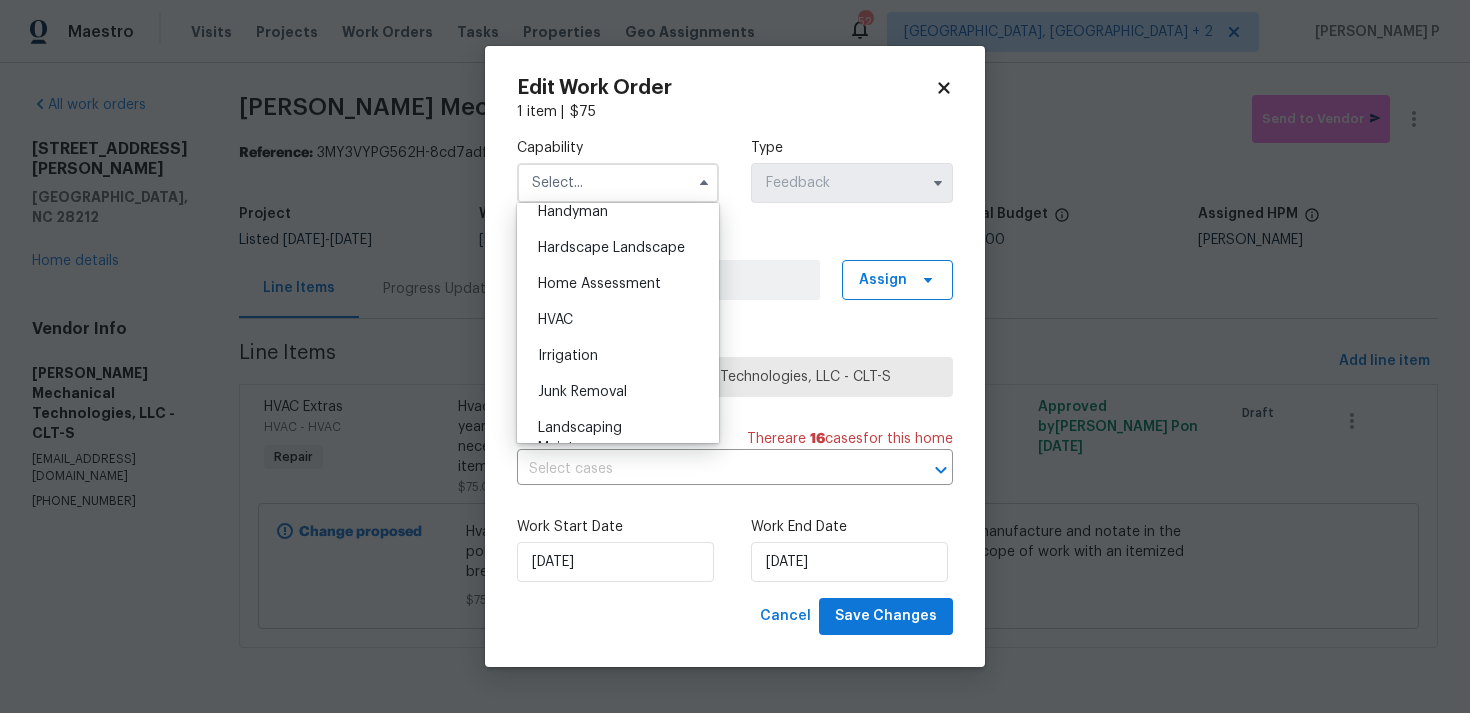 scroll, scrollTop: 1134, scrollLeft: 0, axis: vertical 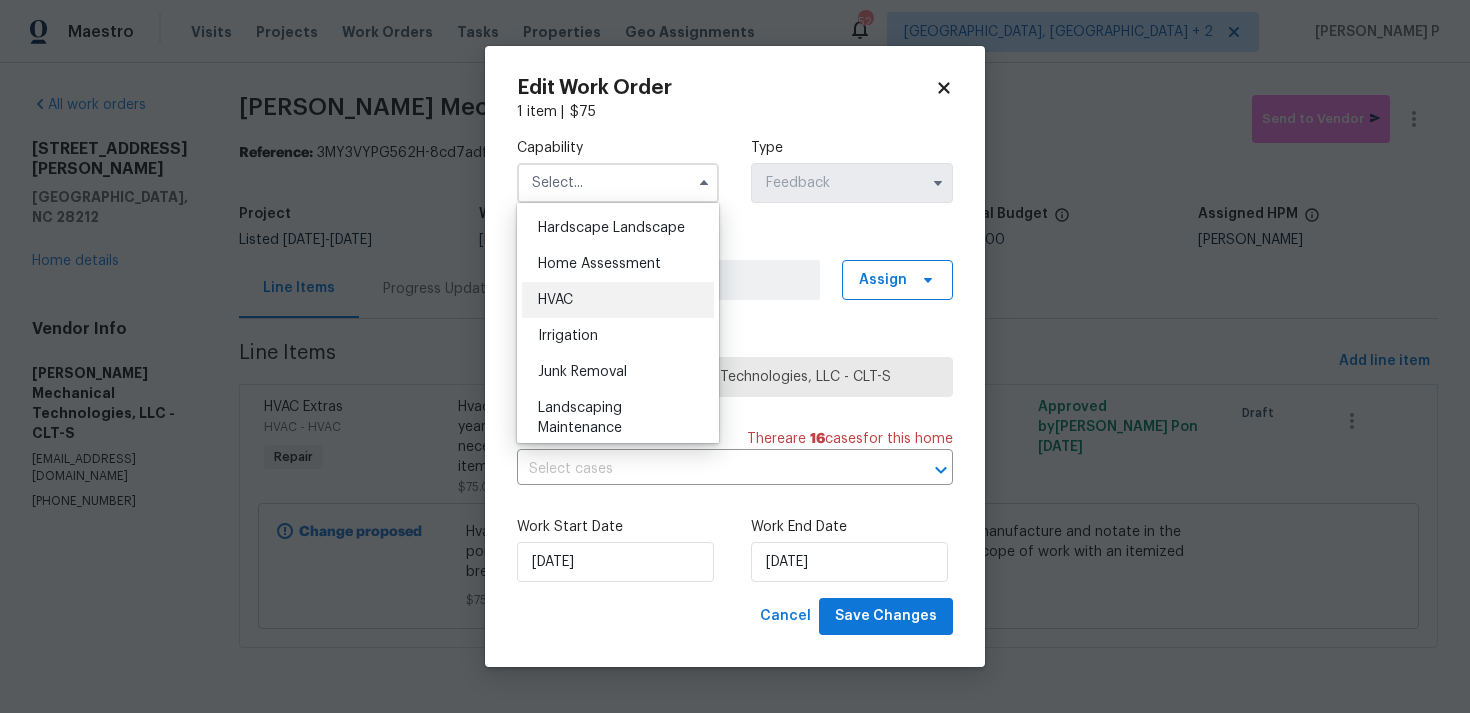 click on "HVAC" at bounding box center (618, 300) 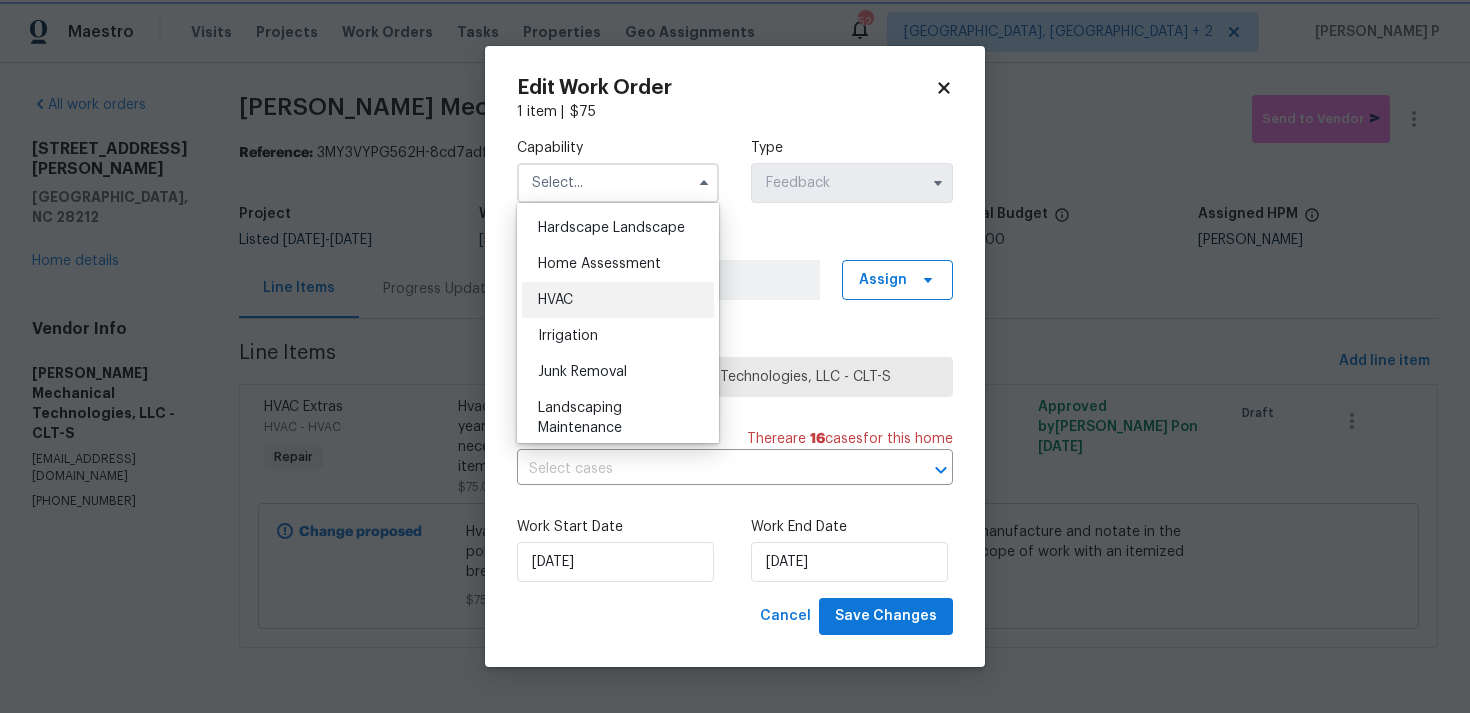 type on "HVAC" 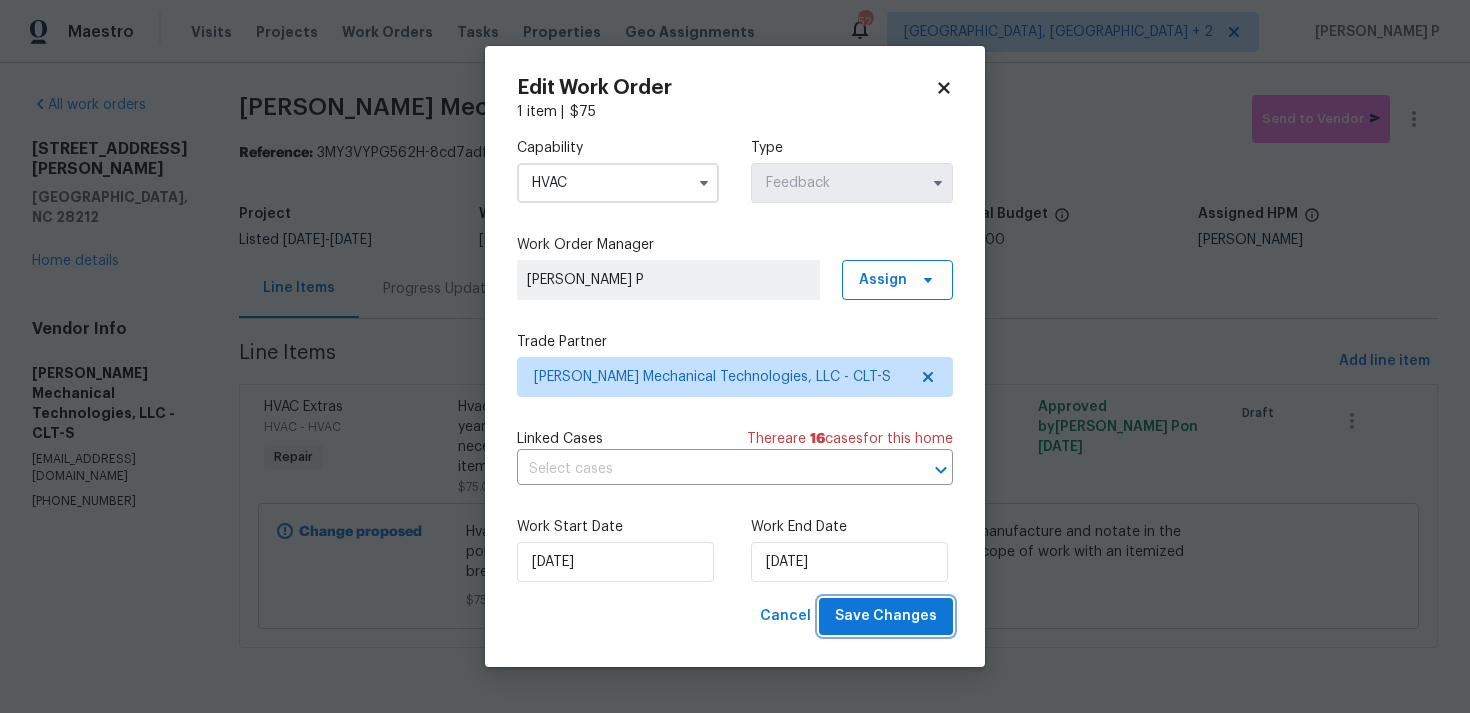 click on "Save Changes" at bounding box center (886, 616) 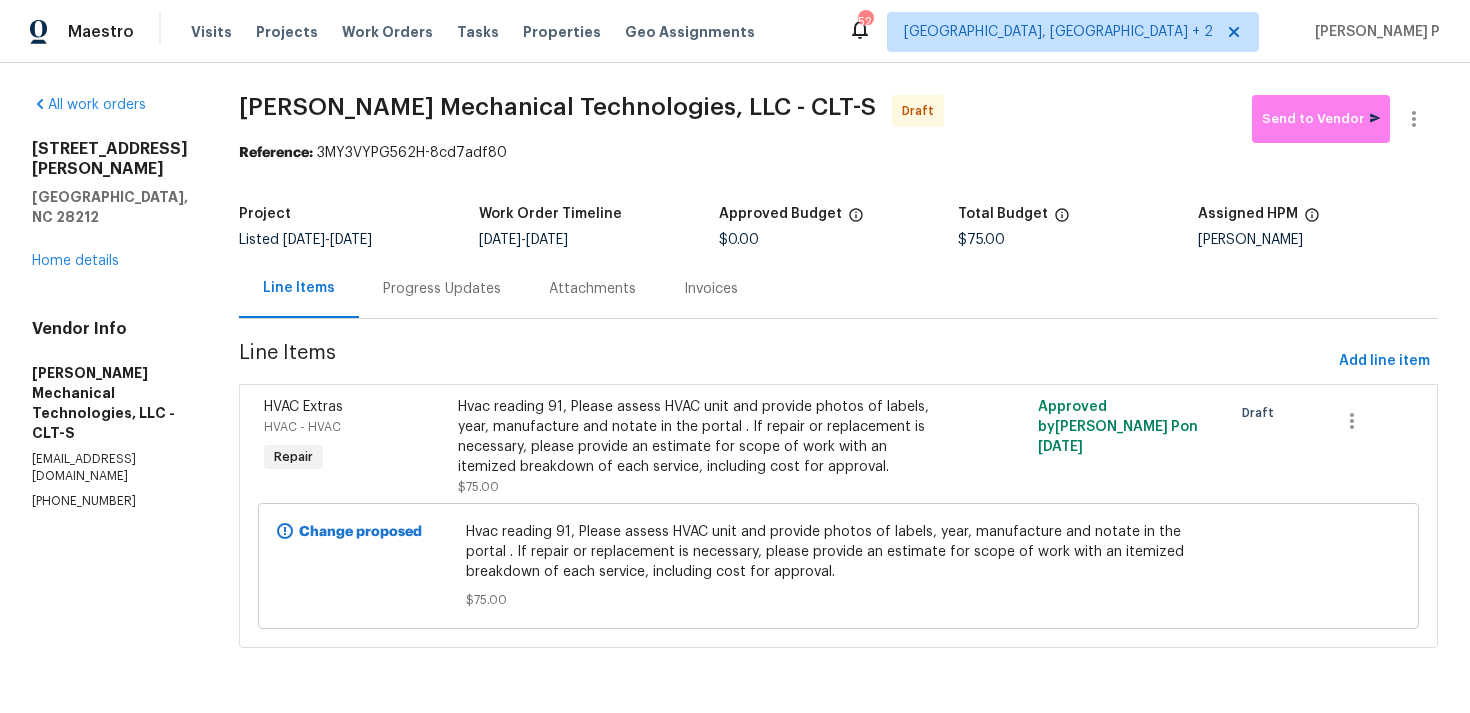 click on "Progress Updates" at bounding box center (442, 288) 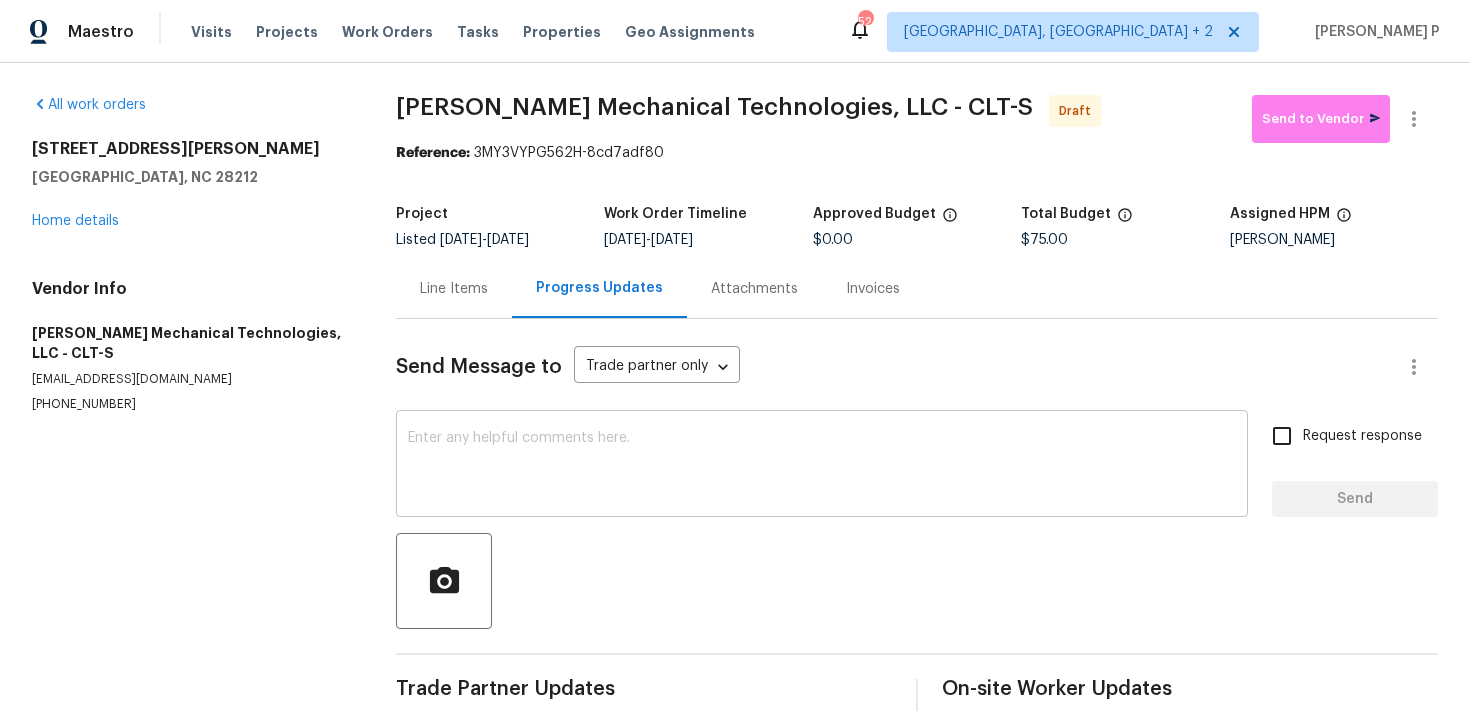 click at bounding box center (822, 466) 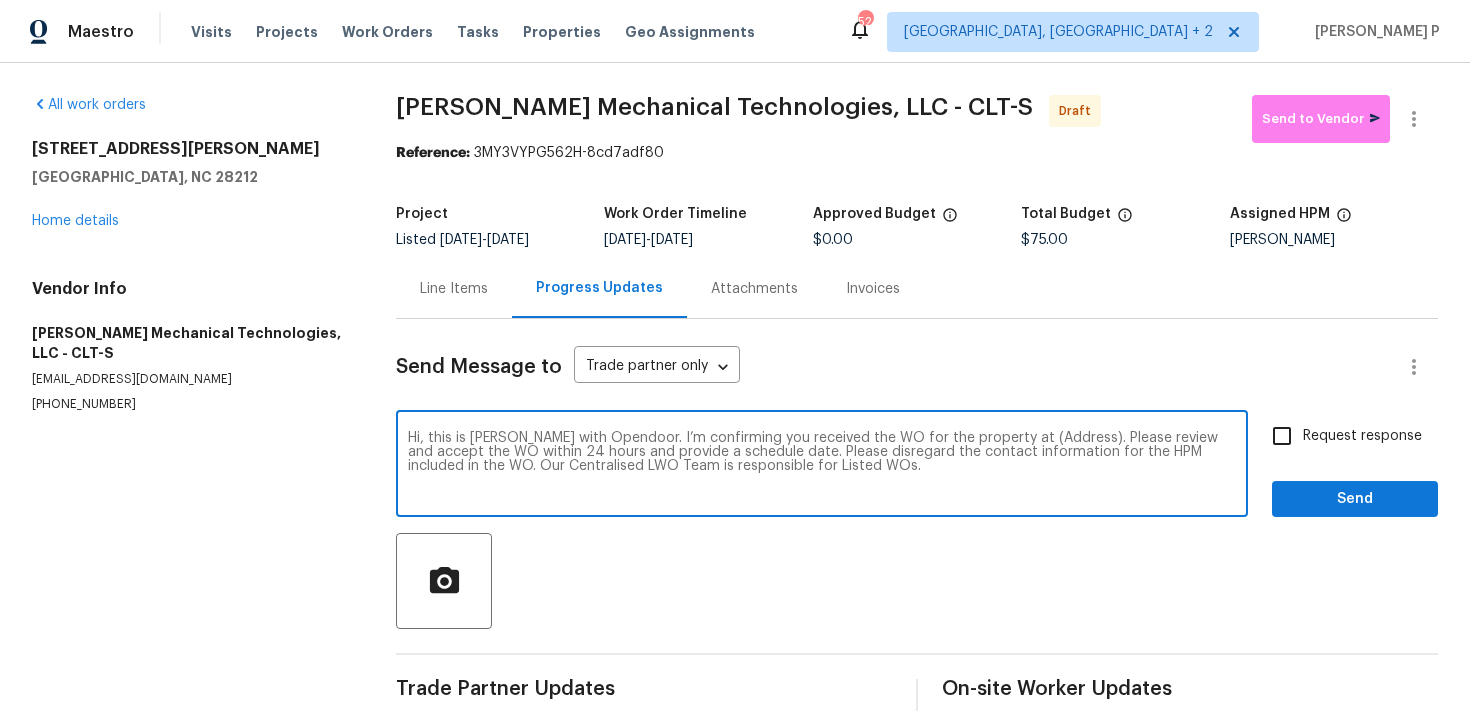 drag, startPoint x: 1003, startPoint y: 435, endPoint x: 1063, endPoint y: 433, distance: 60.033325 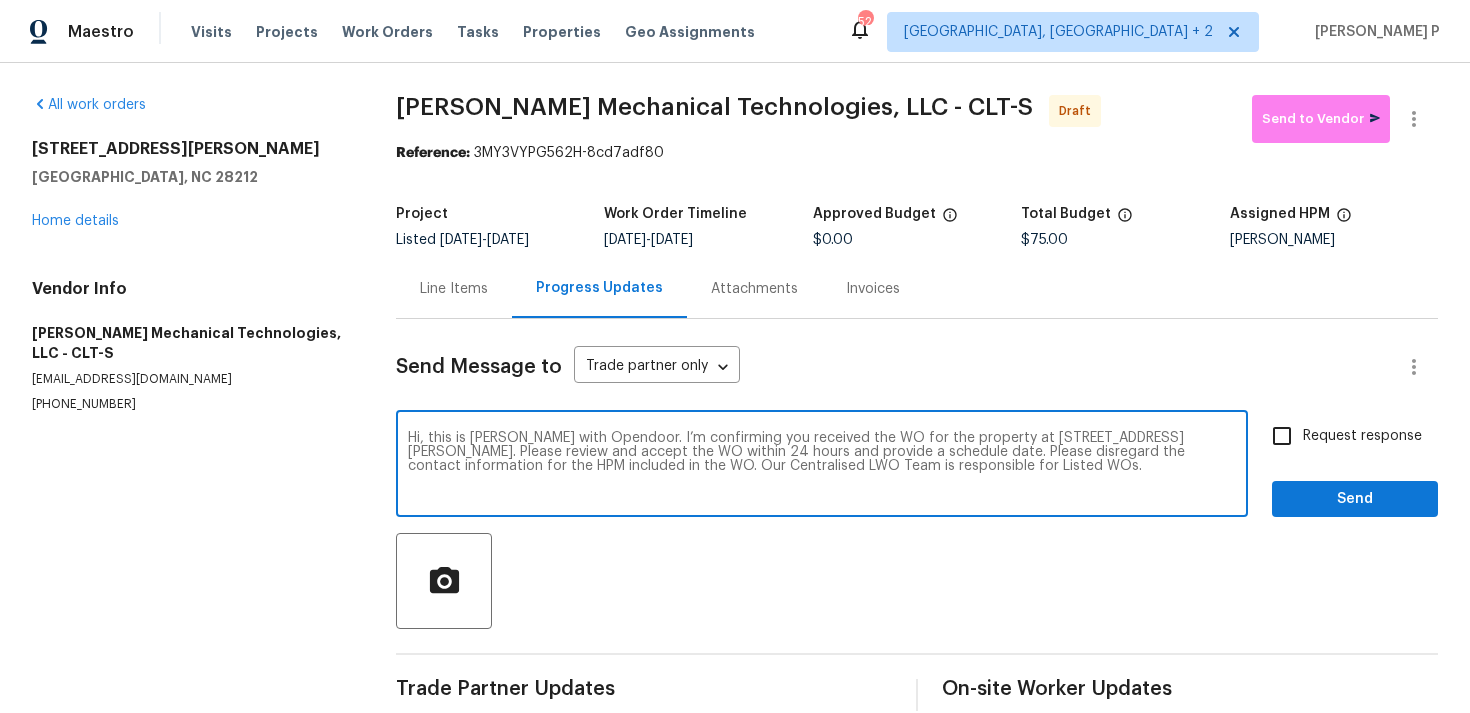 type on "Hi, this is Ramyasri with Opendoor. I’m confirming you received the WO for the property at 8069 Cedar Glen Dr, Charlotte, NC 28212. Please review and accept the WO within 24 hours and provide a schedule date. Please disregard the contact information for the HPM included in the WO. Our Centralised LWO Team is responsible for Listed WOs." 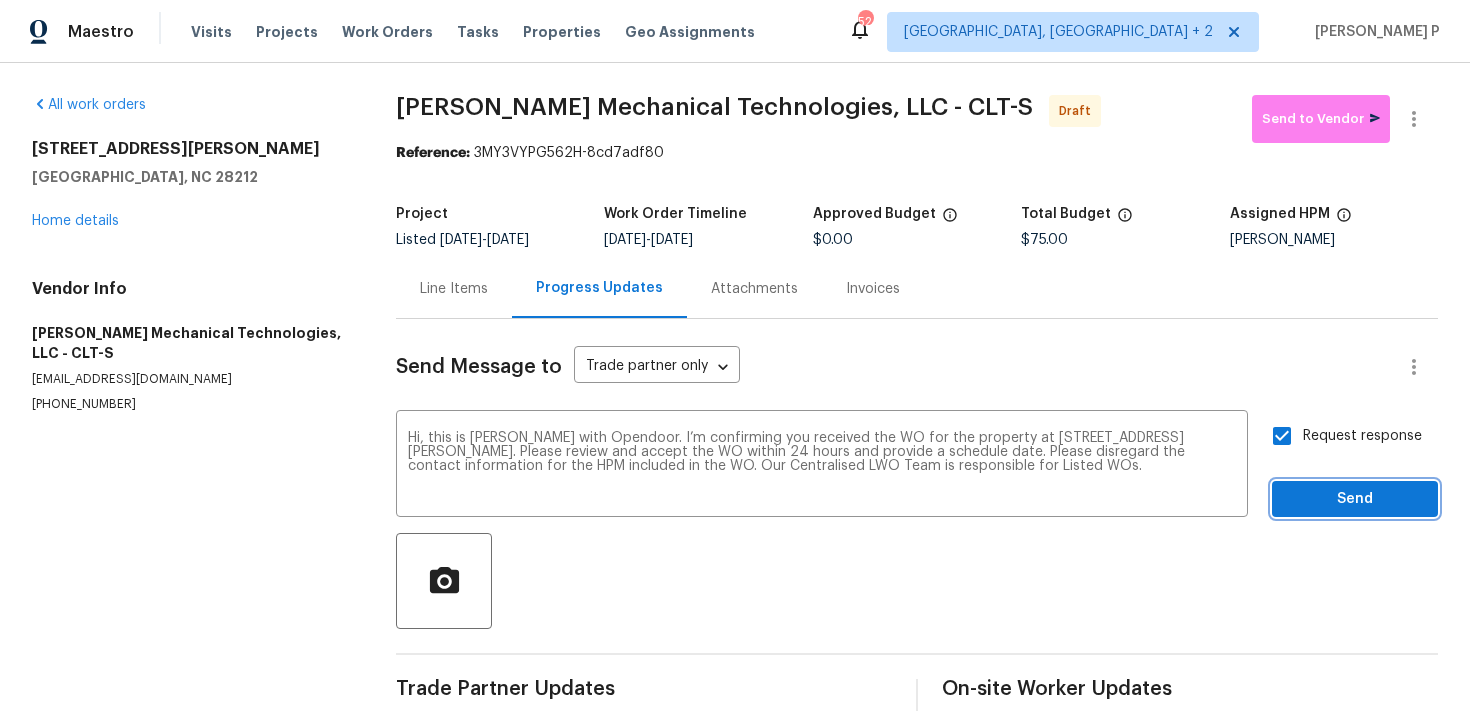 click on "Send" at bounding box center [1355, 499] 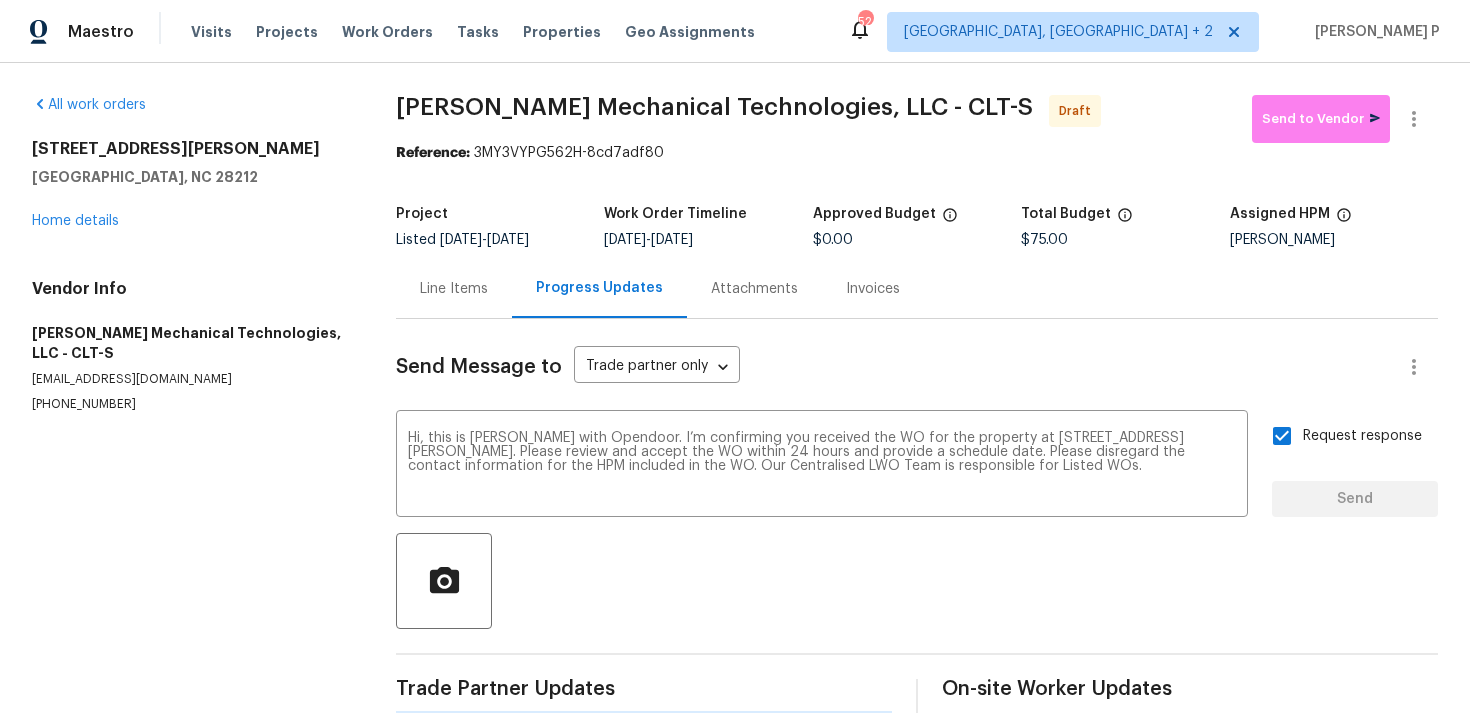 type 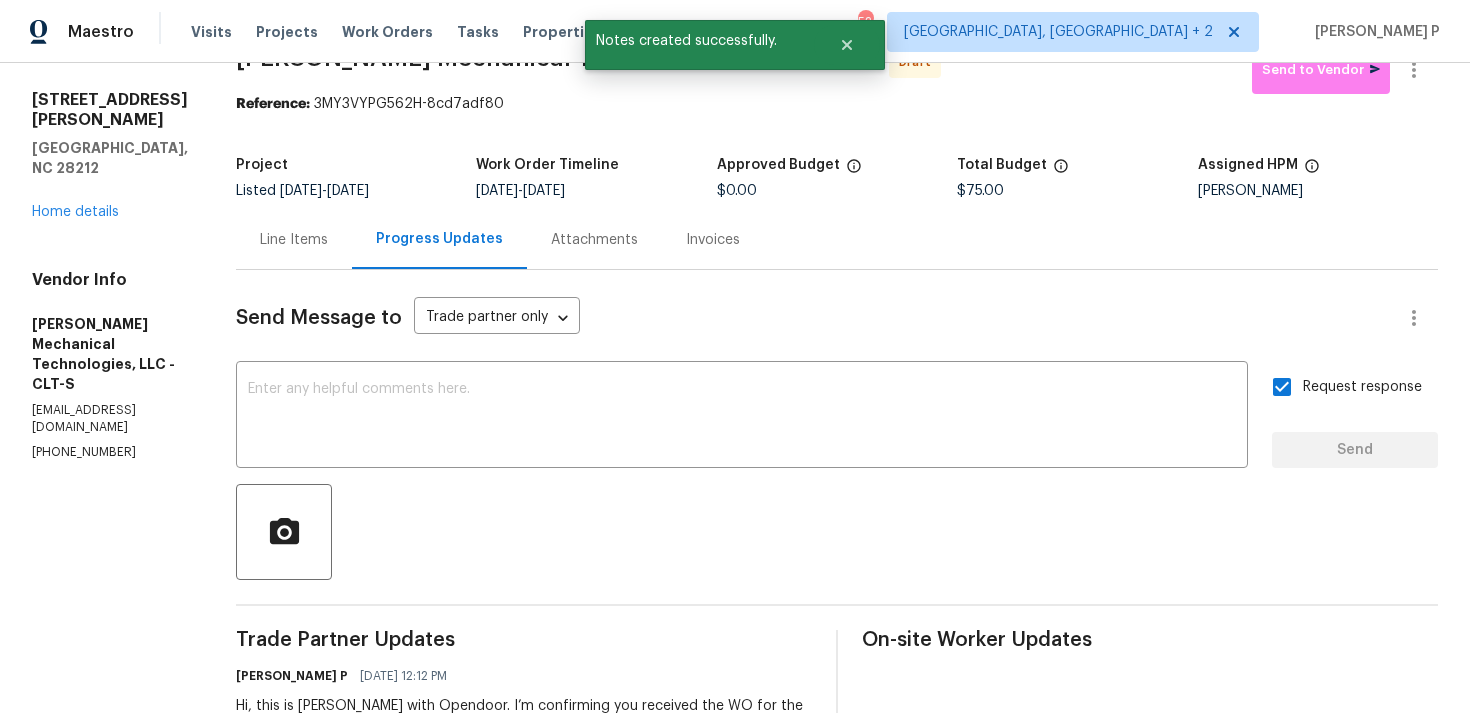 scroll, scrollTop: 0, scrollLeft: 0, axis: both 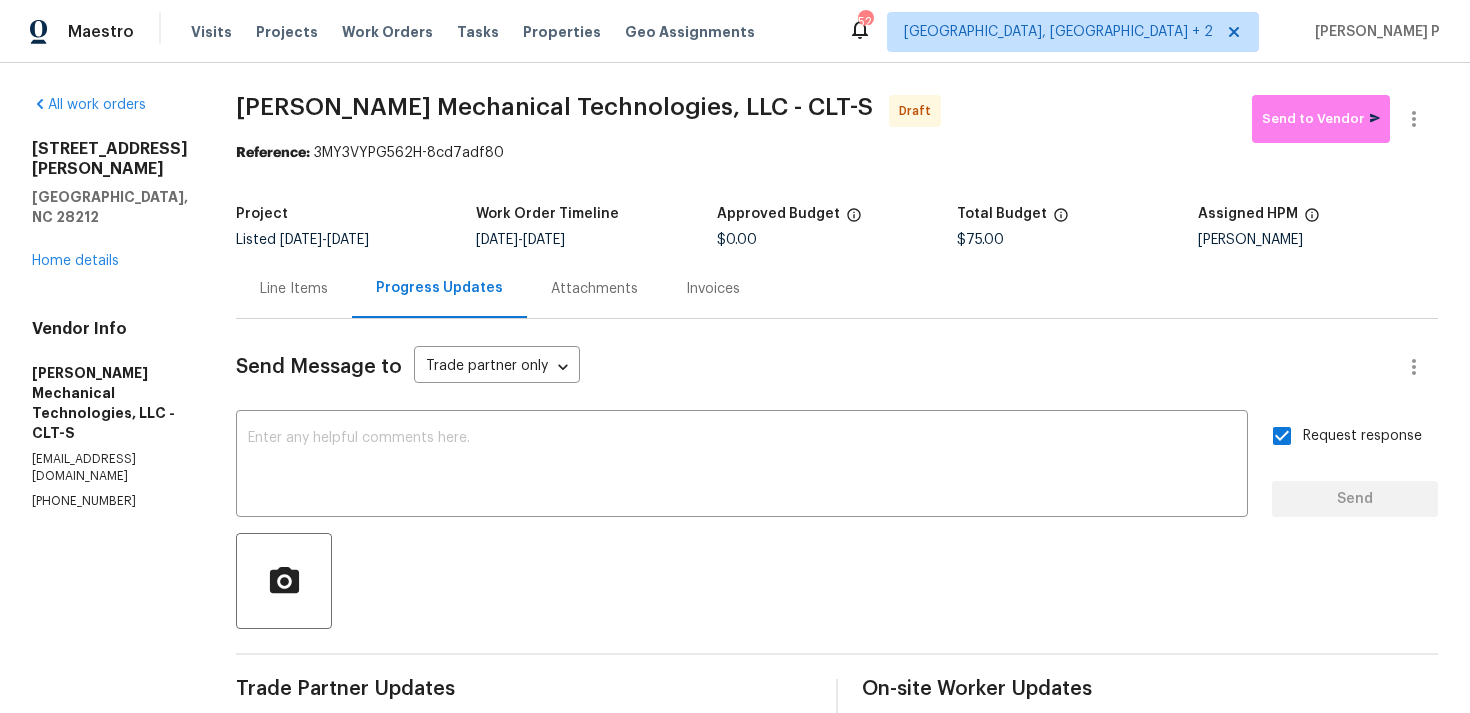 click on "Project" at bounding box center [356, 220] 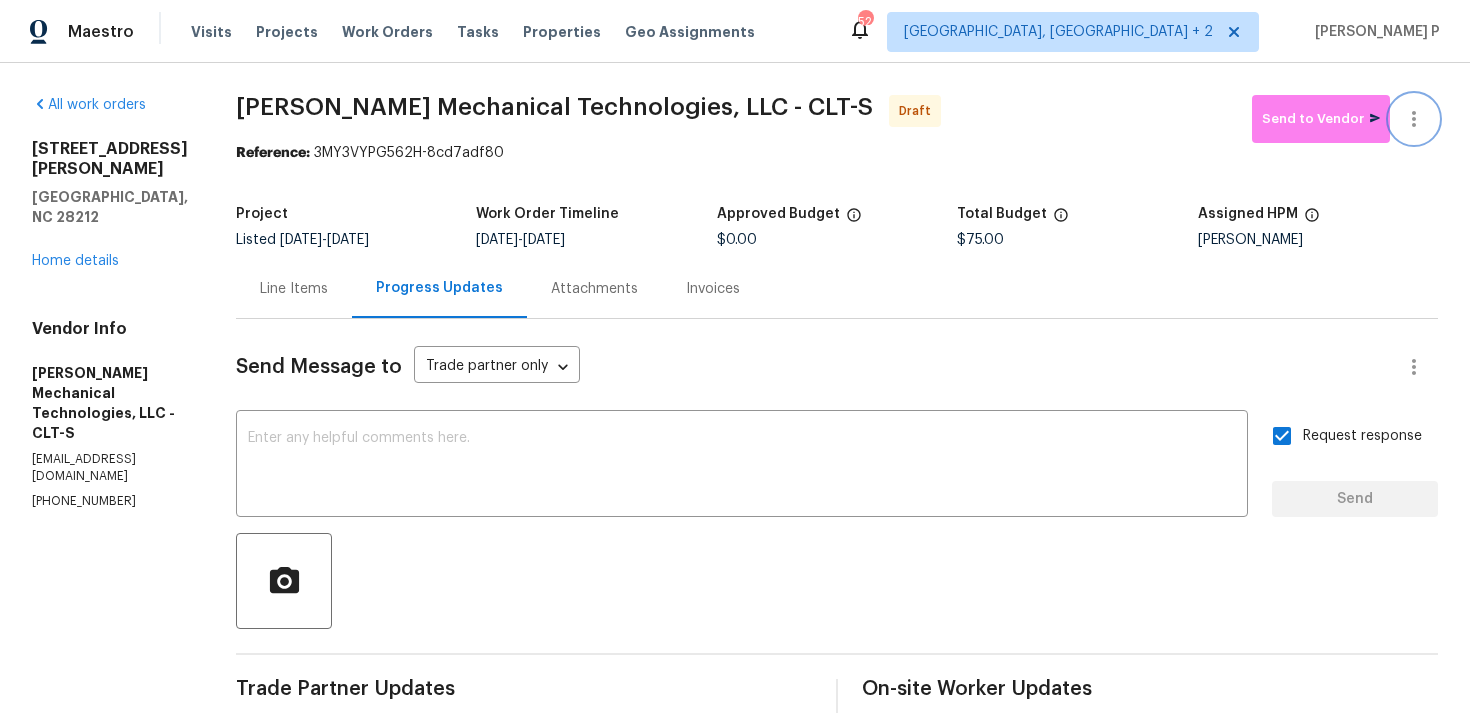 click at bounding box center [1414, 119] 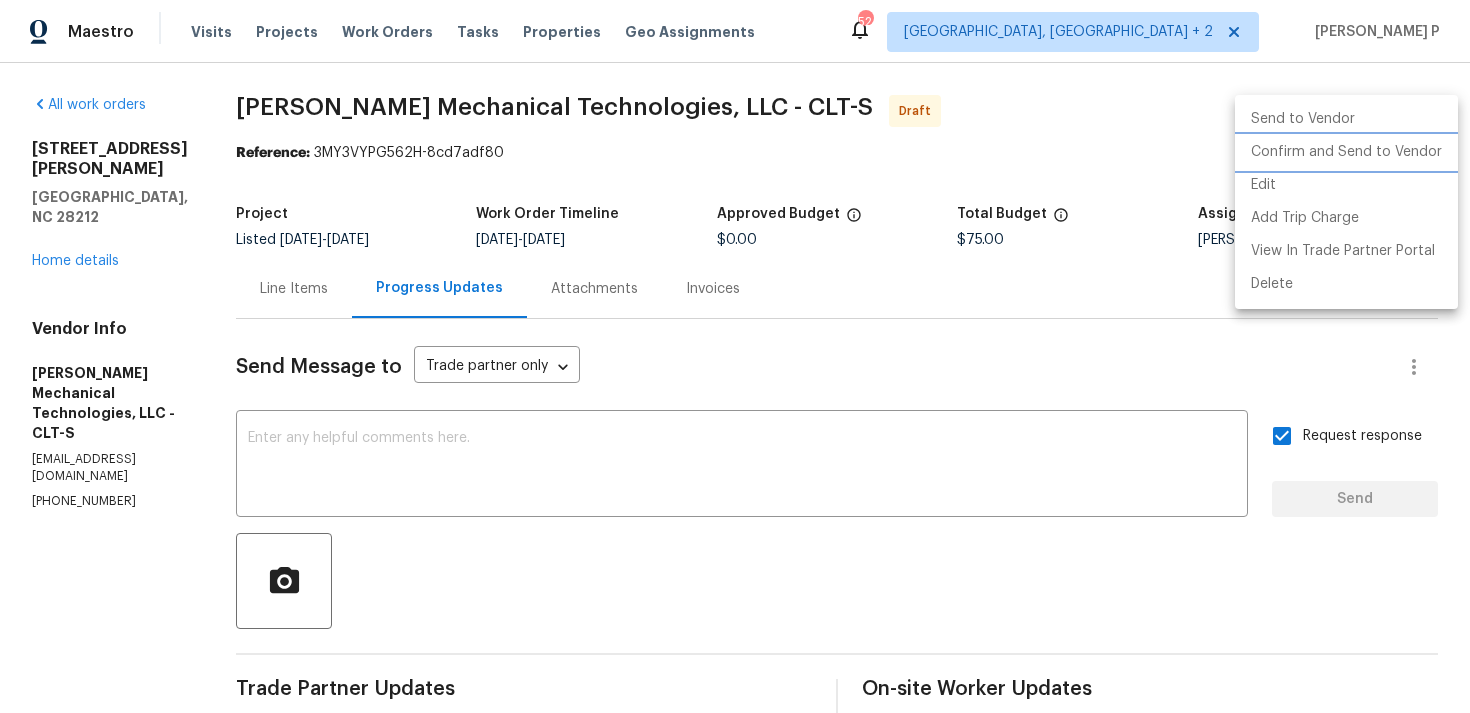 click on "Confirm and Send to Vendor" at bounding box center [1346, 152] 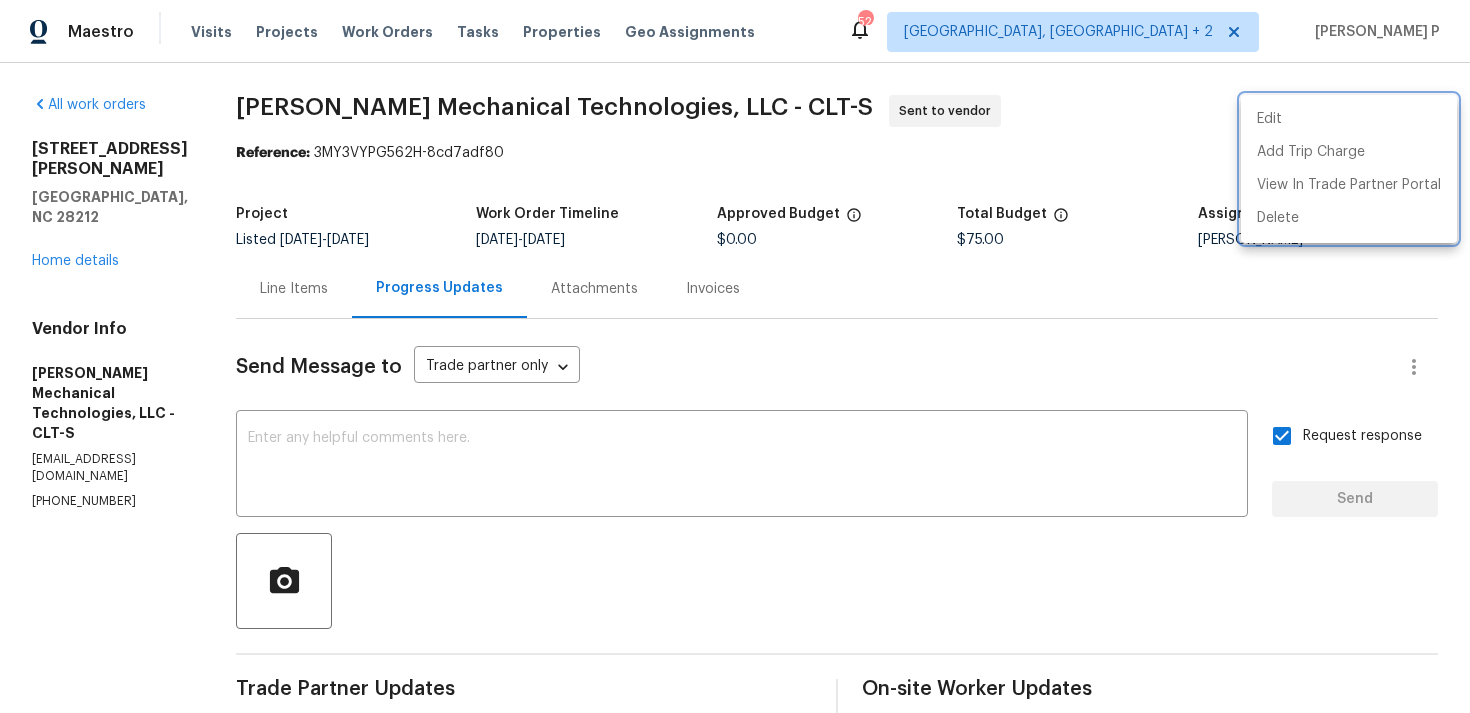 click at bounding box center [735, 356] 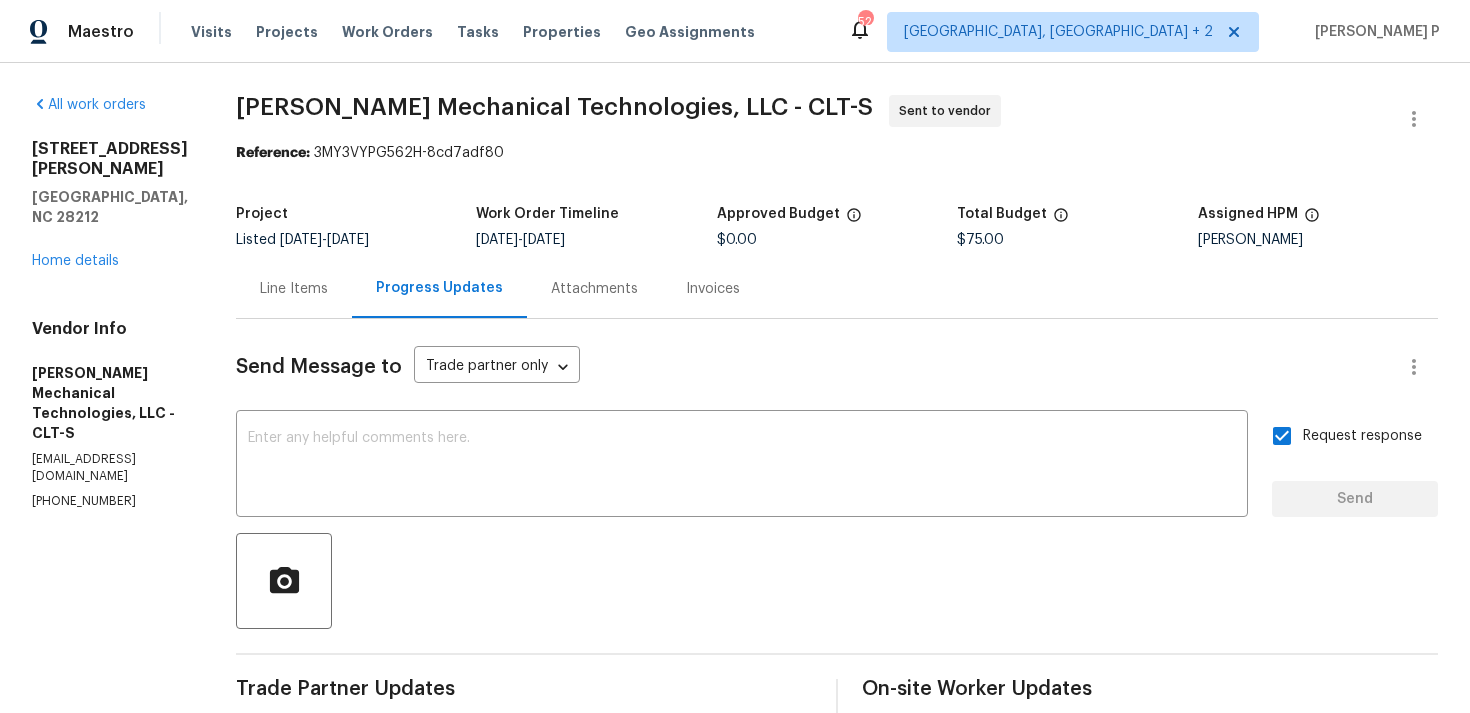 drag, startPoint x: 359, startPoint y: 153, endPoint x: 717, endPoint y: 143, distance: 358.13965 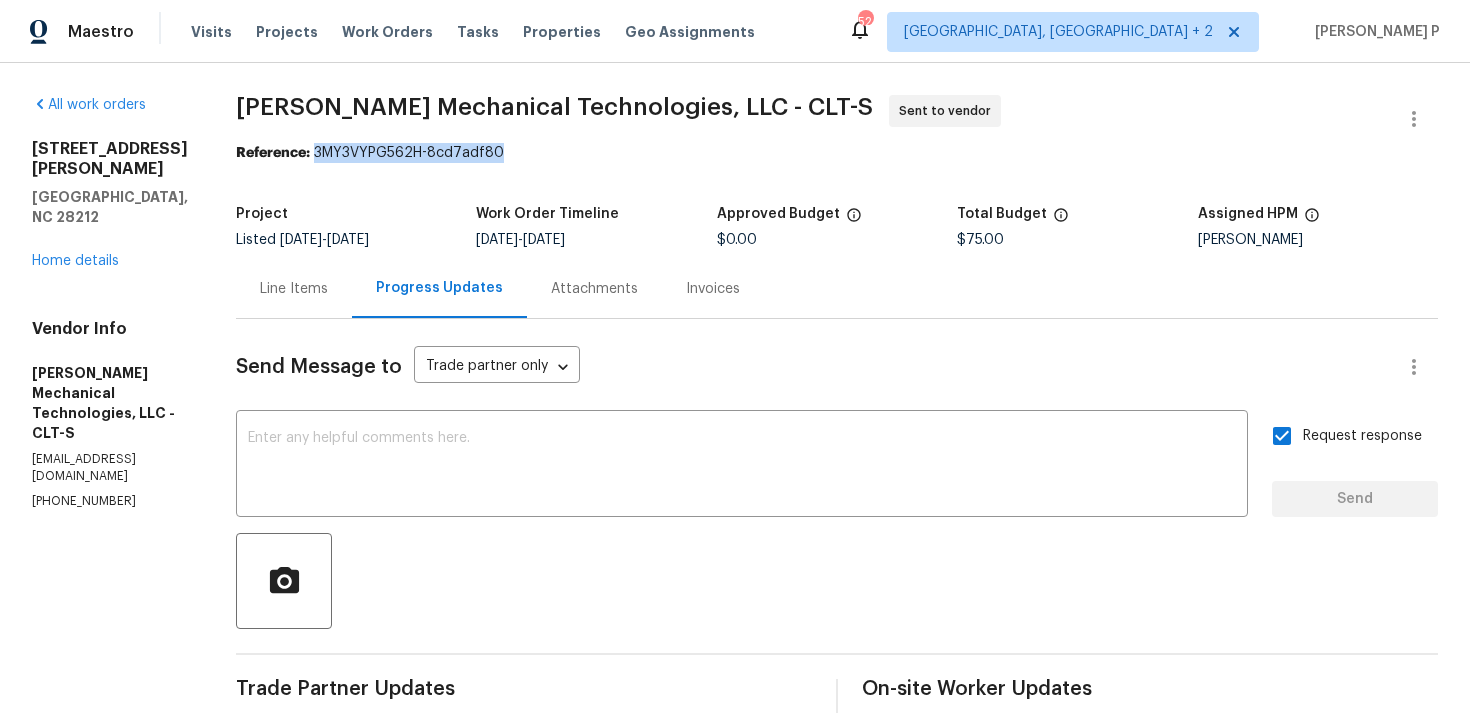 drag, startPoint x: 354, startPoint y: 153, endPoint x: 661, endPoint y: 148, distance: 307.0407 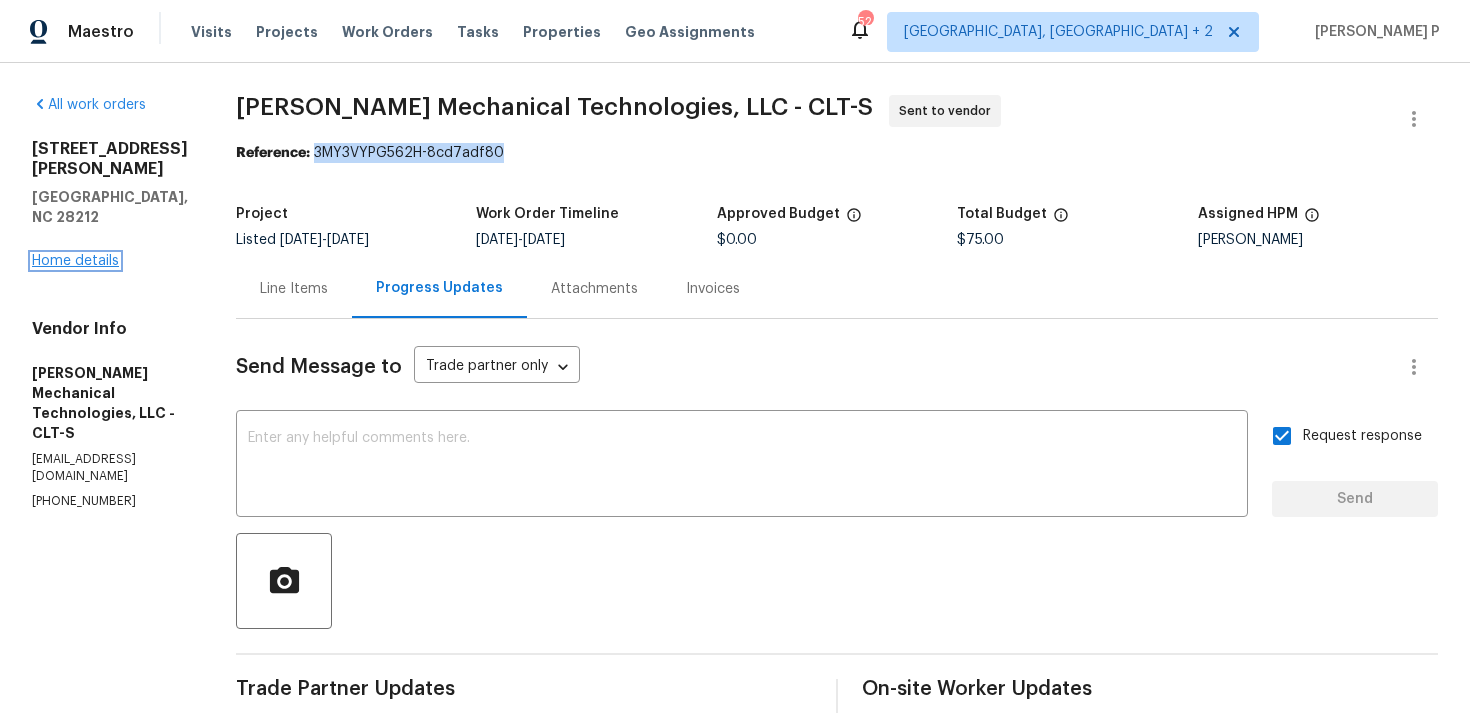 click on "Home details" at bounding box center [75, 261] 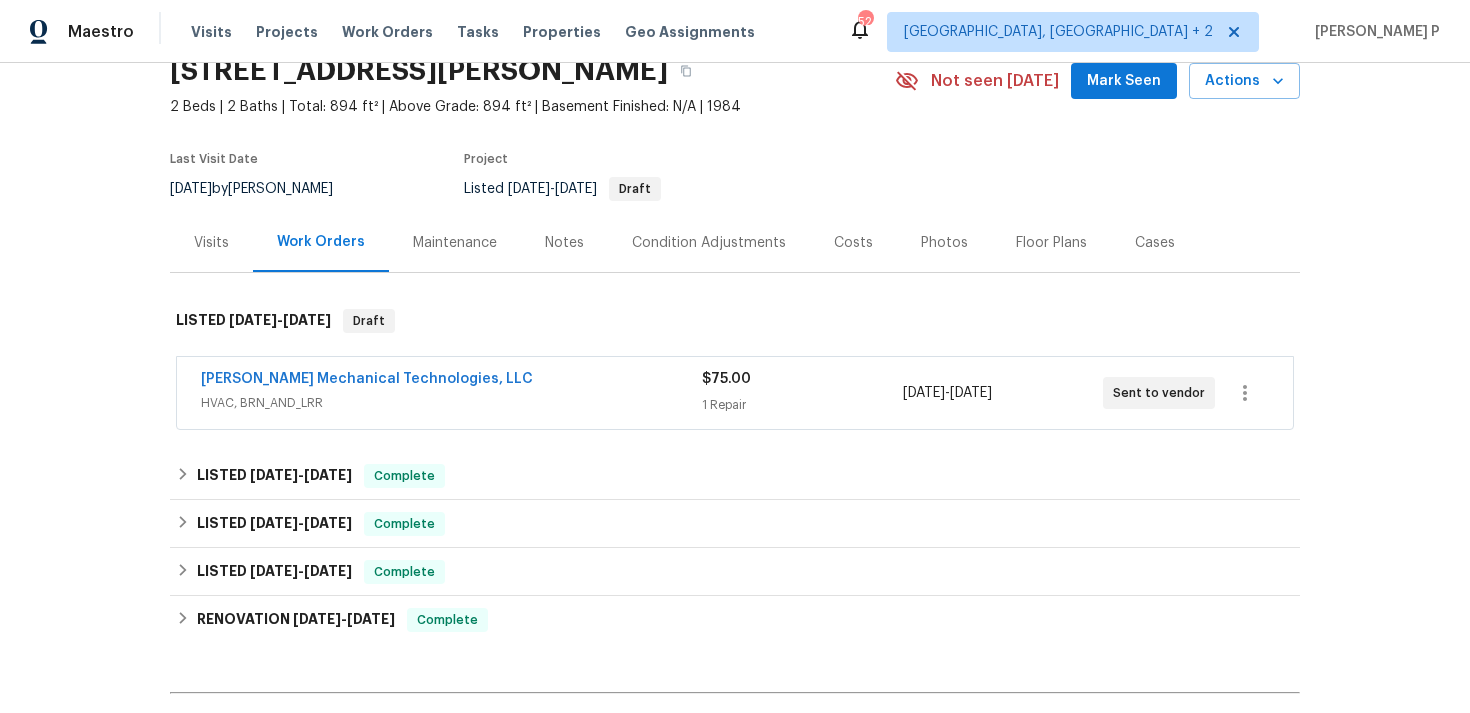 scroll, scrollTop: 122, scrollLeft: 0, axis: vertical 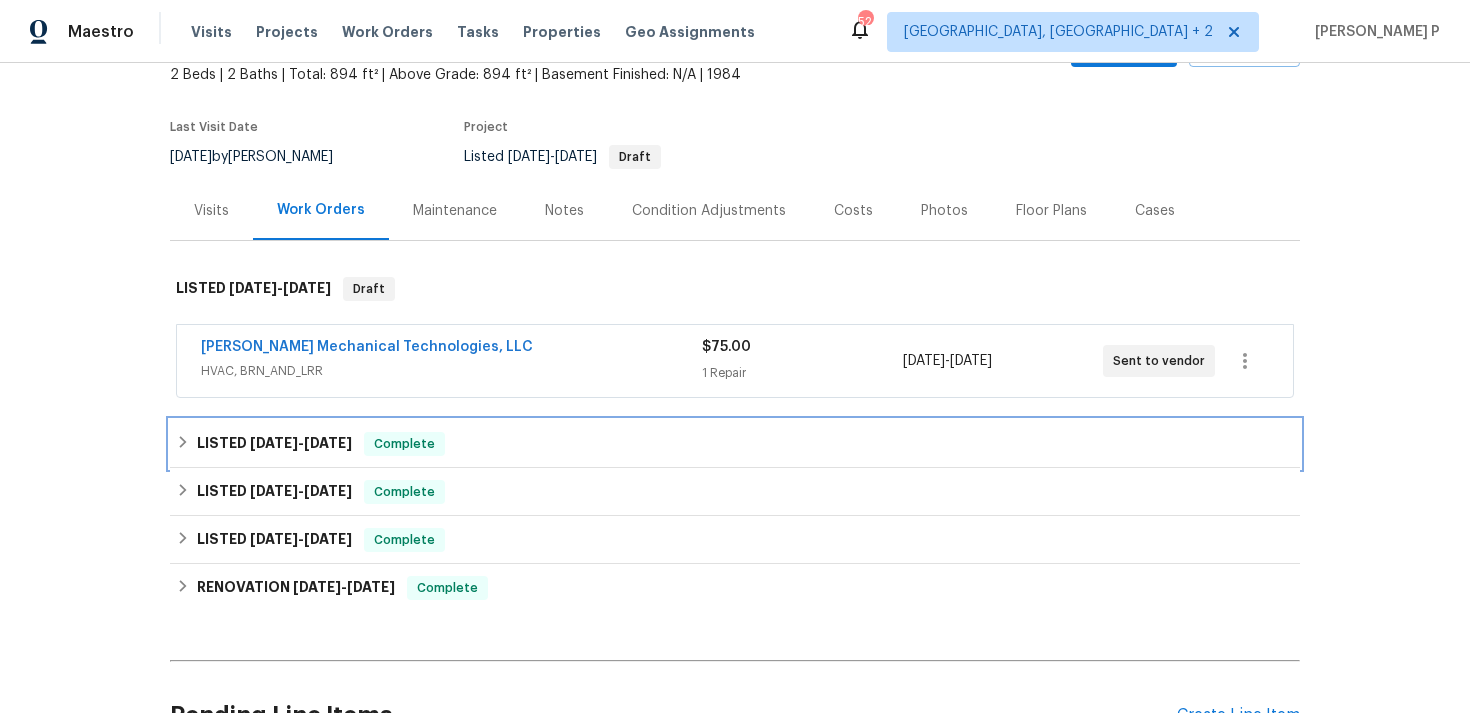 click on "6/4/25" at bounding box center (274, 443) 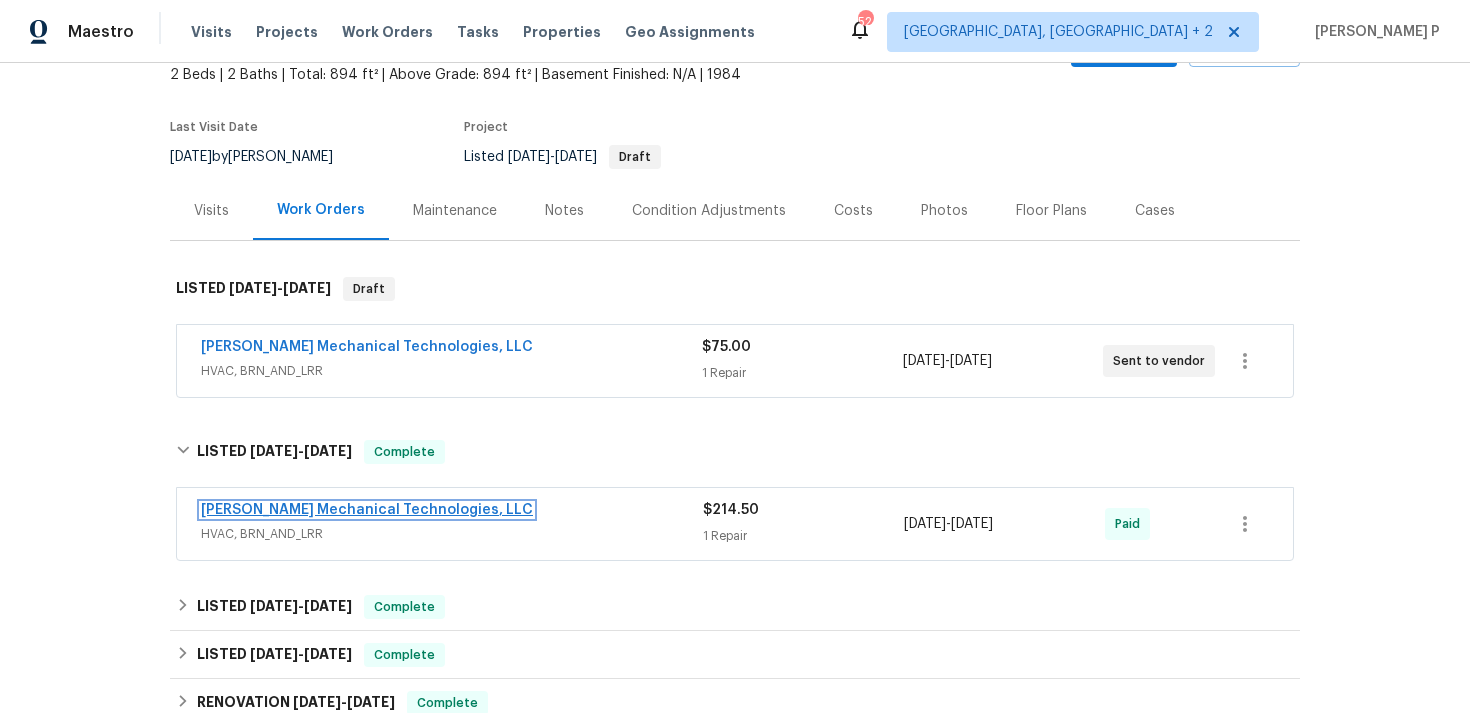 click on "Johnson's Mechanical Technologies, LLC" at bounding box center (367, 510) 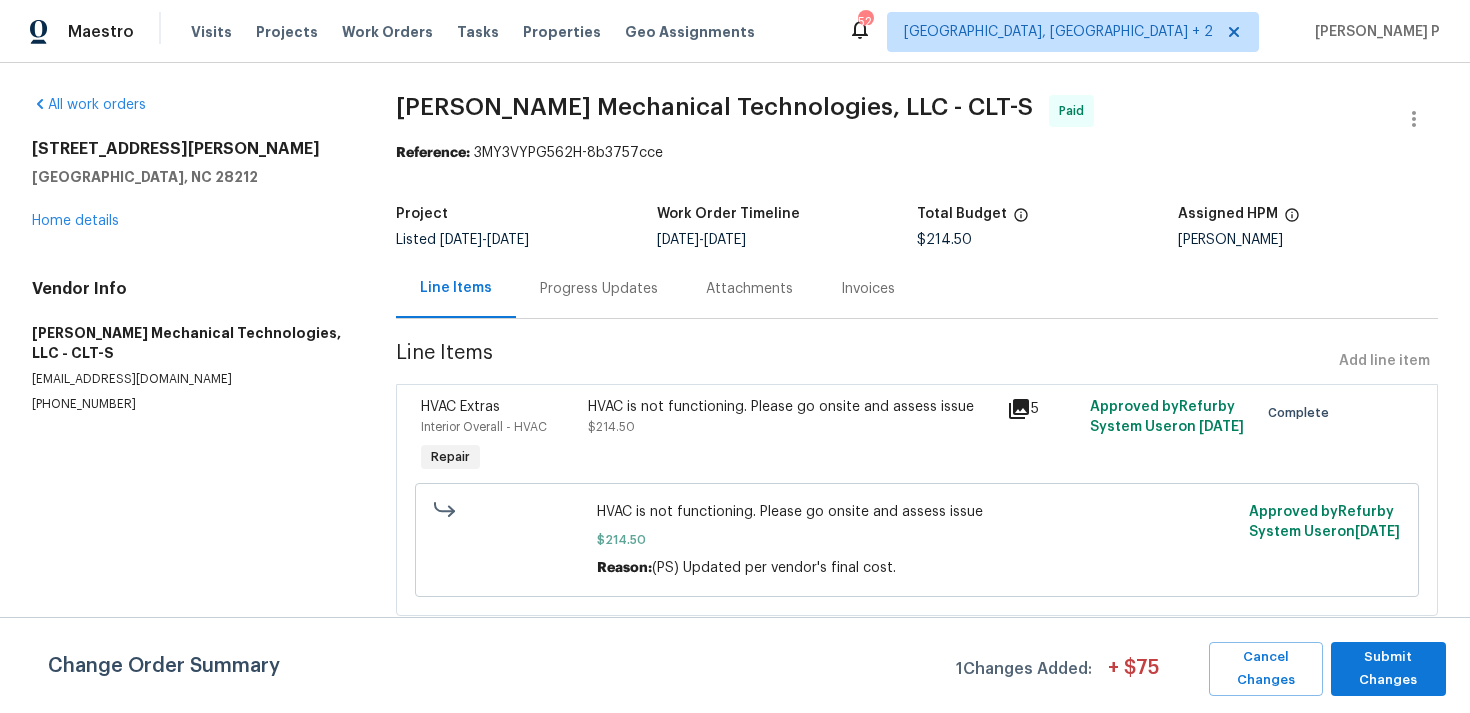 click on "Progress Updates" at bounding box center [599, 288] 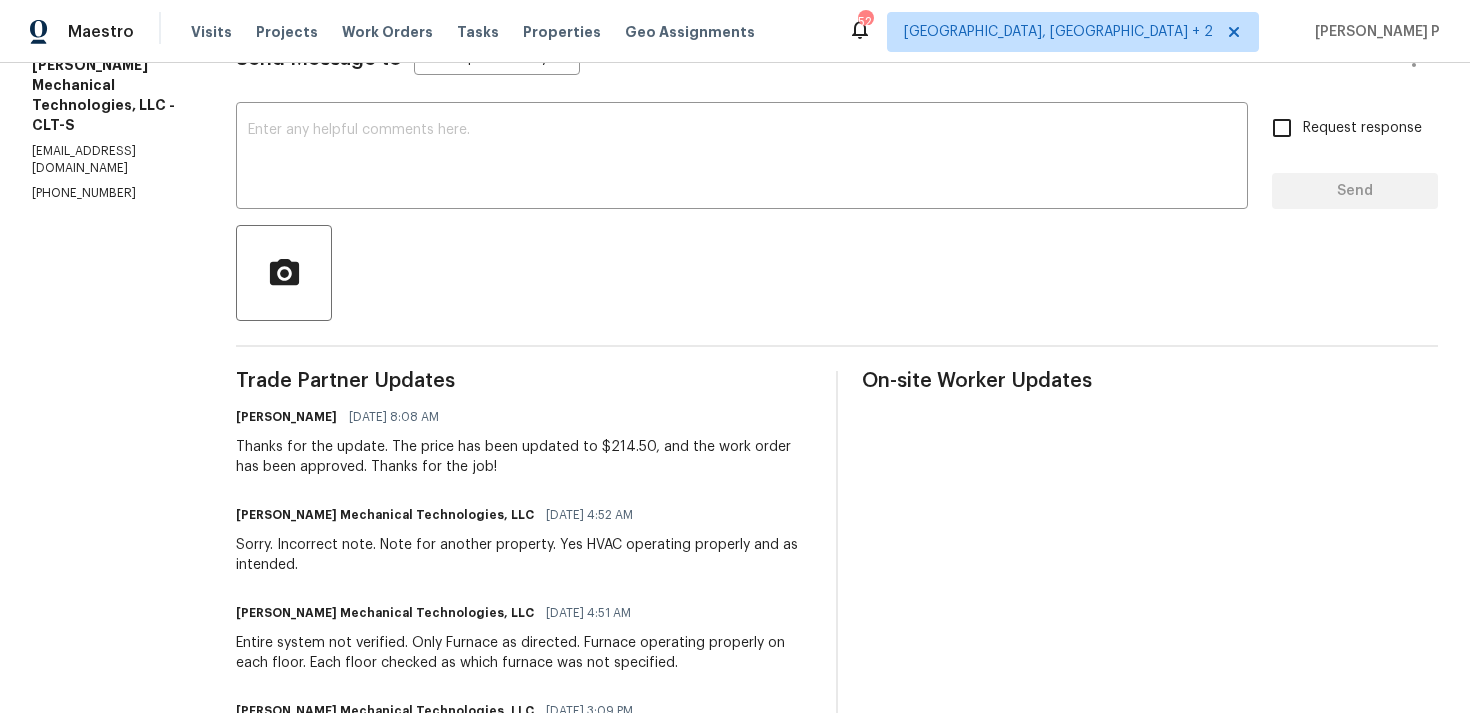 scroll, scrollTop: 85, scrollLeft: 0, axis: vertical 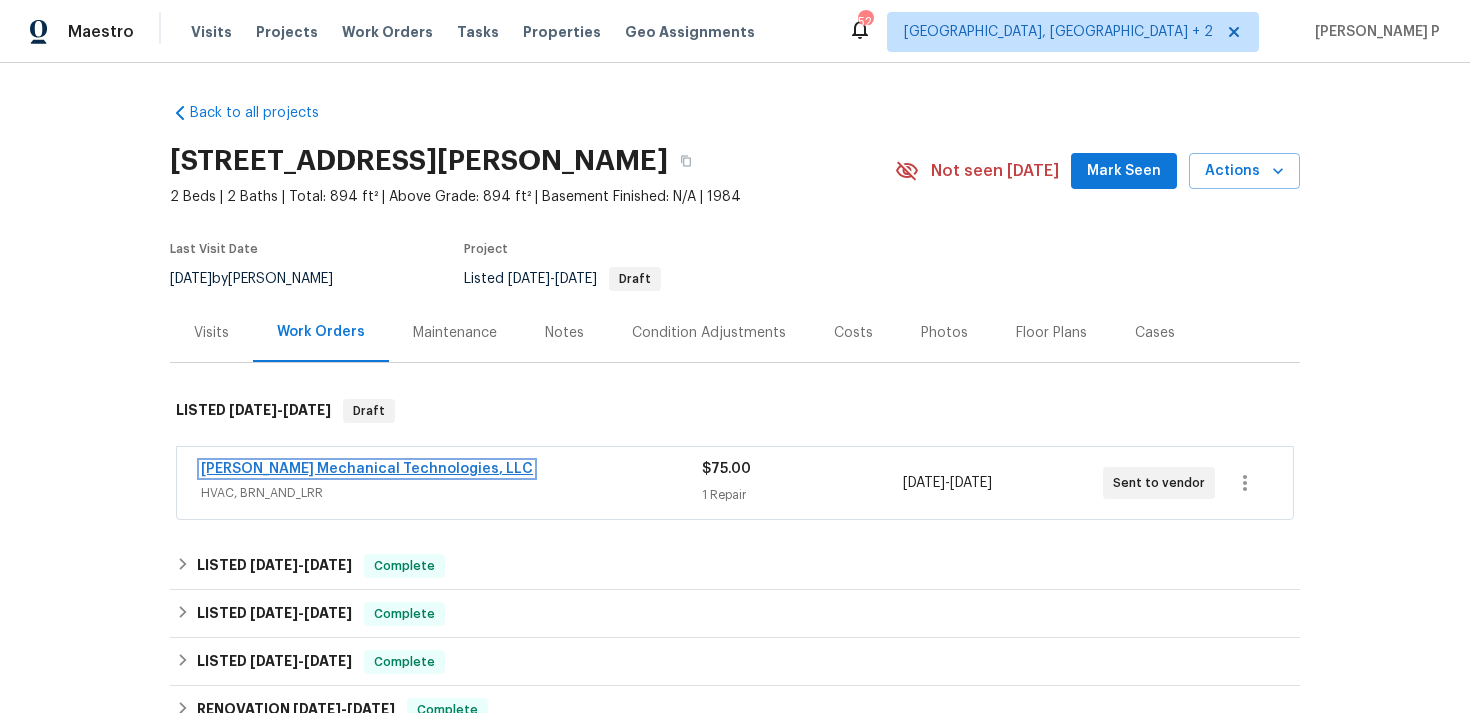 click on "Johnson's Mechanical Technologies, LLC" at bounding box center (367, 469) 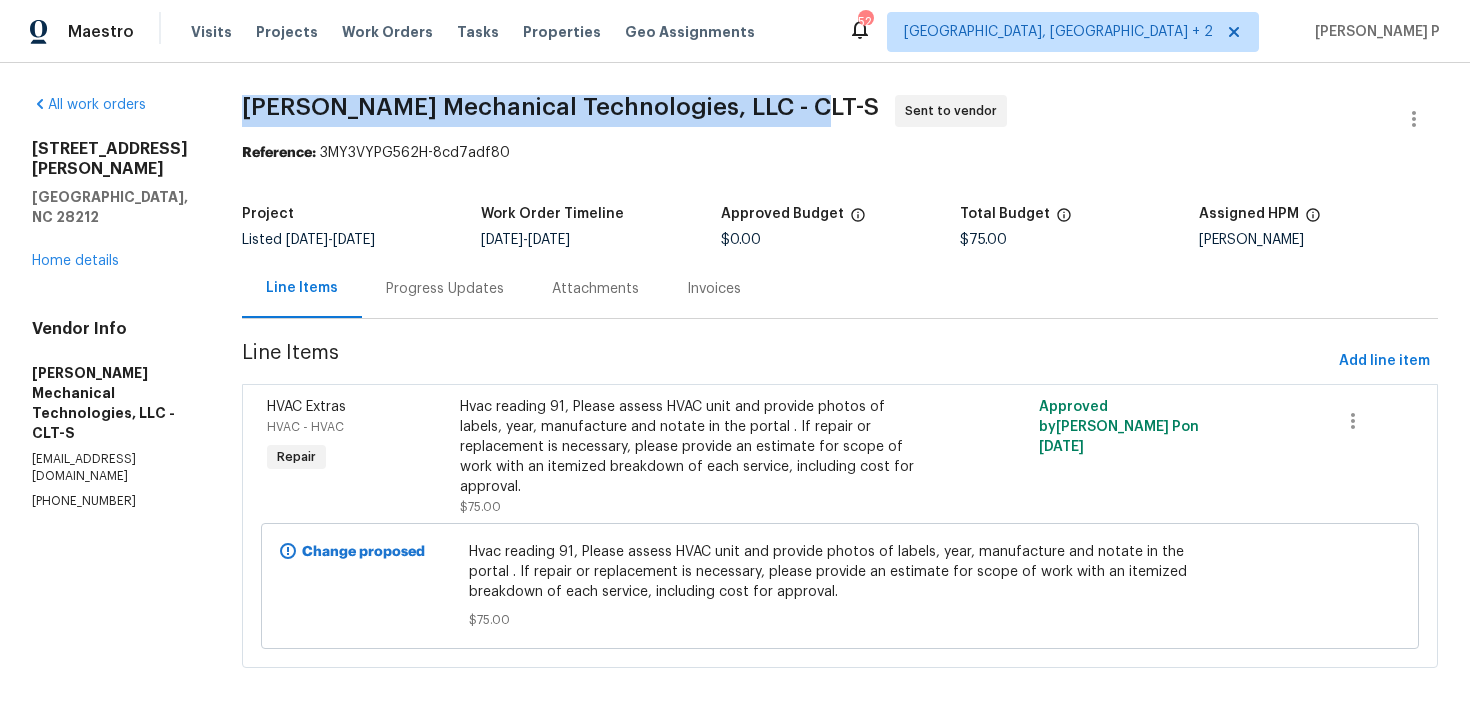 drag, startPoint x: 271, startPoint y: 102, endPoint x: 823, endPoint y: 109, distance: 552.0444 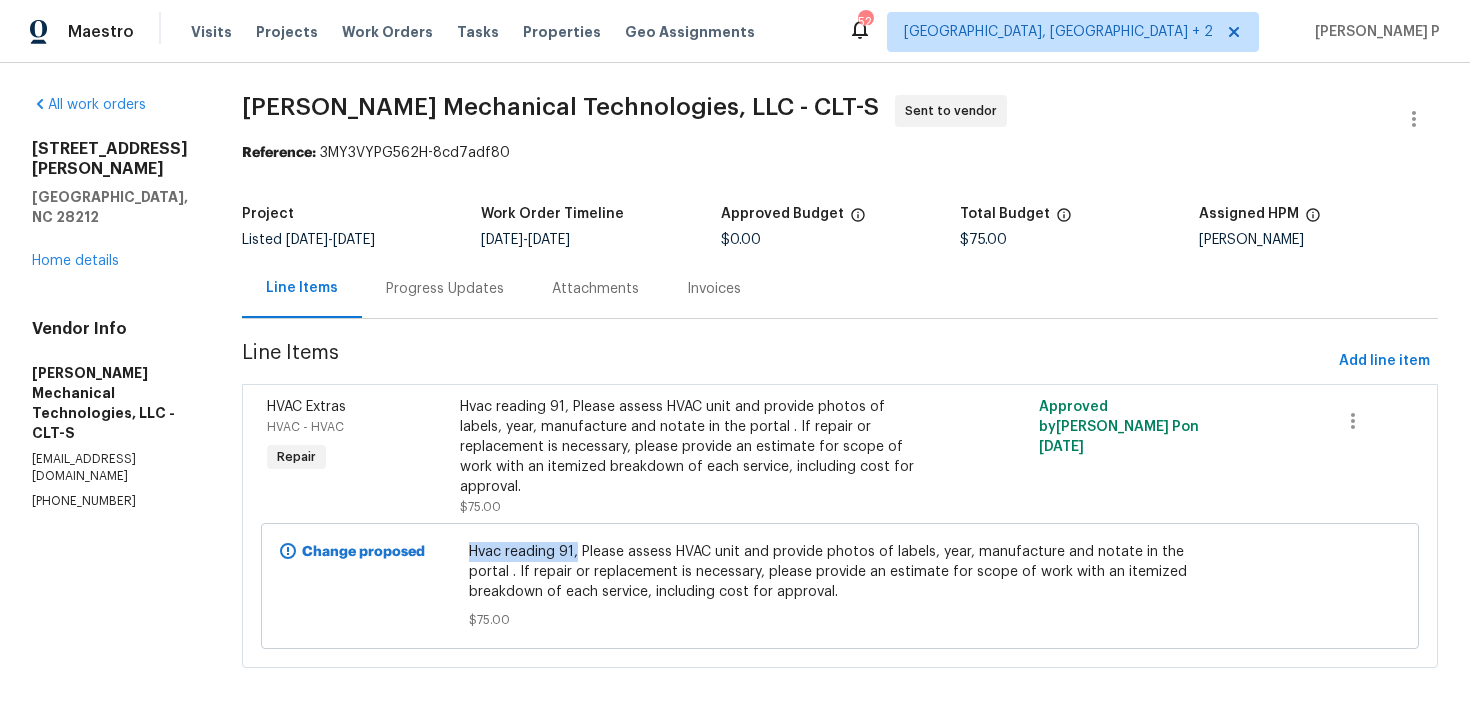 drag, startPoint x: 496, startPoint y: 549, endPoint x: 604, endPoint y: 550, distance: 108.00463 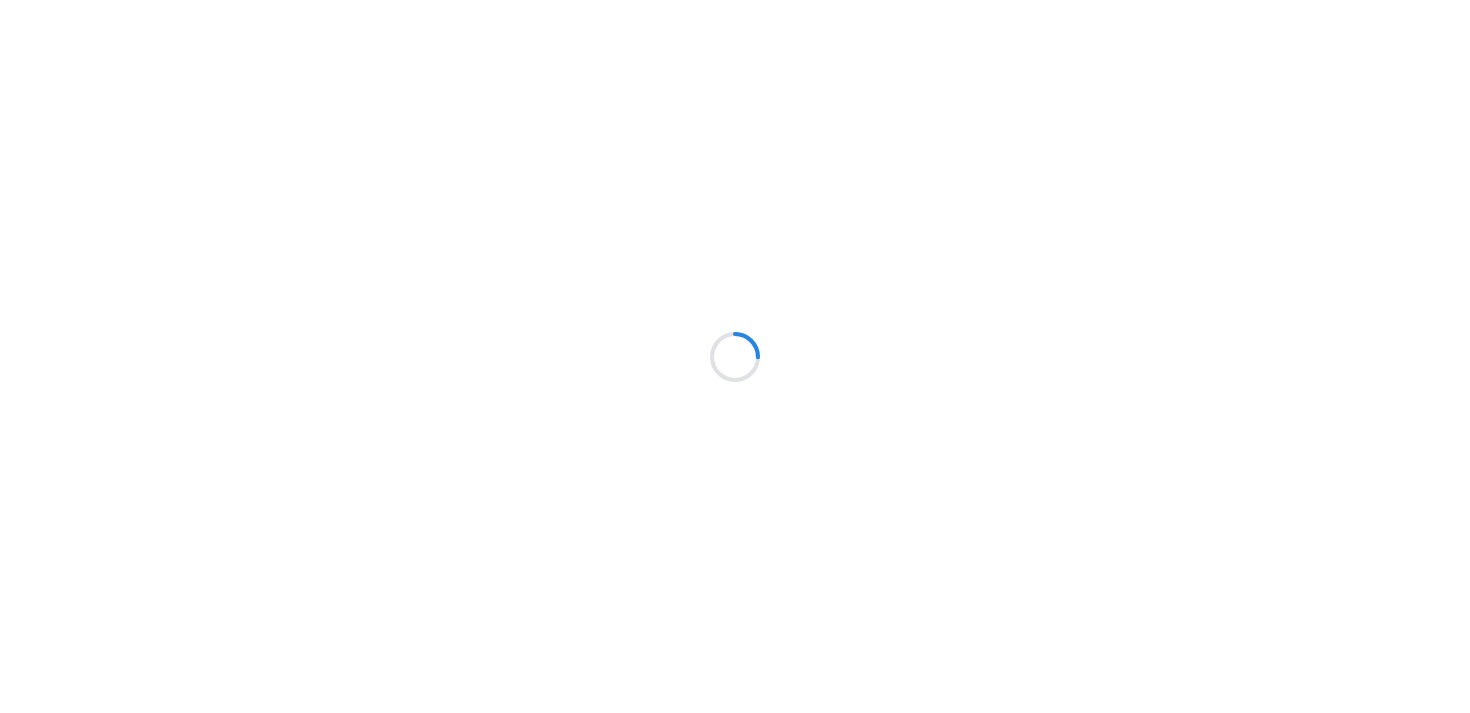 scroll, scrollTop: 0, scrollLeft: 0, axis: both 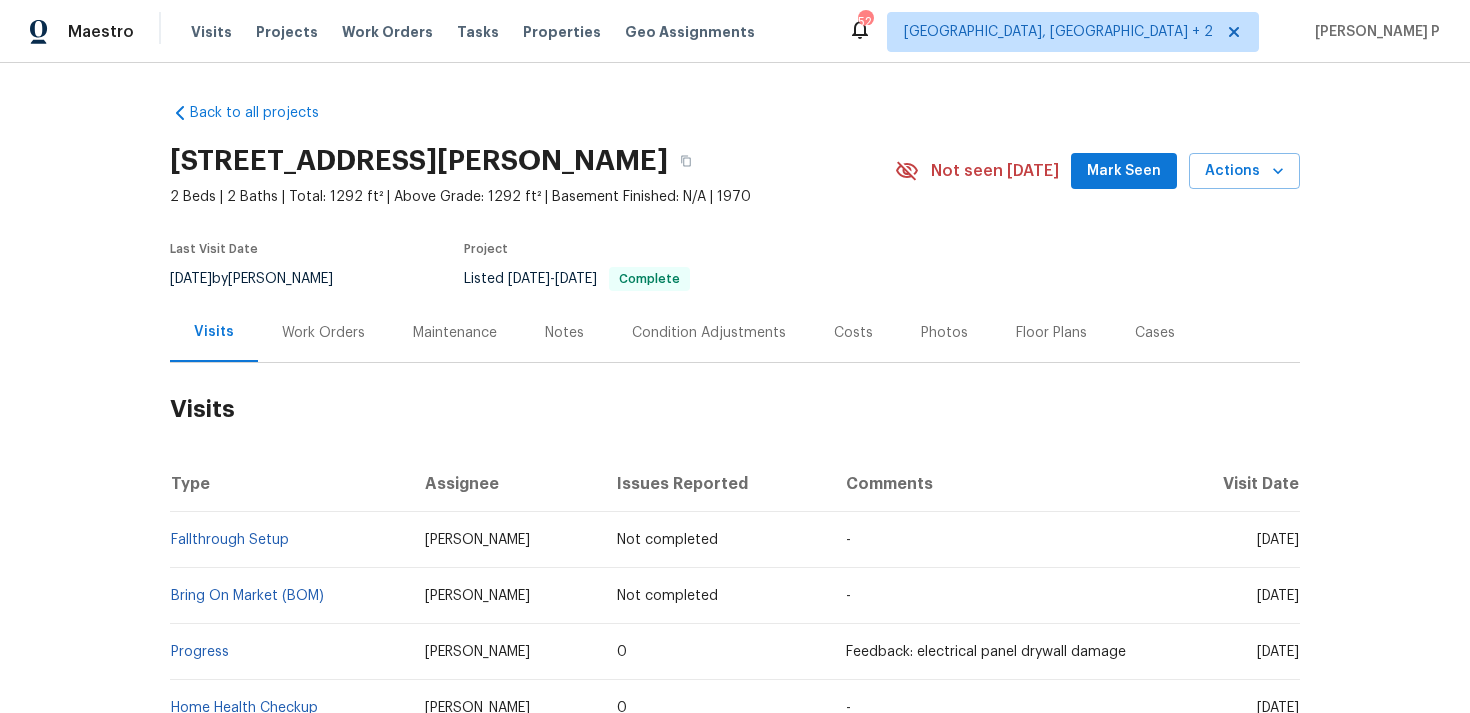 click on "Work Orders" at bounding box center [323, 333] 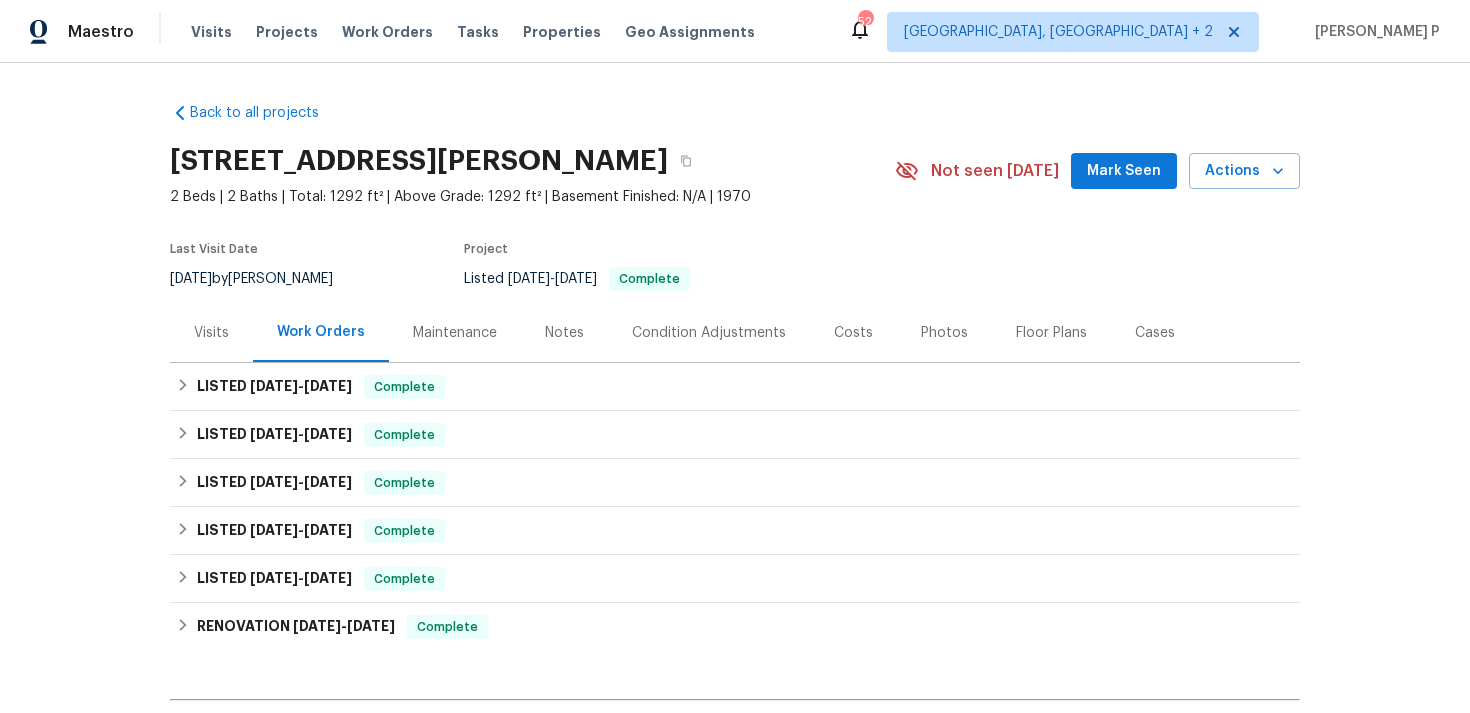 scroll, scrollTop: 244, scrollLeft: 0, axis: vertical 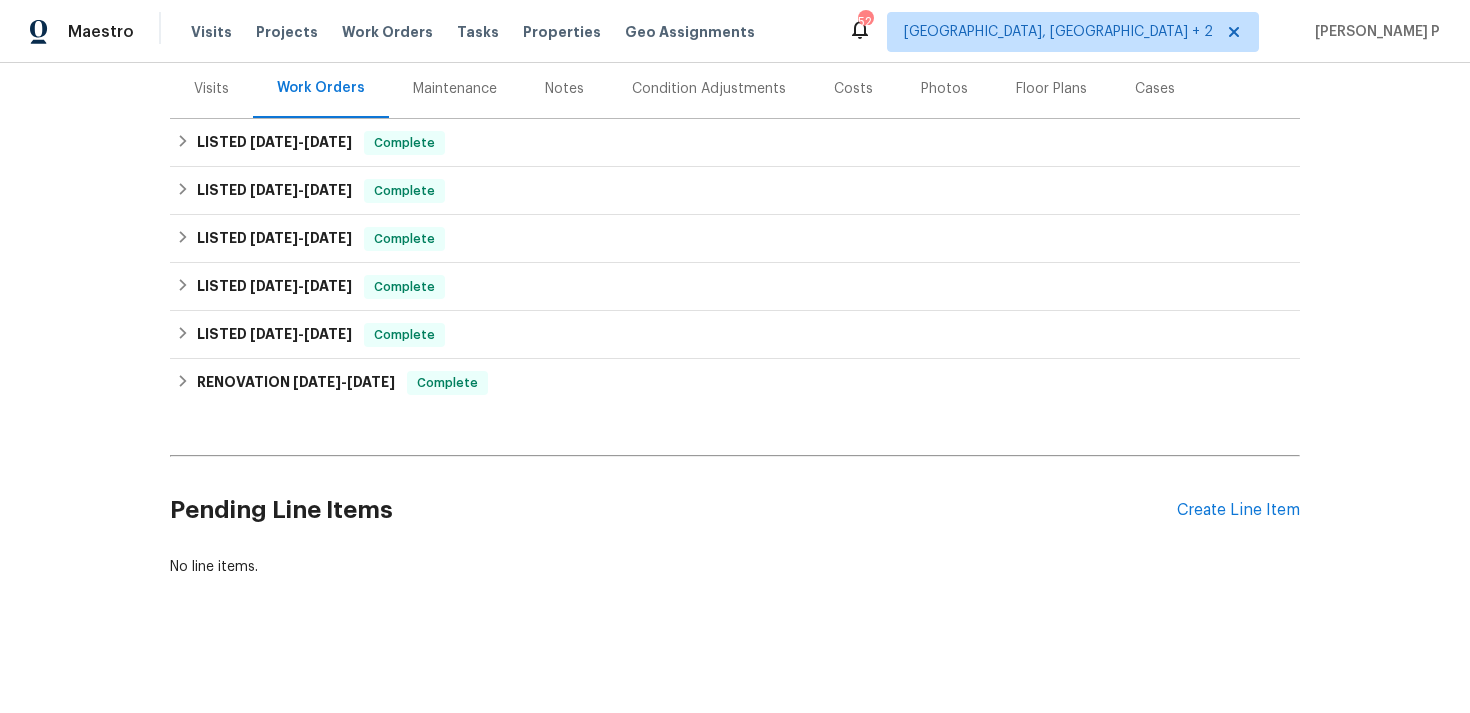 click on "Pending Line Items Create Line Item" at bounding box center (735, 510) 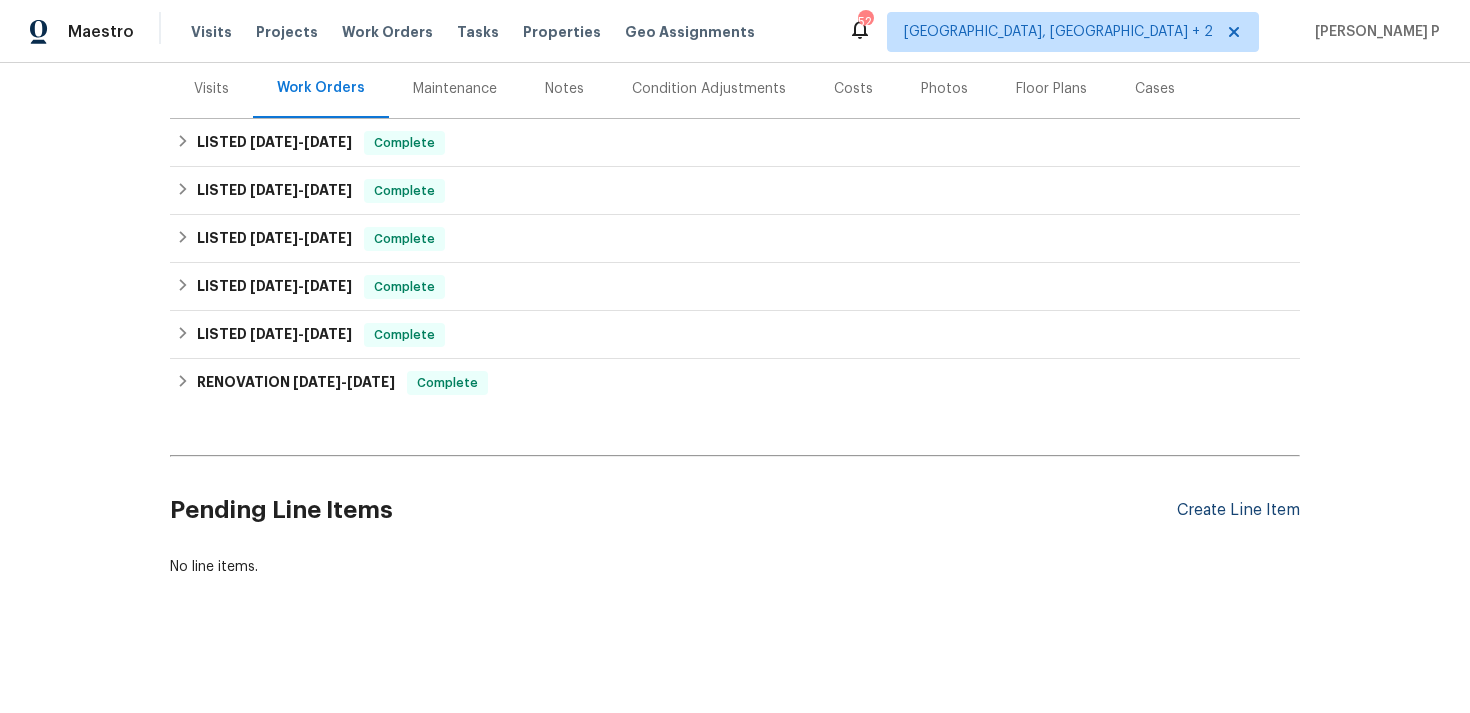 click on "Create Line Item" at bounding box center [1238, 510] 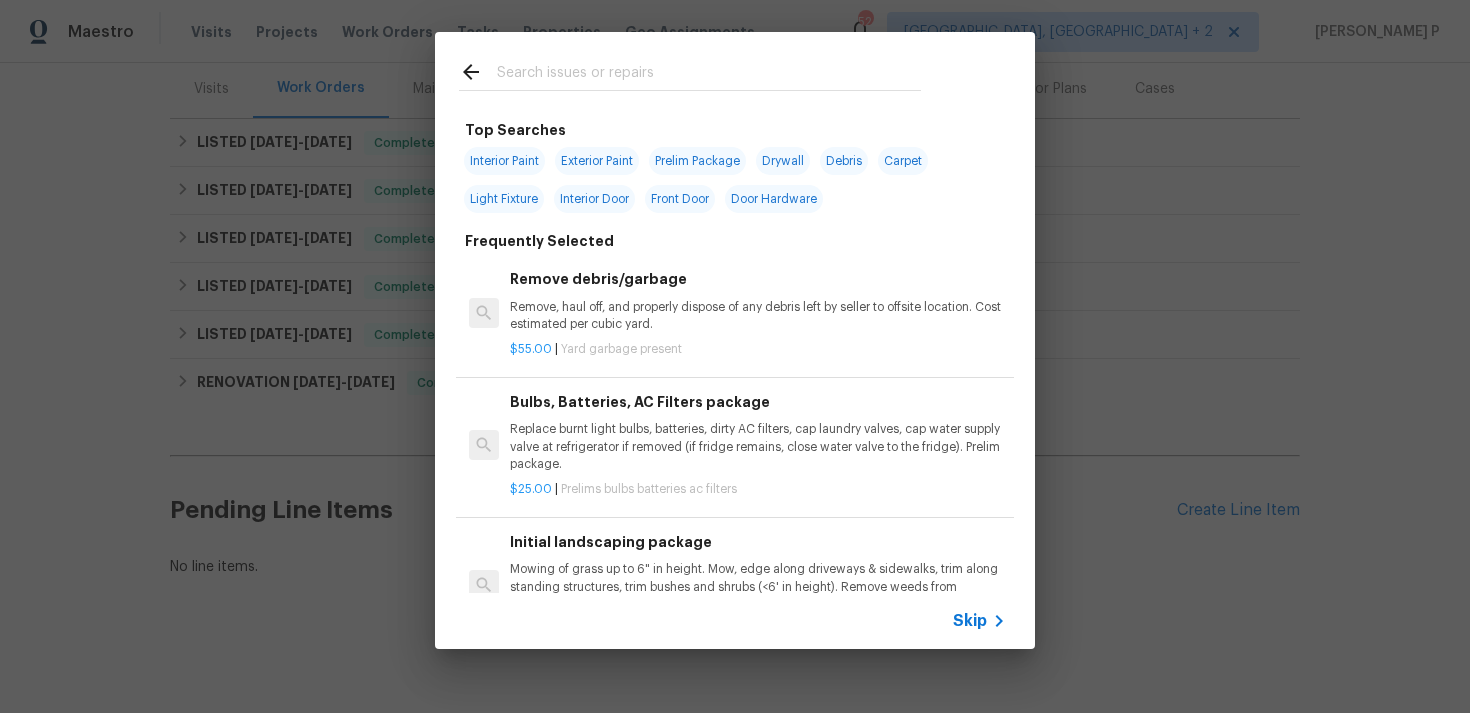 click on "Skip" at bounding box center [735, 621] 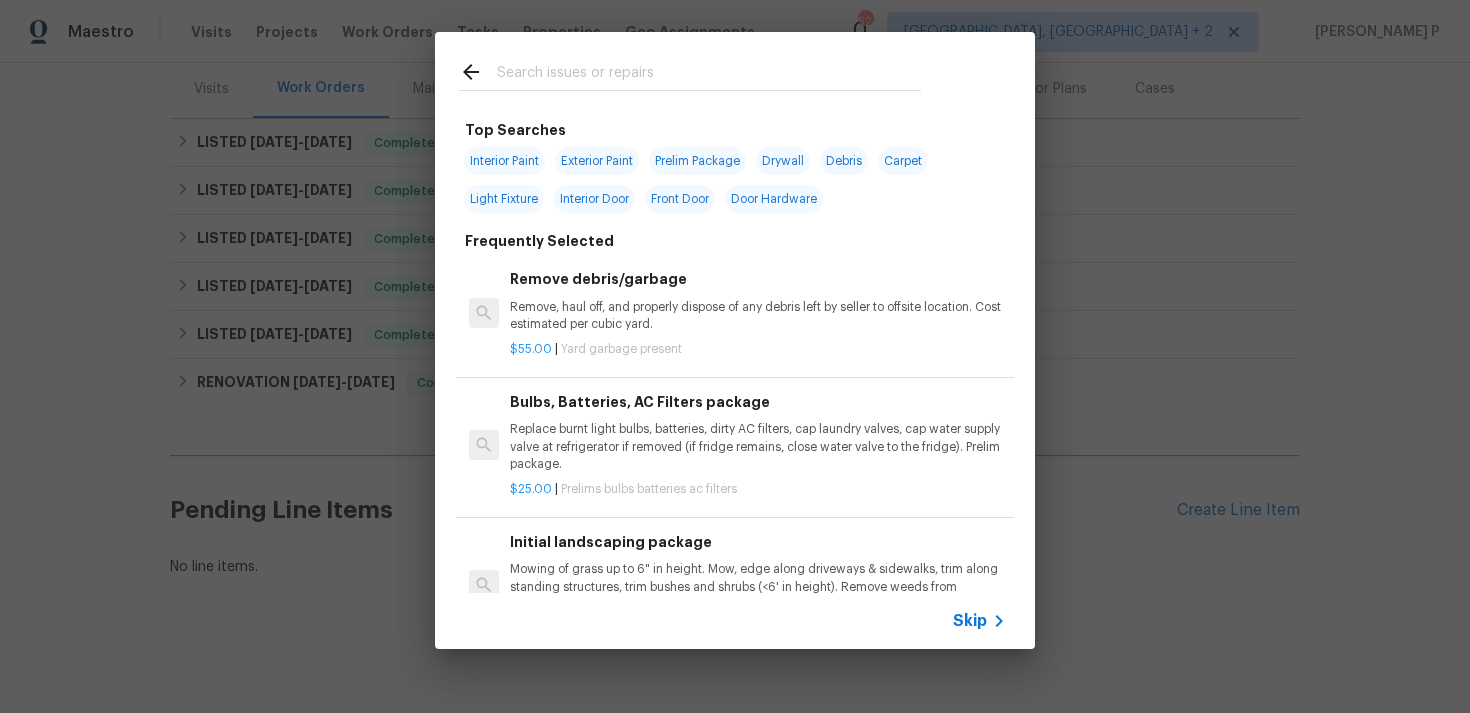 click on "Skip" at bounding box center (970, 621) 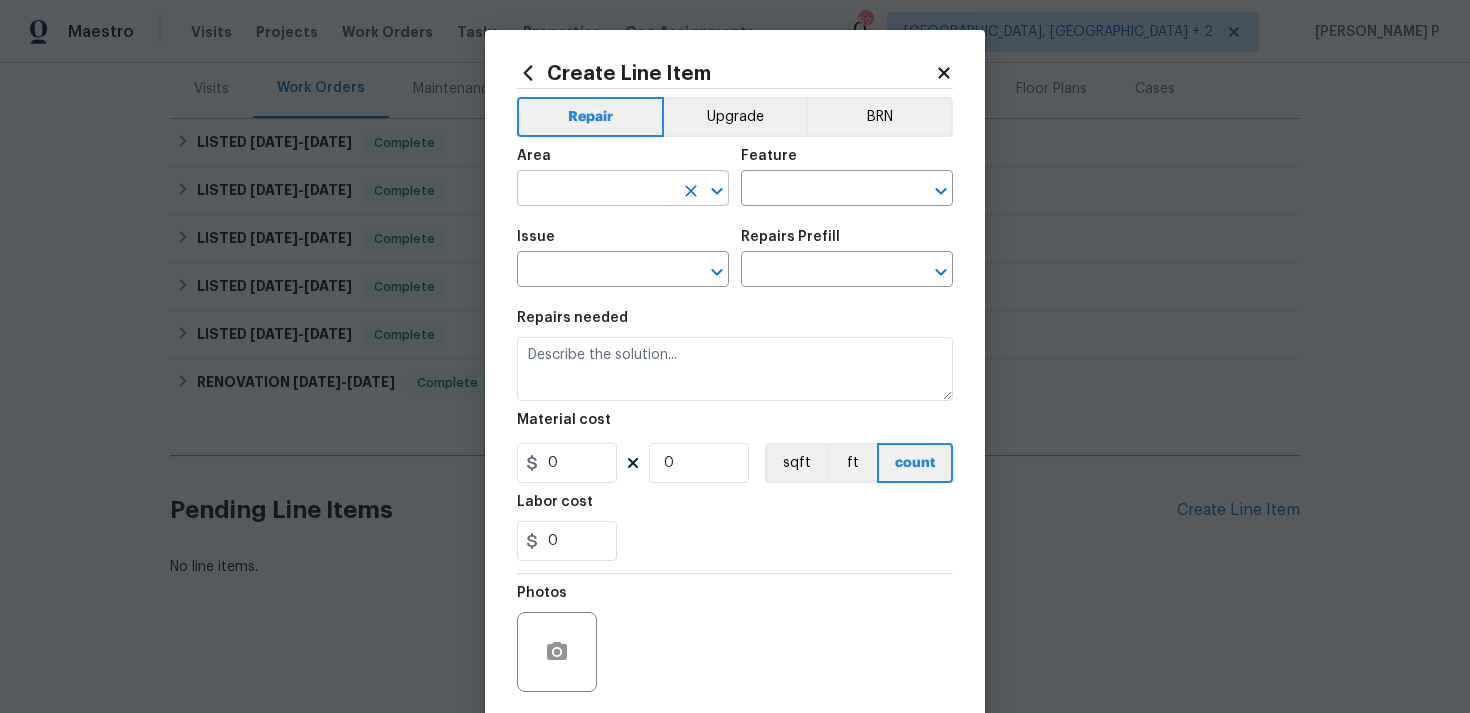 click at bounding box center (595, 190) 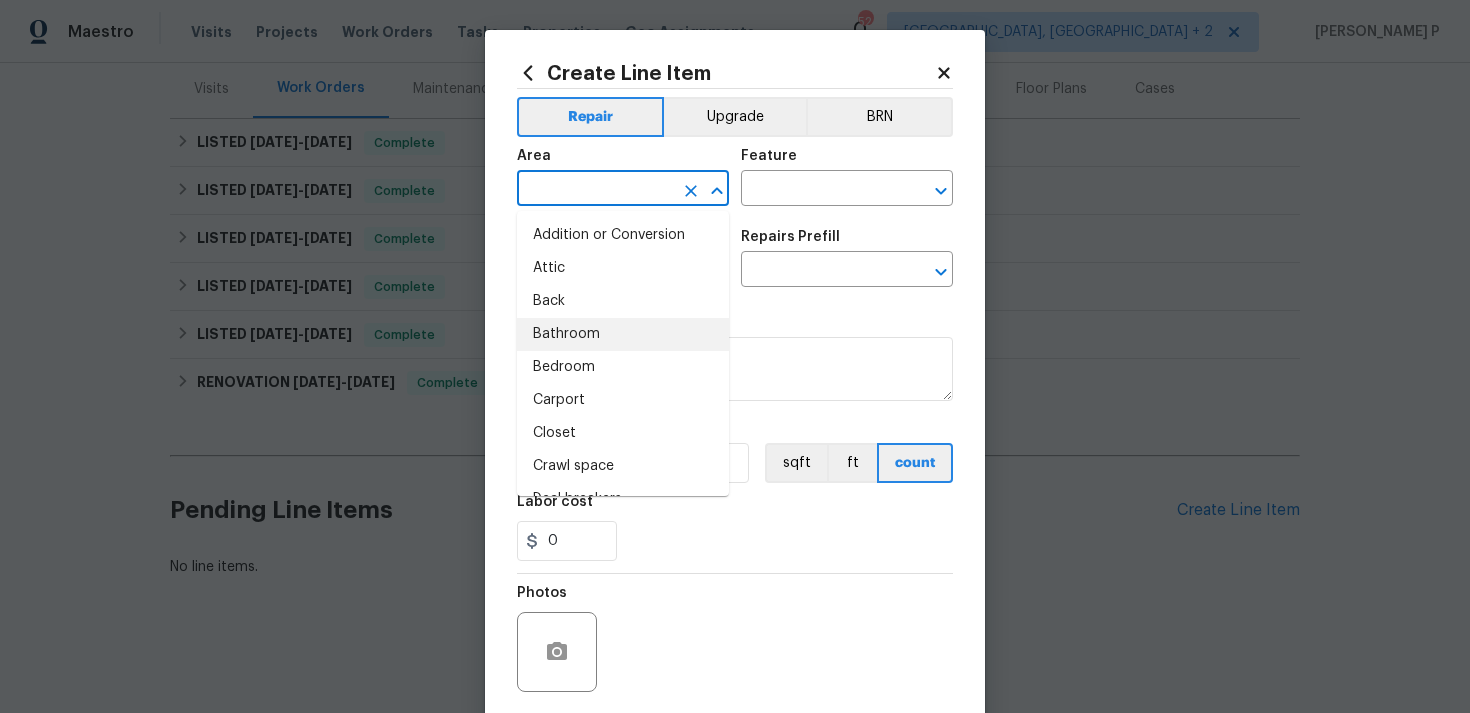 click on "Bathroom" at bounding box center [623, 334] 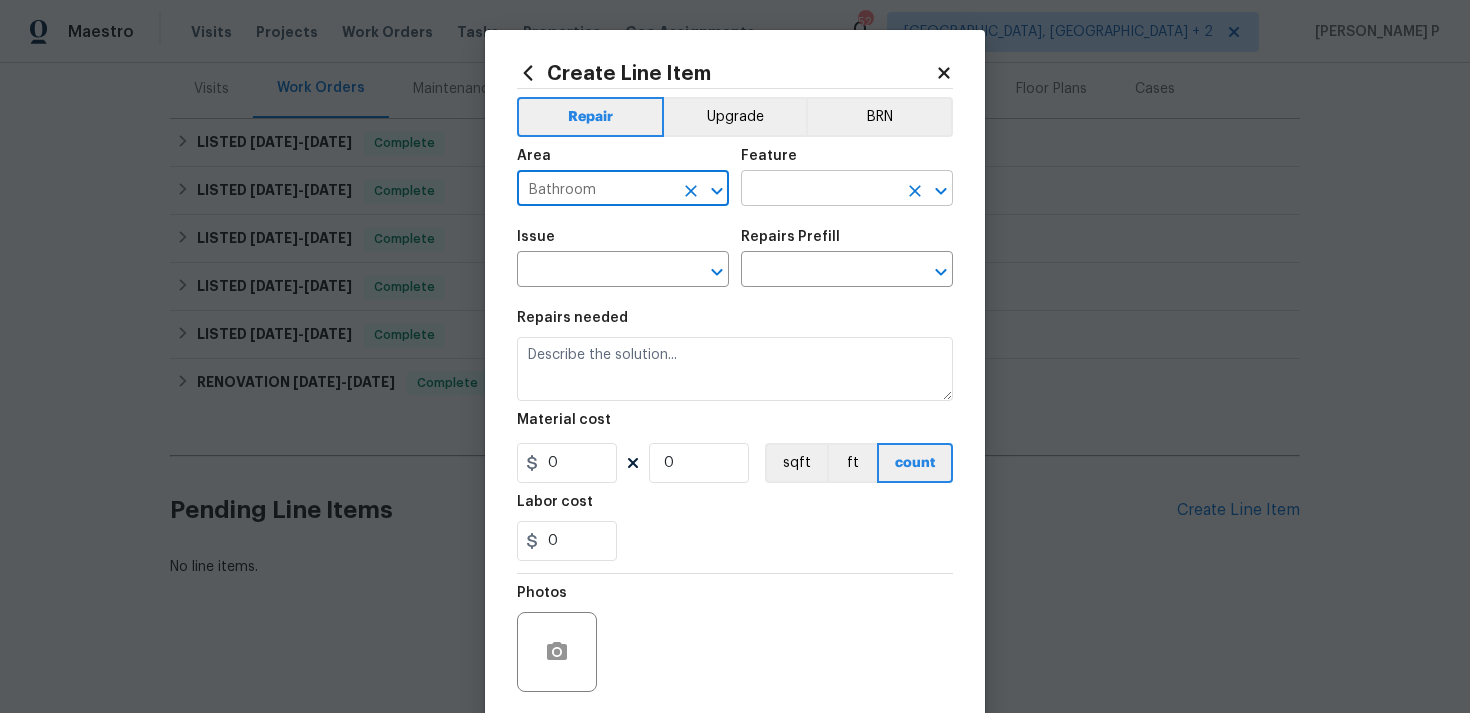 click at bounding box center [819, 190] 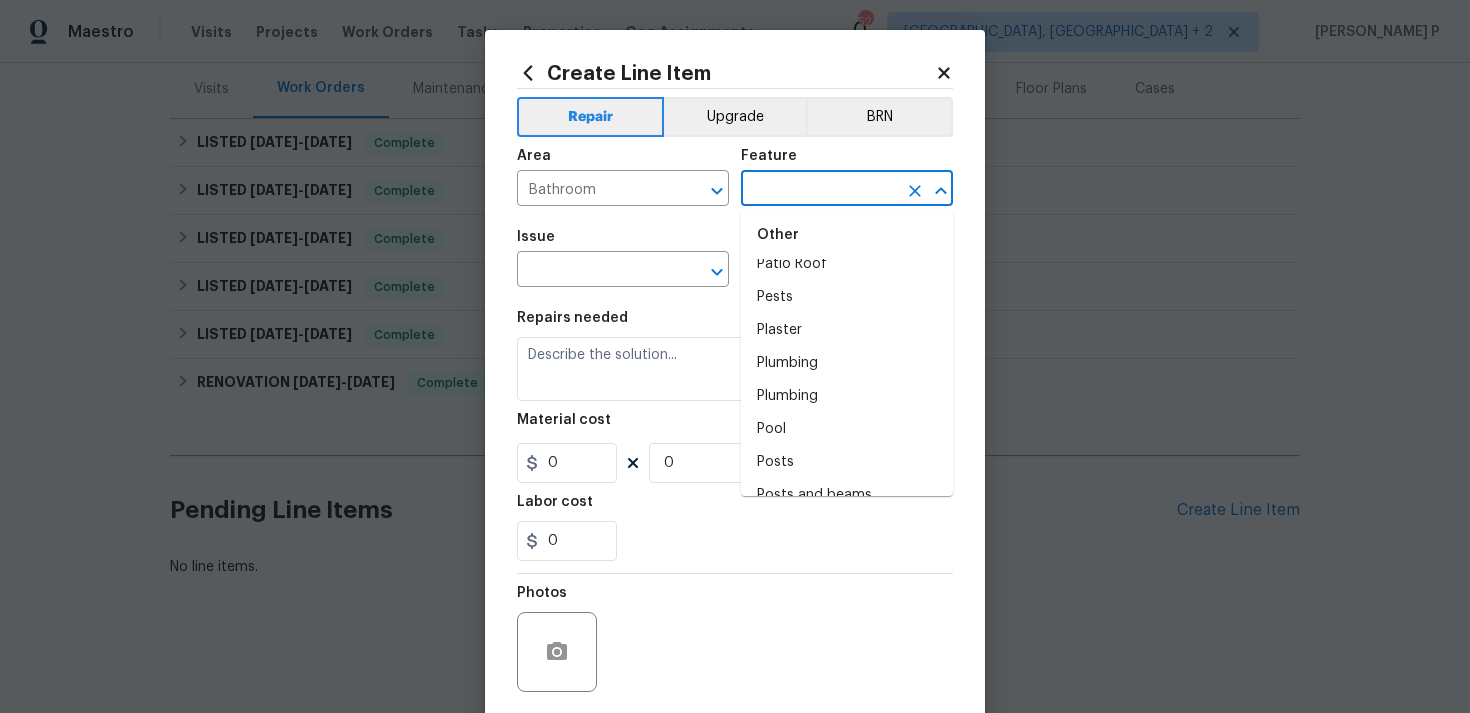scroll, scrollTop: 3675, scrollLeft: 0, axis: vertical 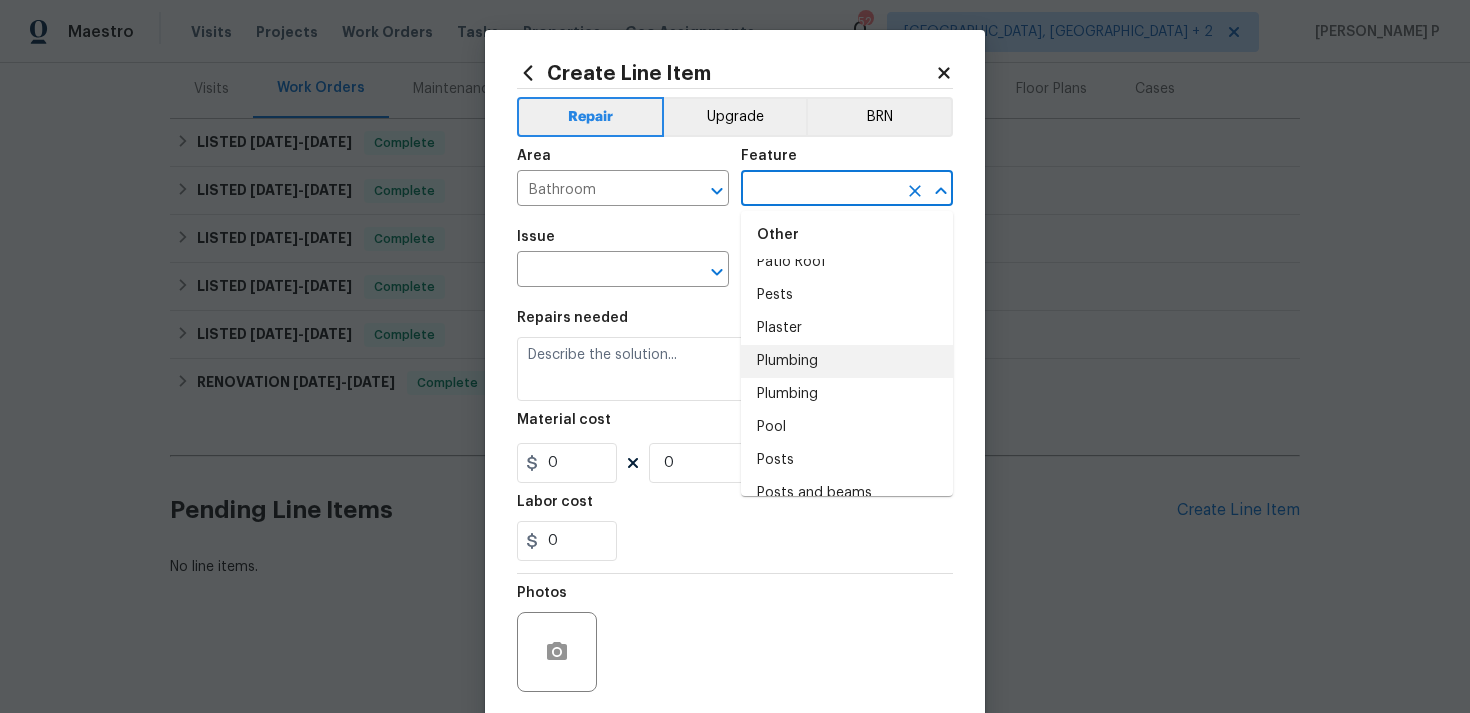 click on "Plumbing" at bounding box center [847, 361] 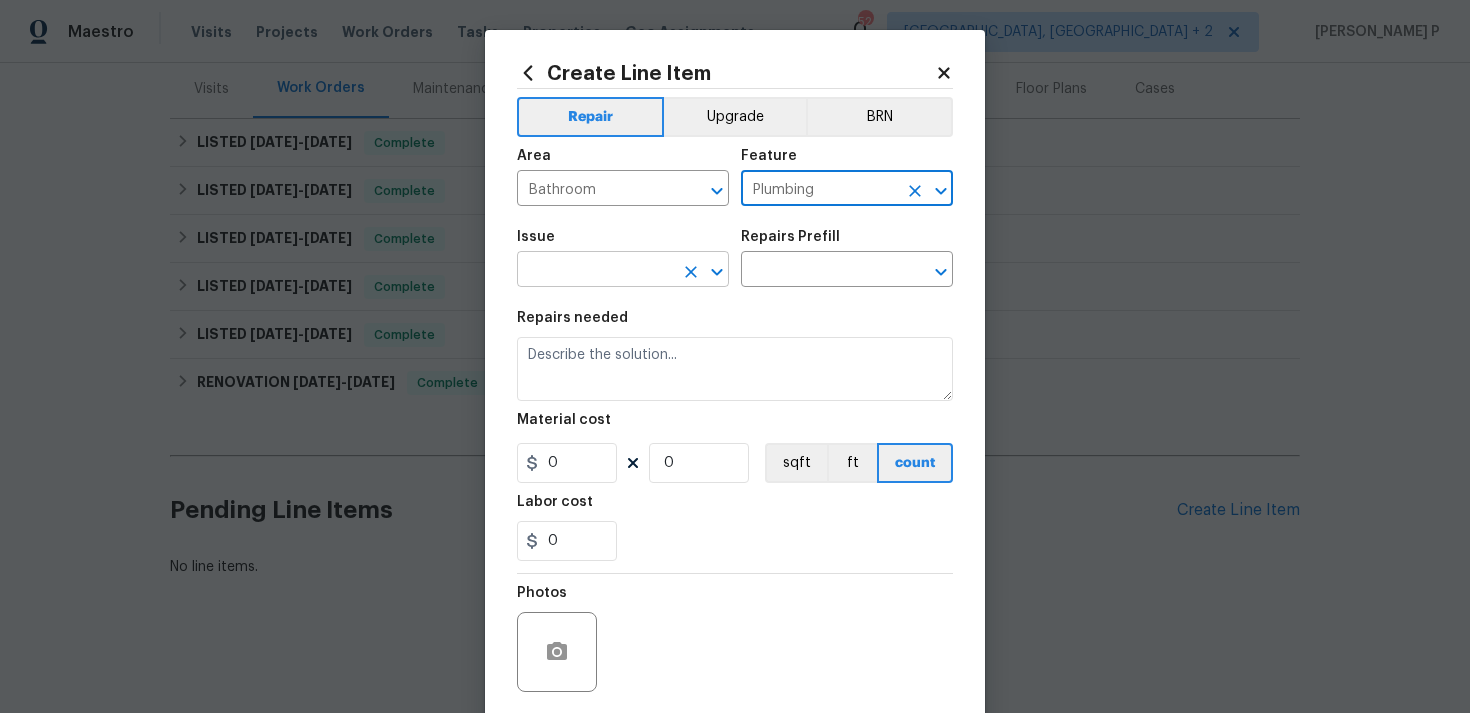 click 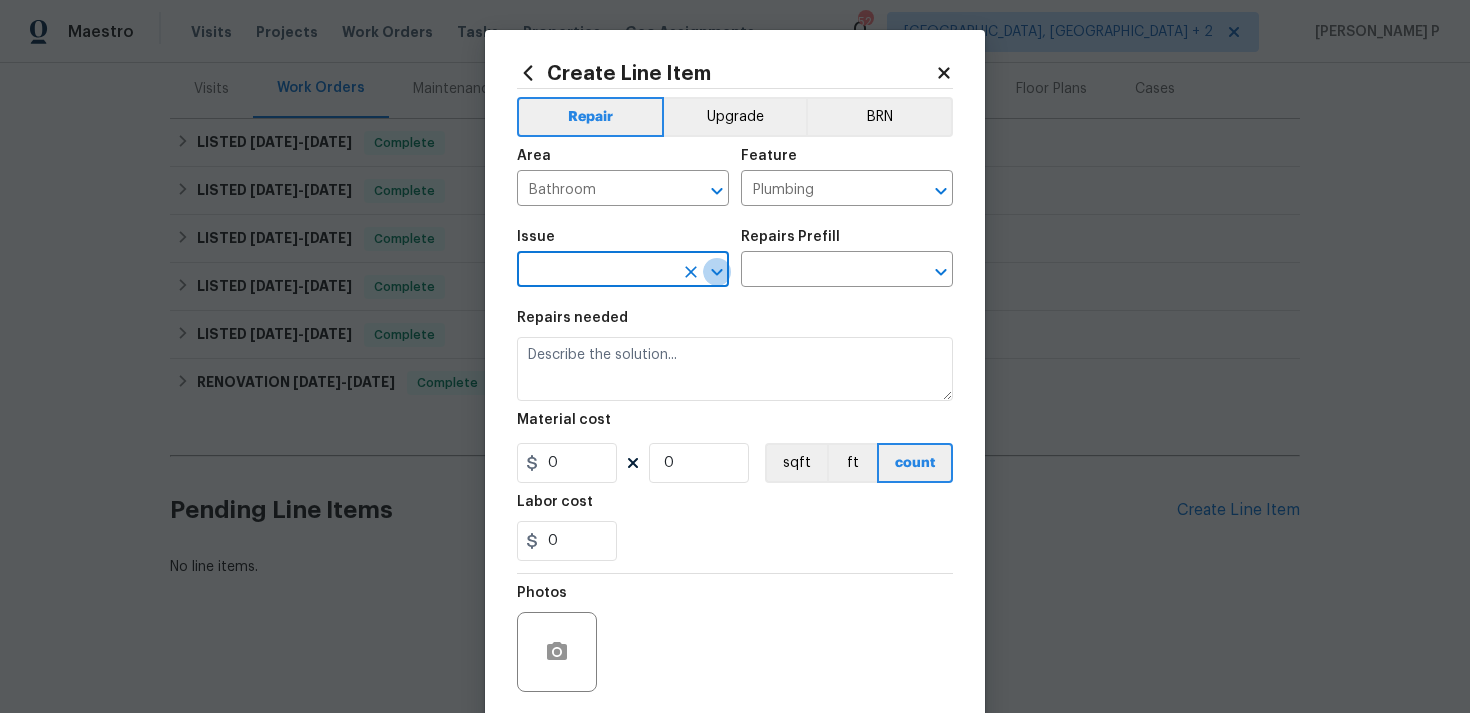 click at bounding box center [717, 272] 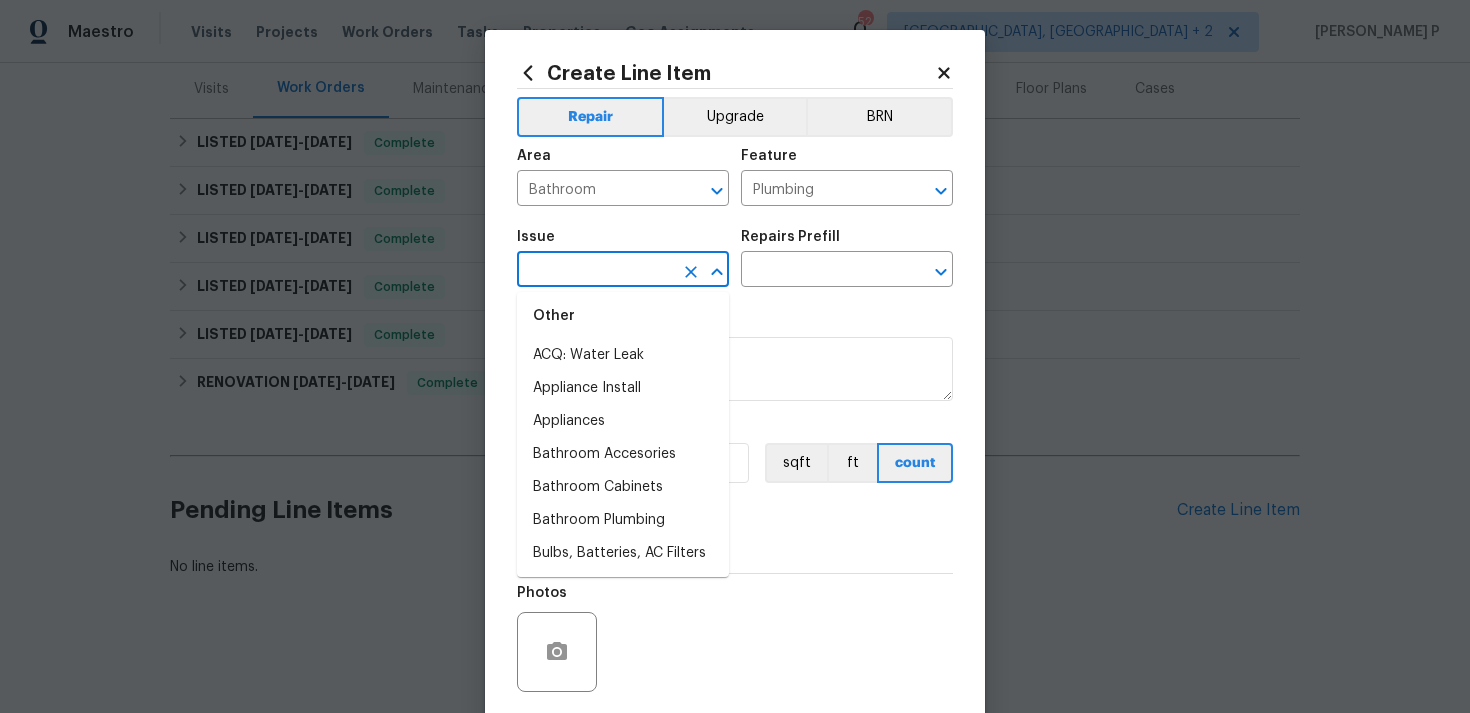 scroll, scrollTop: 312, scrollLeft: 0, axis: vertical 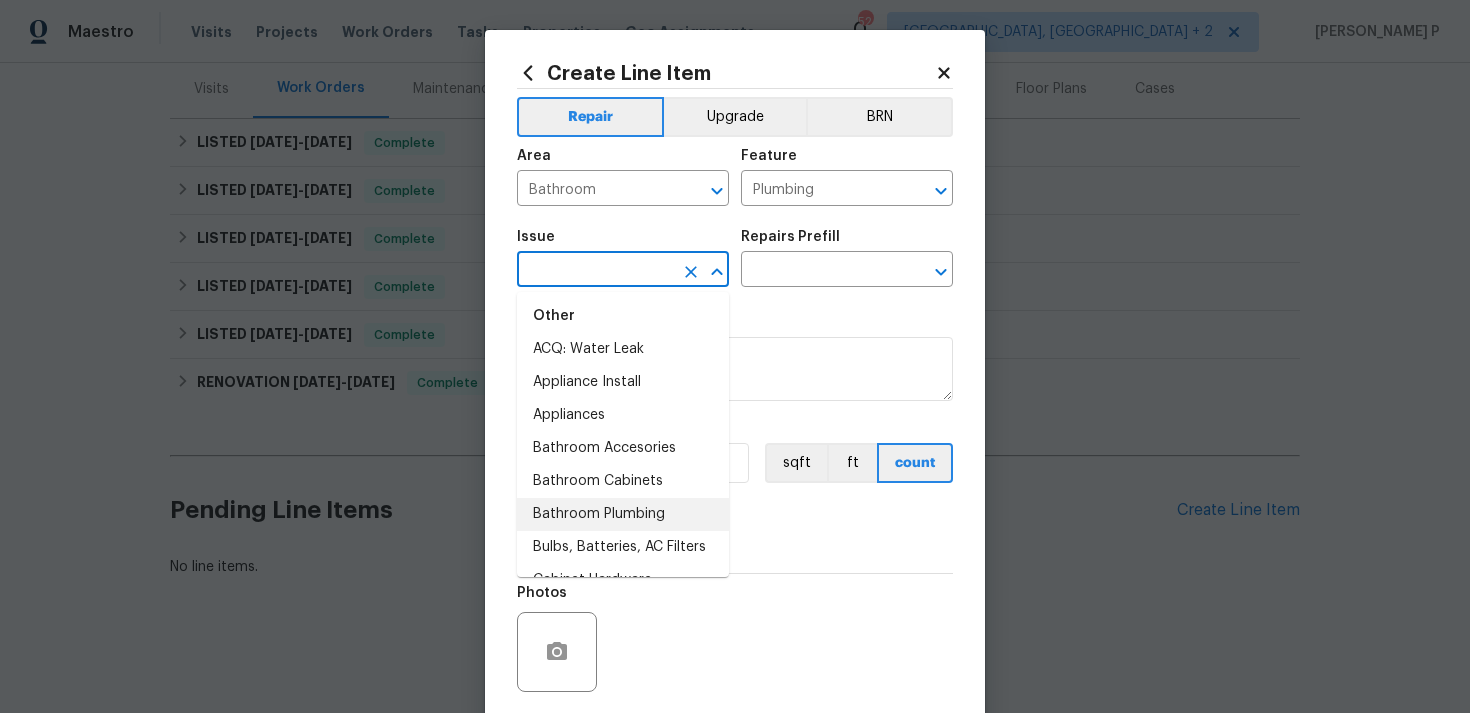 click on "Bathroom Plumbing" at bounding box center [623, 514] 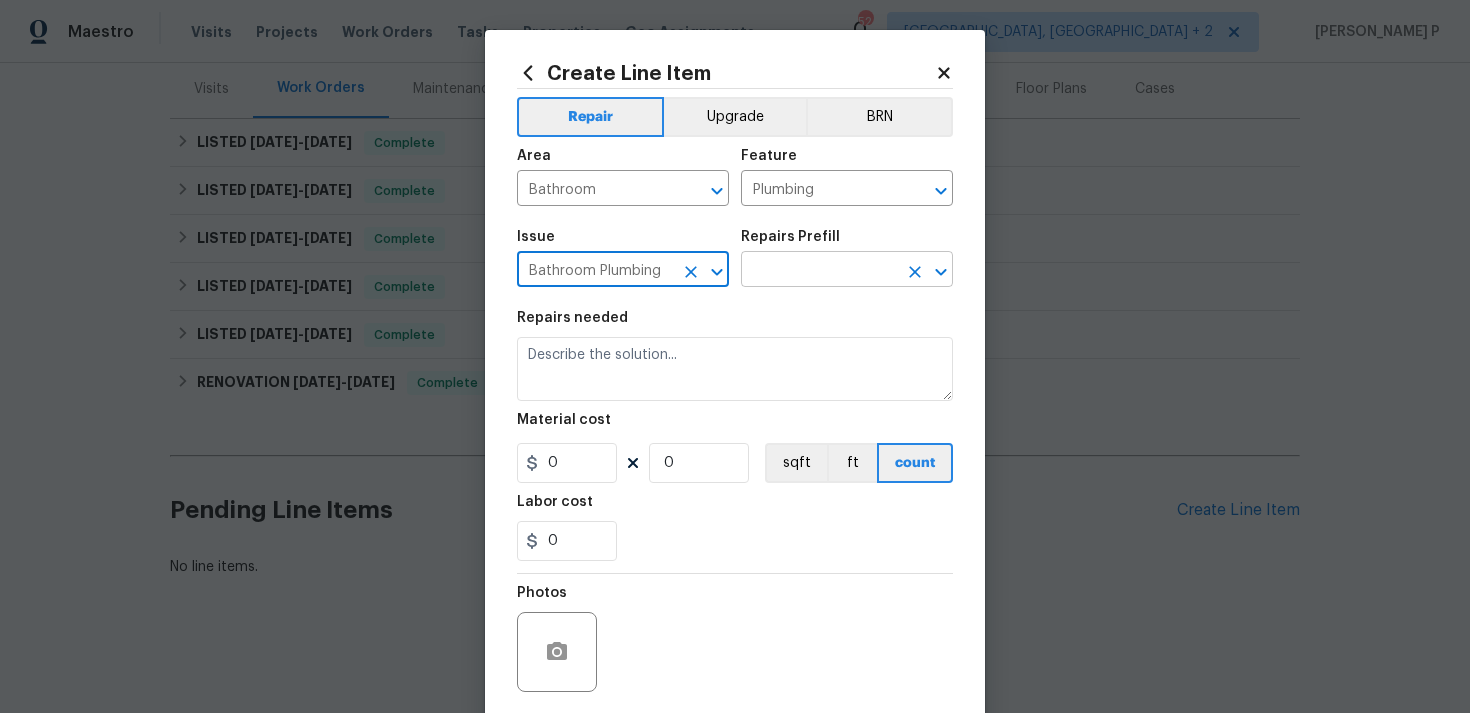 click at bounding box center (819, 271) 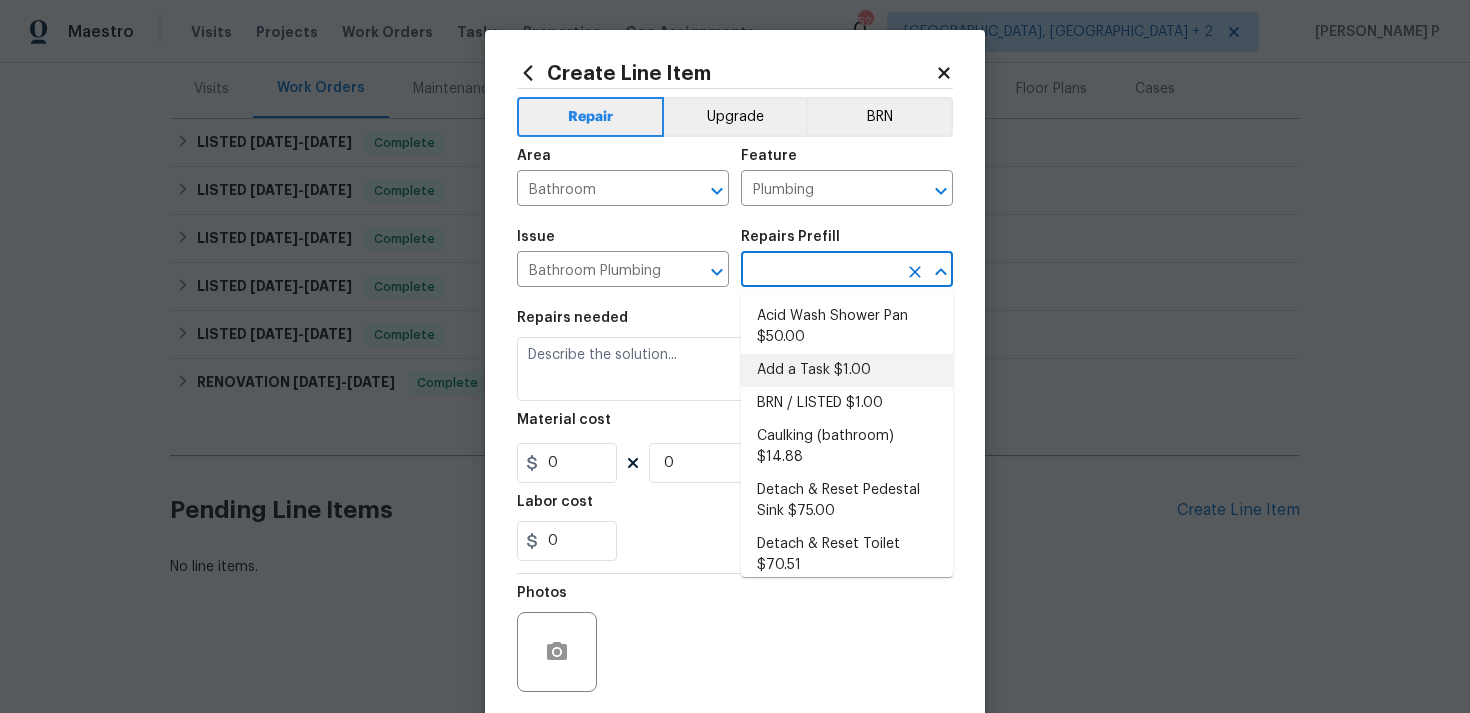click on "Add a Task $1.00" at bounding box center (847, 370) 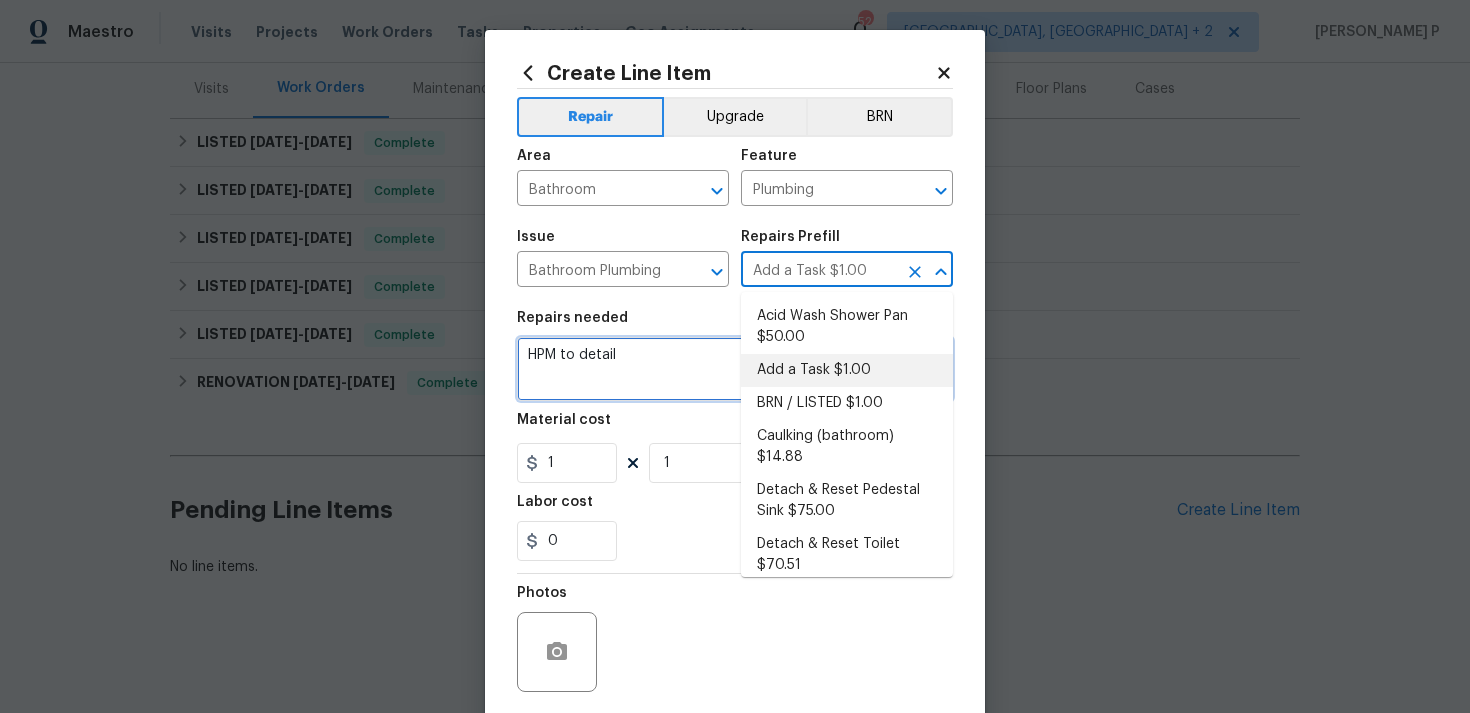 click on "HPM to detail" at bounding box center (735, 369) 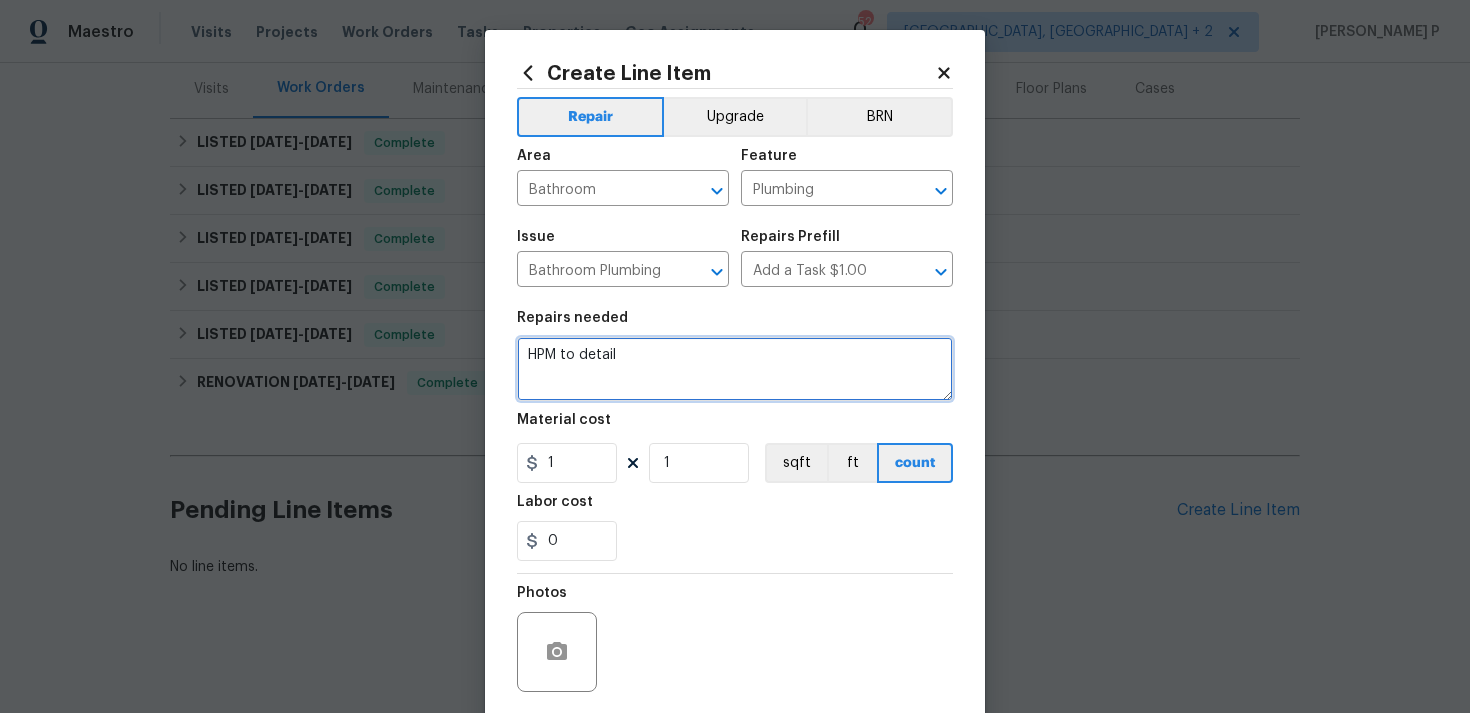 click on "HPM to detail" at bounding box center (735, 369) 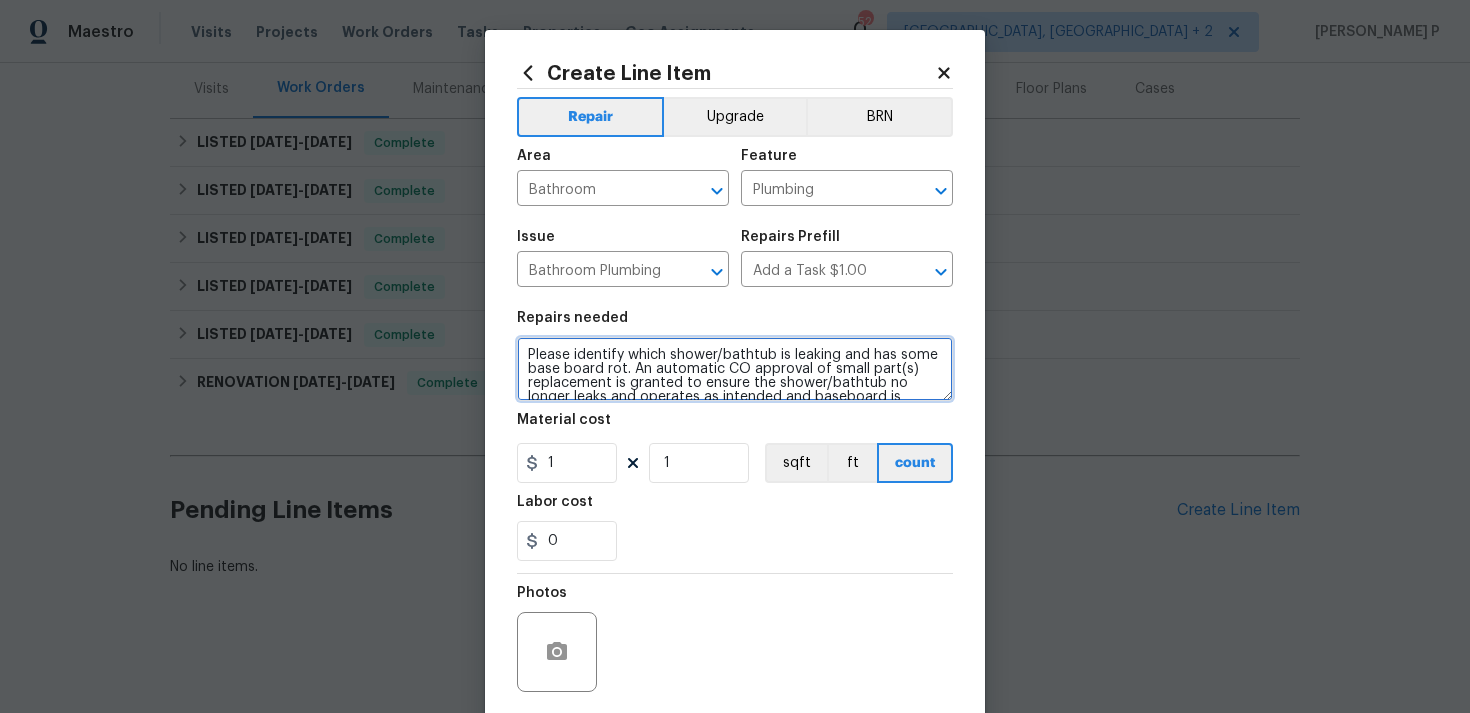 scroll, scrollTop: 32, scrollLeft: 0, axis: vertical 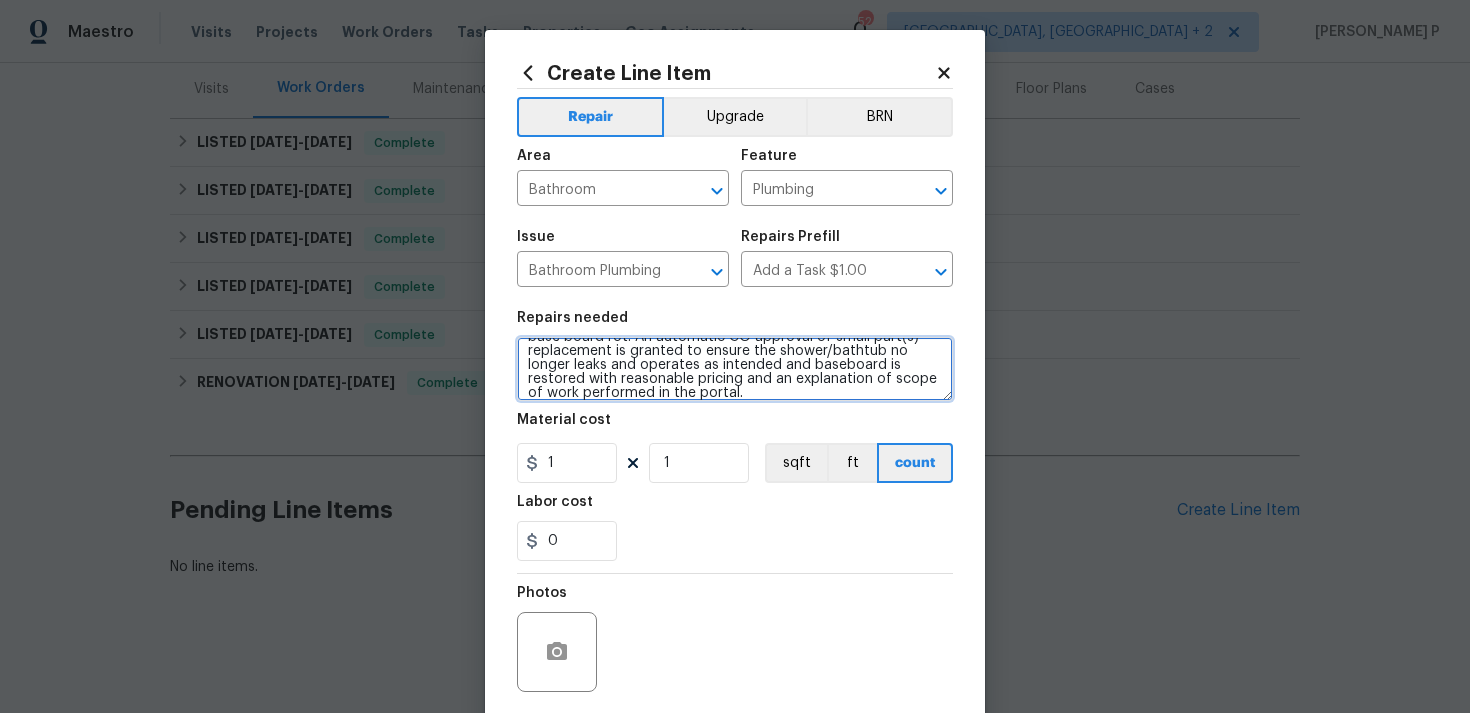 type on "Please identify which shower/bathtub is leaking and has some base board rot. An automatic CO approval of small part(s) replacement is granted to ensure the shower/bathtub no longer leaks and operates as intended and baseboard is restored with reasonable pricing and an explanation of scope of work performed in the portal." 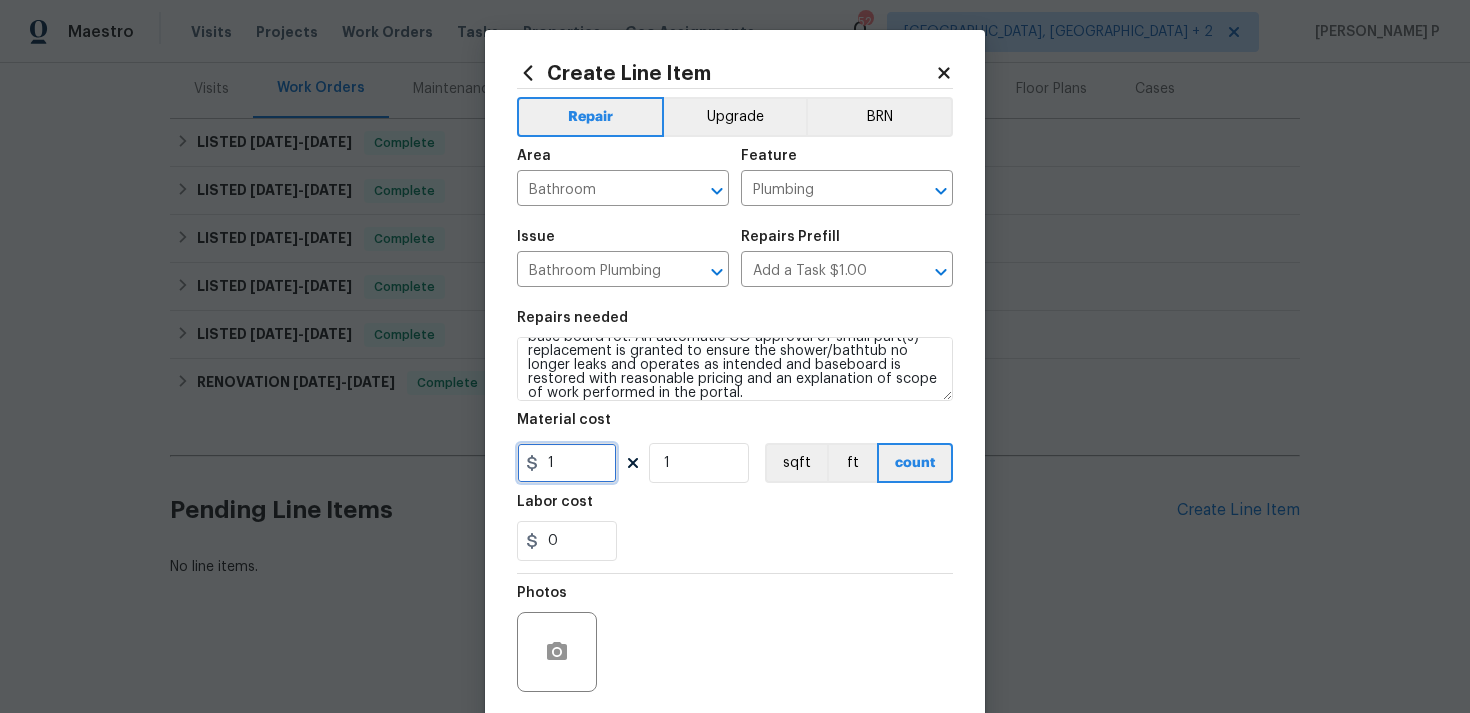 click on "1" at bounding box center [567, 463] 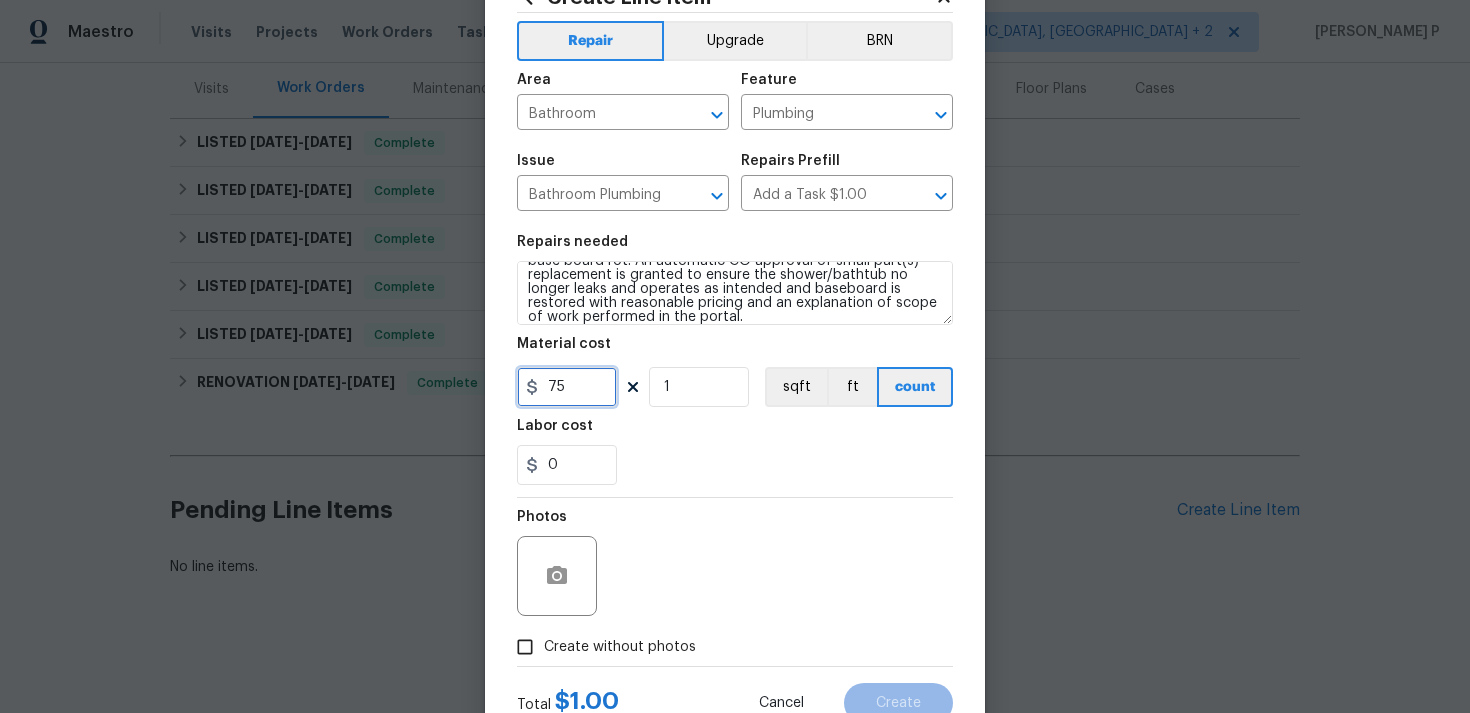 scroll, scrollTop: 149, scrollLeft: 0, axis: vertical 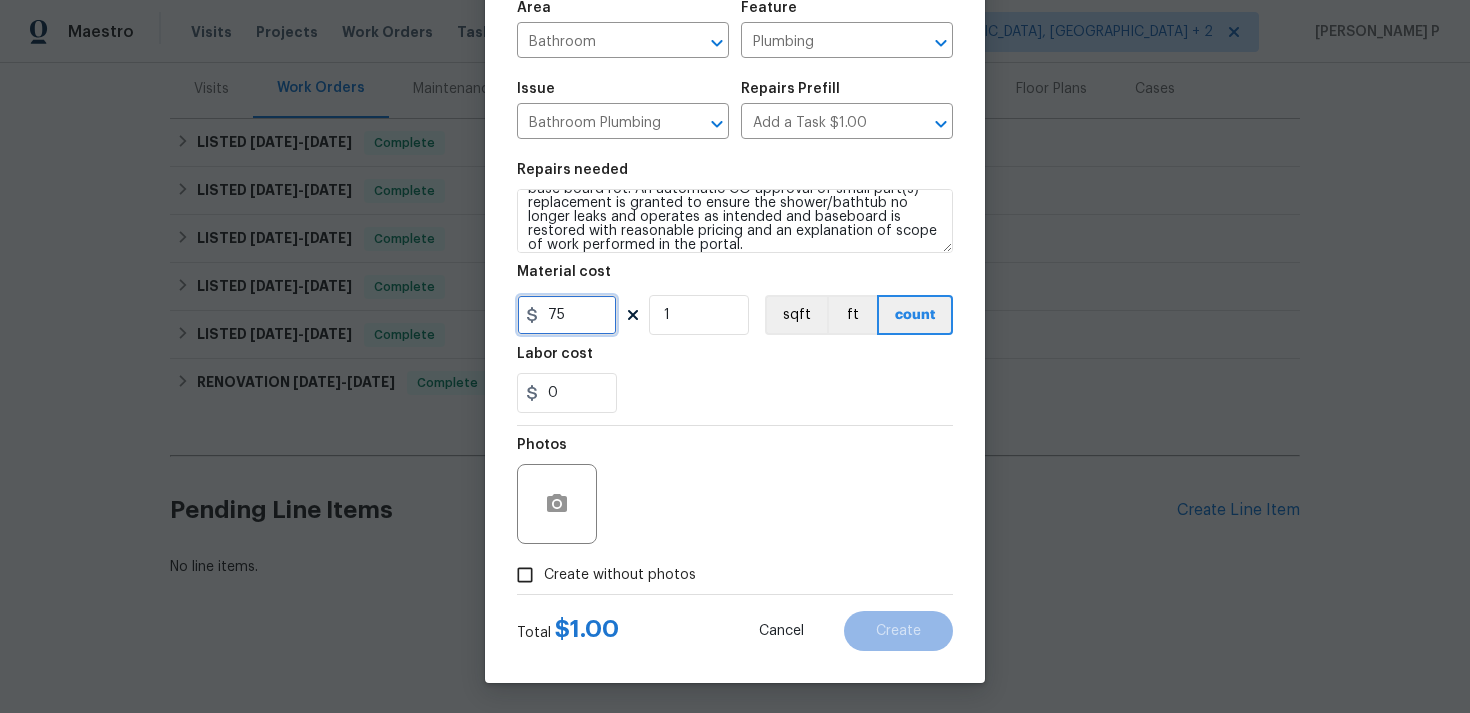 type on "75" 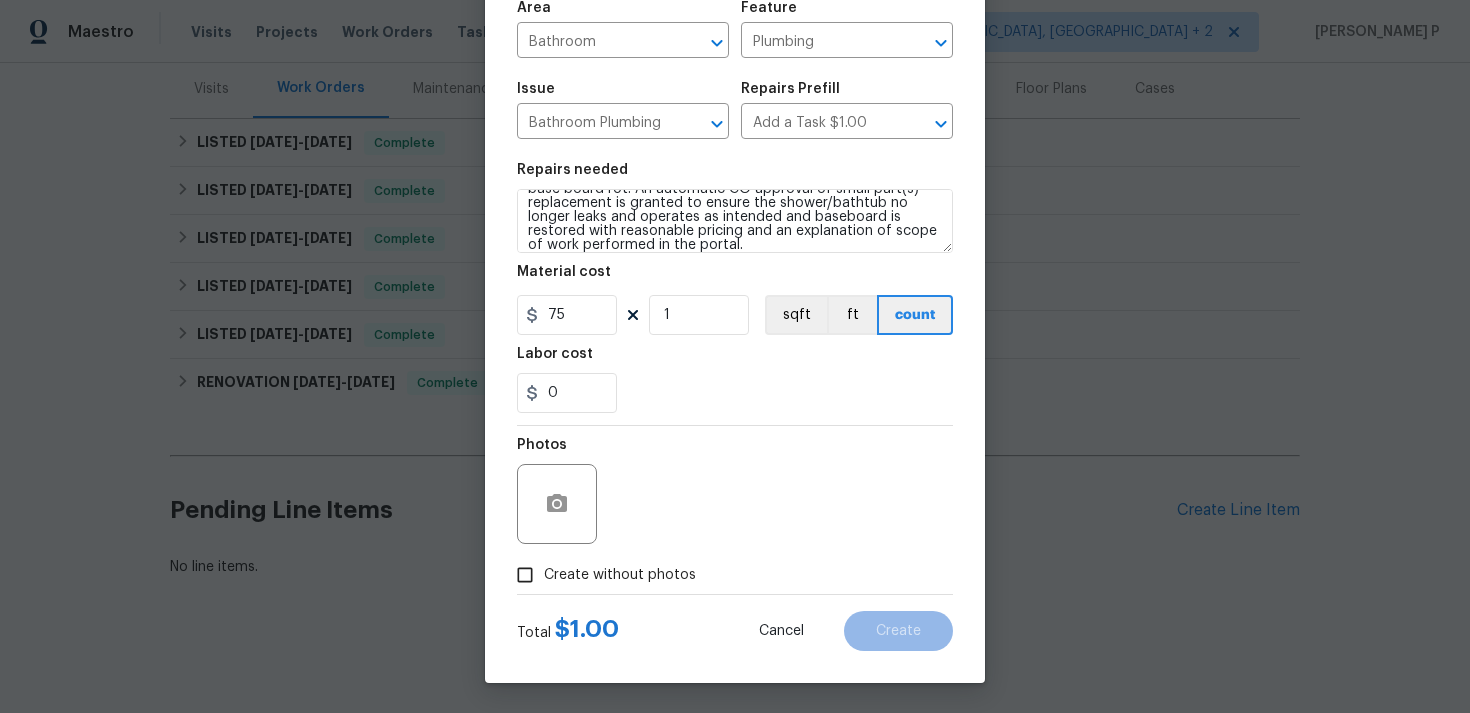 click on "Create without photos" at bounding box center [525, 575] 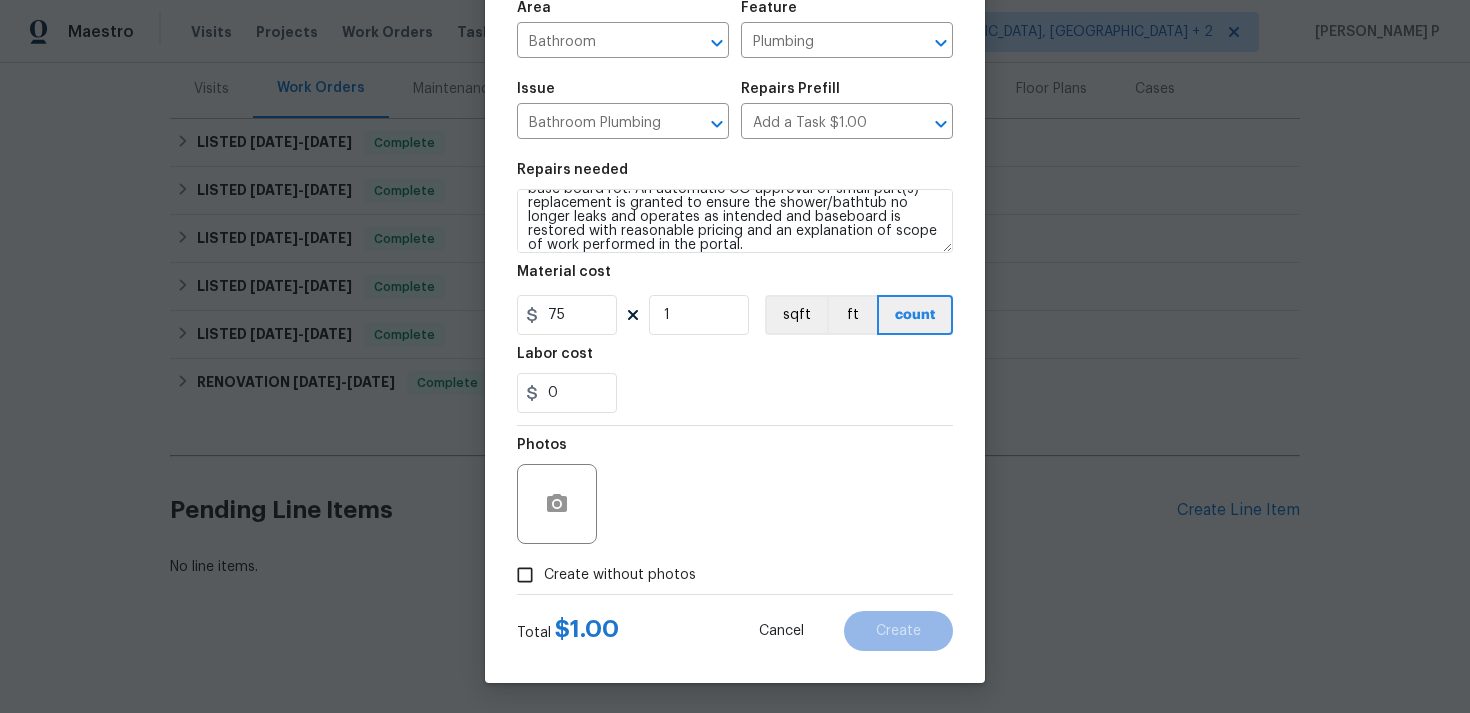 checkbox on "true" 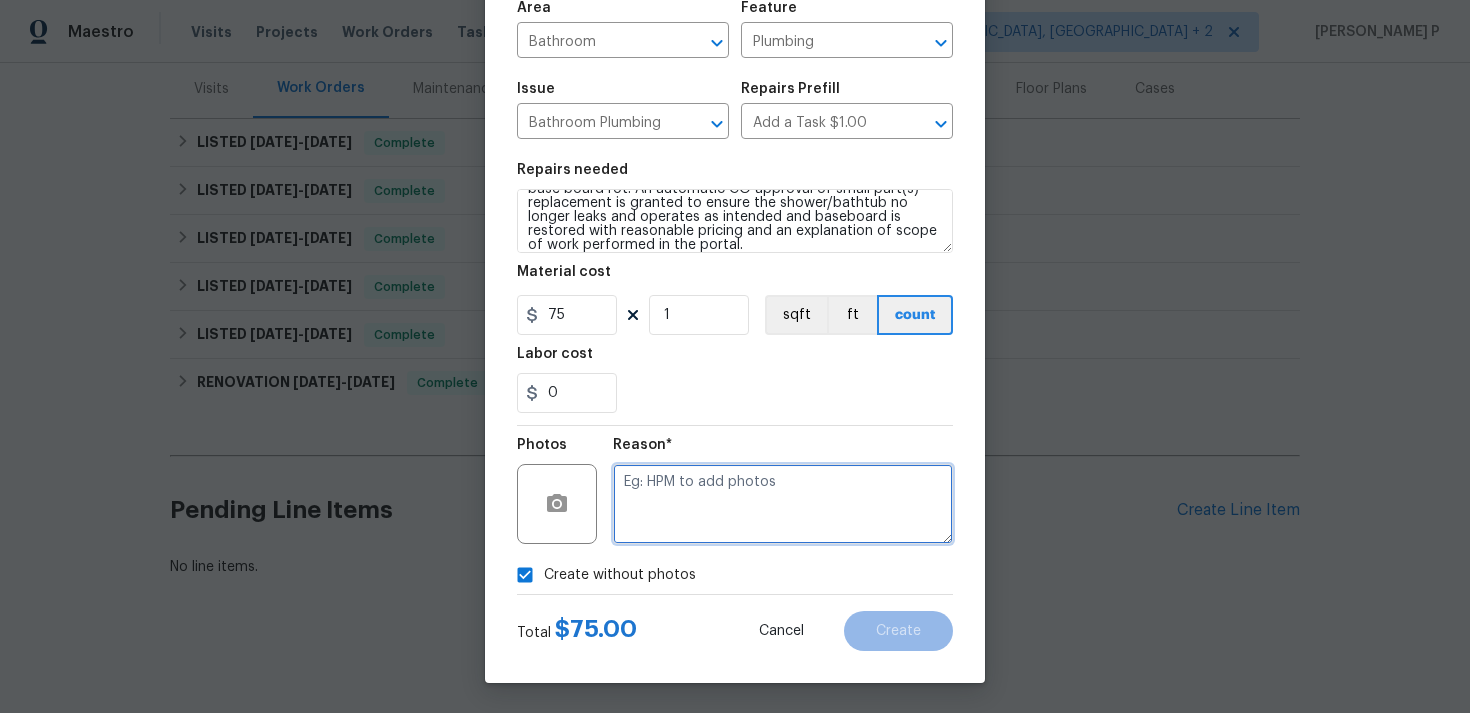 click at bounding box center (783, 504) 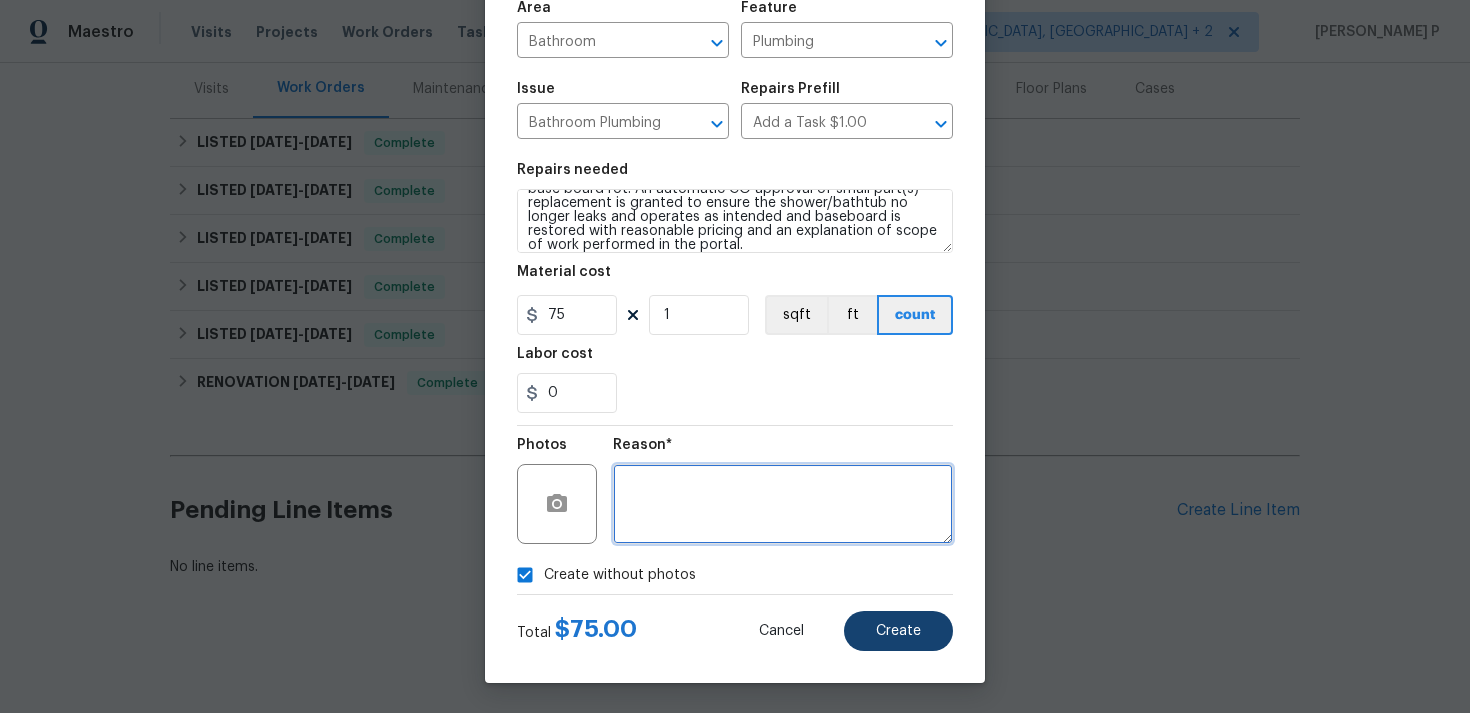type 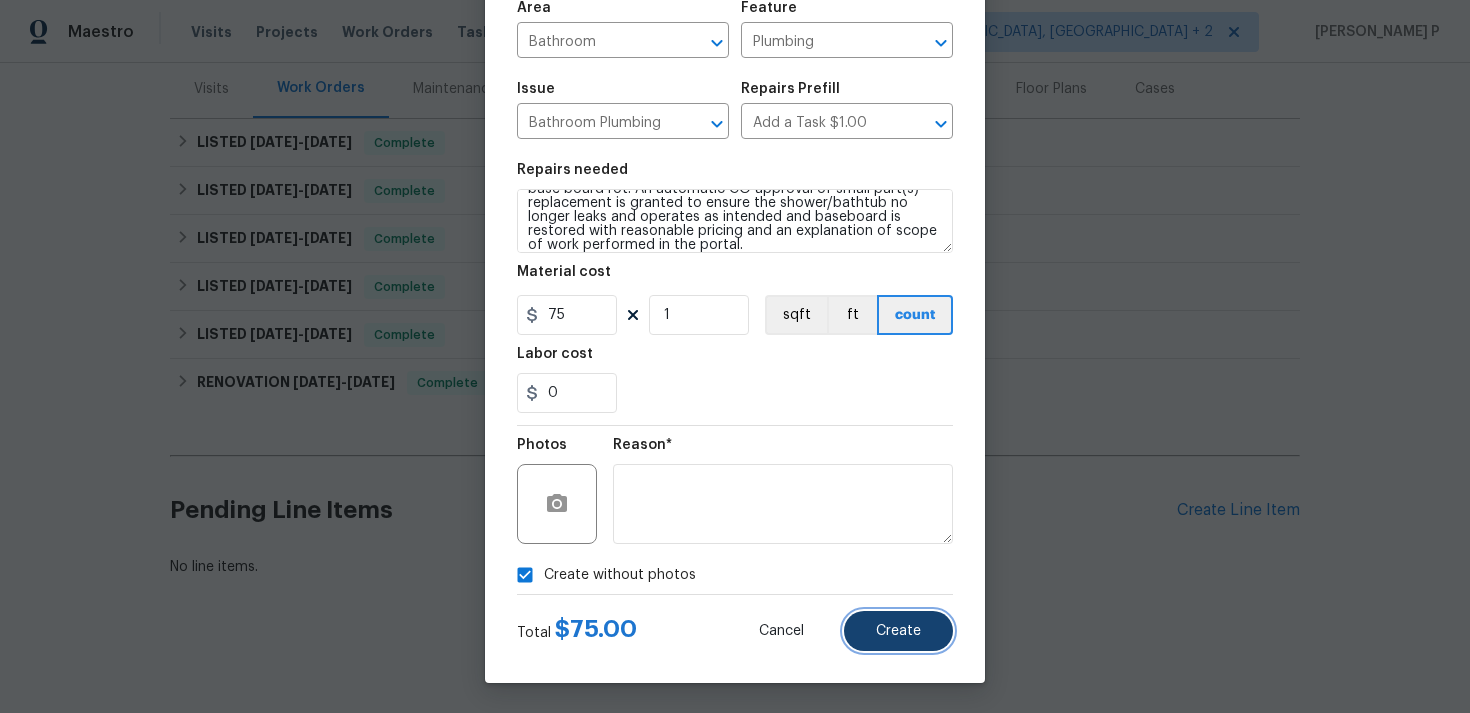 click on "Create" at bounding box center (898, 631) 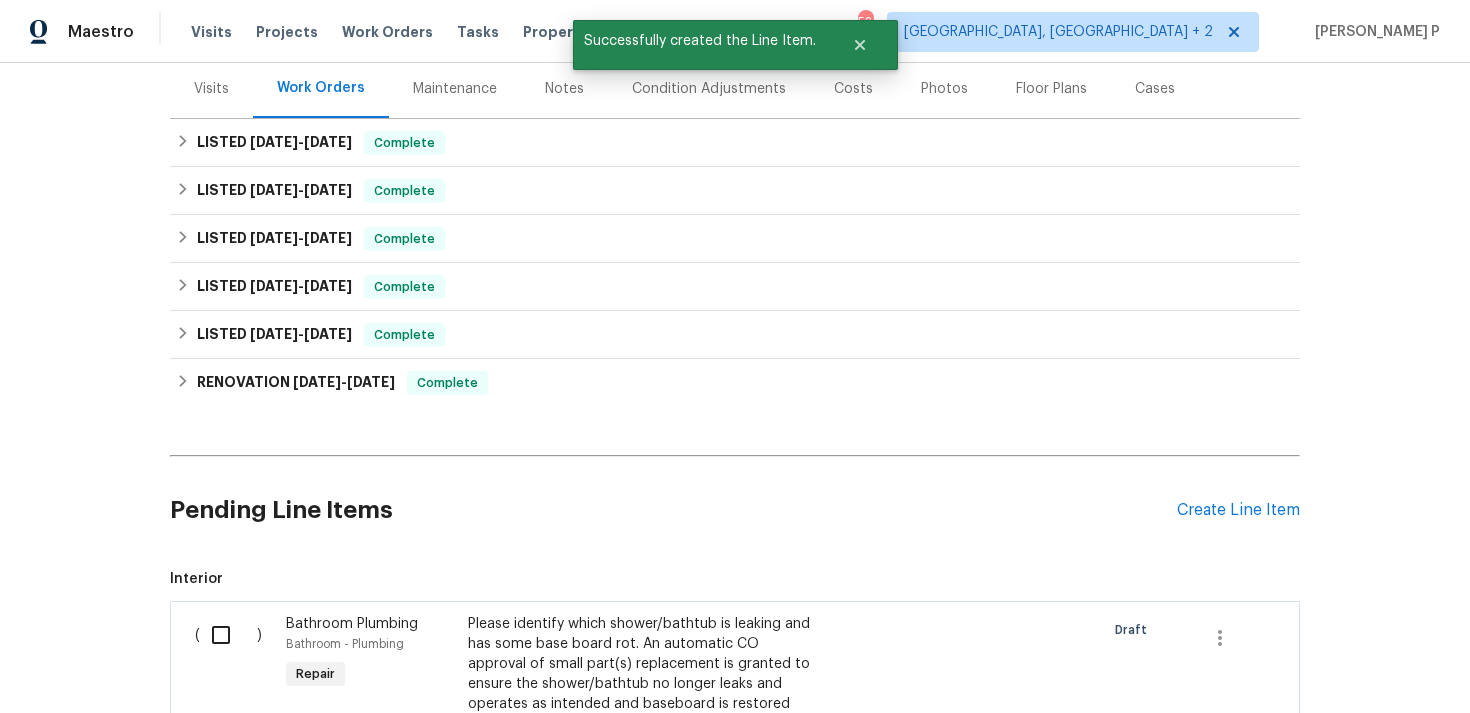 scroll, scrollTop: 612, scrollLeft: 0, axis: vertical 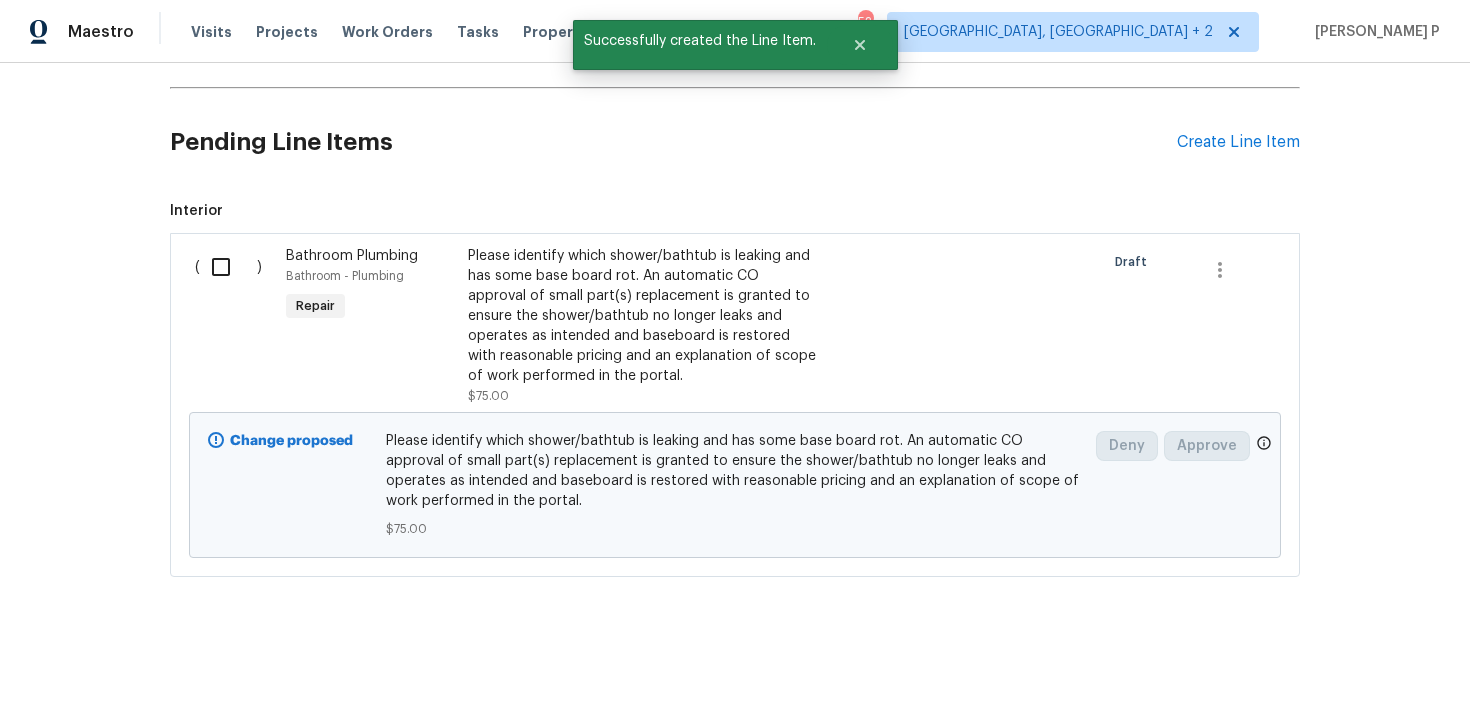 click at bounding box center (228, 267) 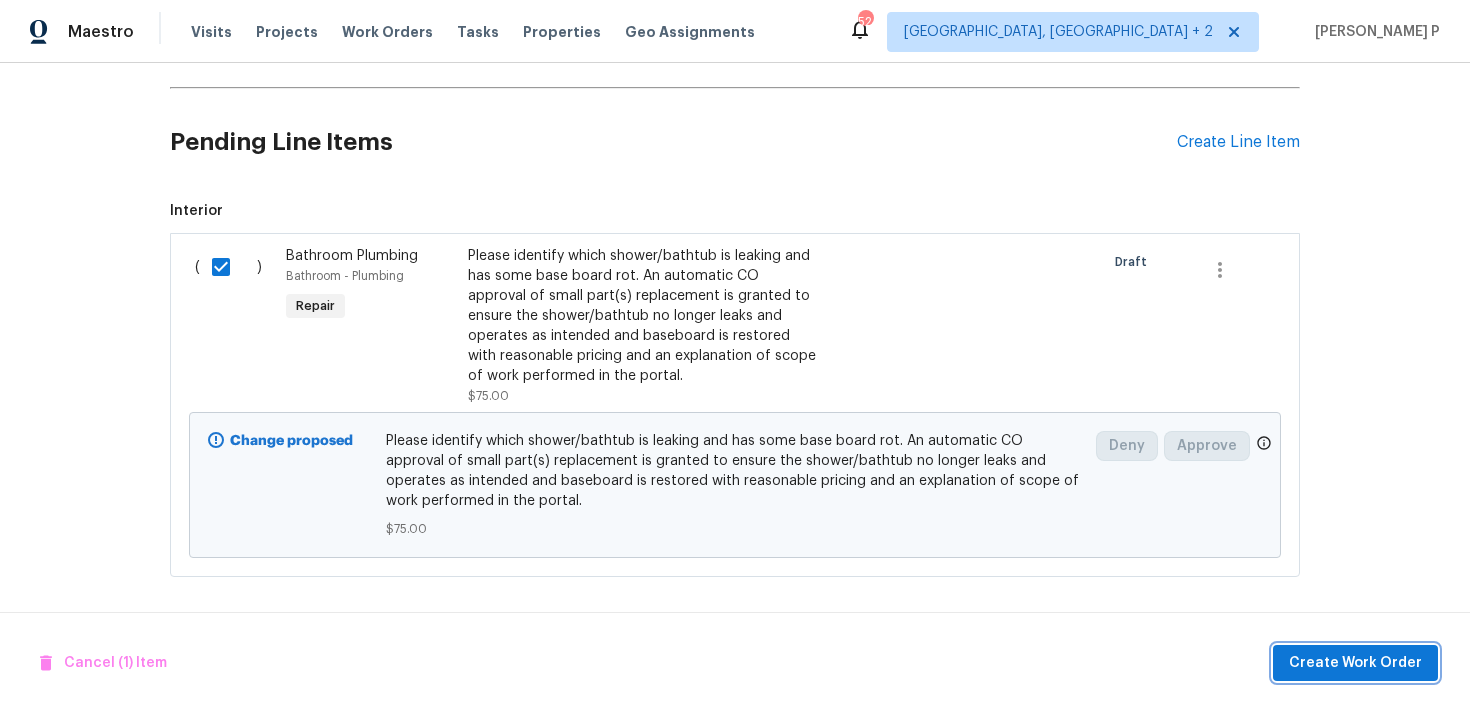 click on "Create Work Order" at bounding box center (1355, 663) 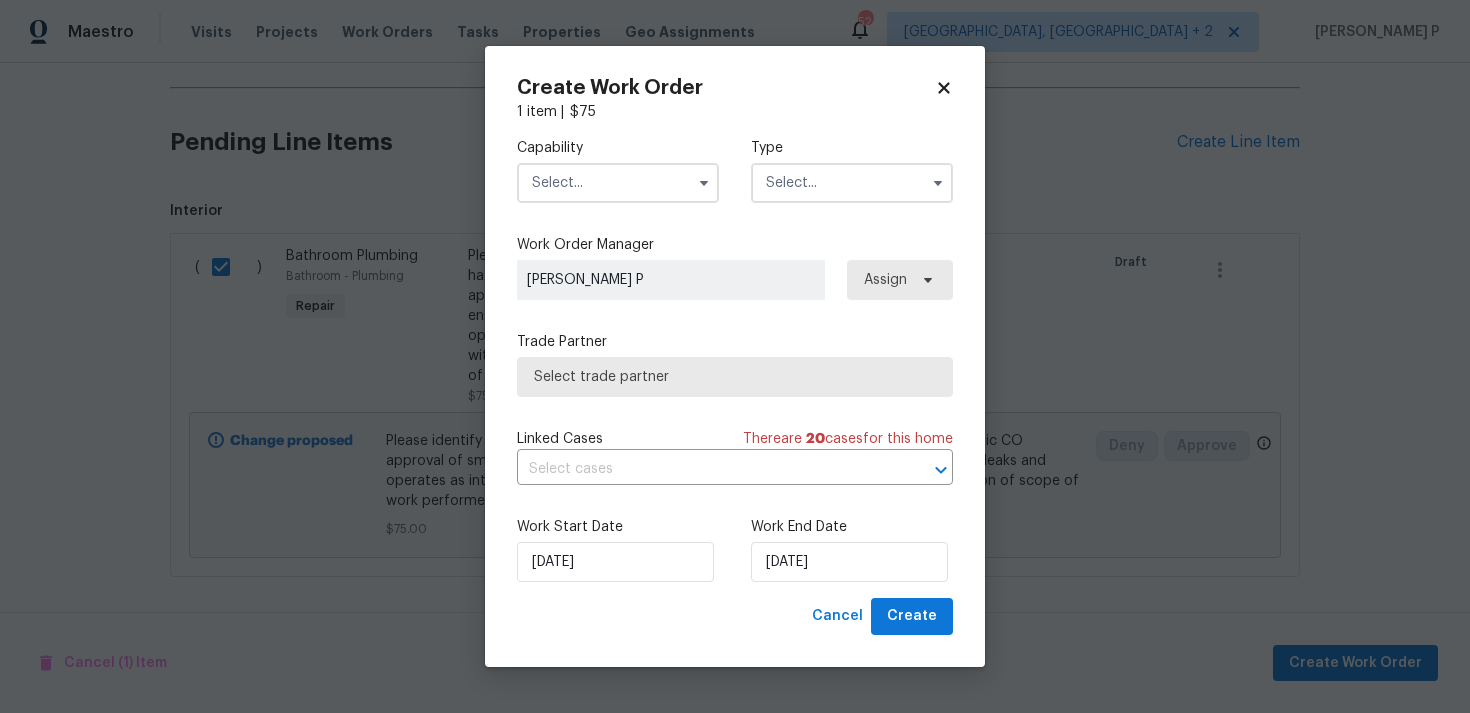 click on "Capability   Type   Work Order Manager   Ramyasri P Assign Trade Partner   Select trade partner Linked Cases There  are   20  case s  for this home   ​ Work Start Date   21/07/2025 Work End Date   21/07/2025" at bounding box center (735, 360) 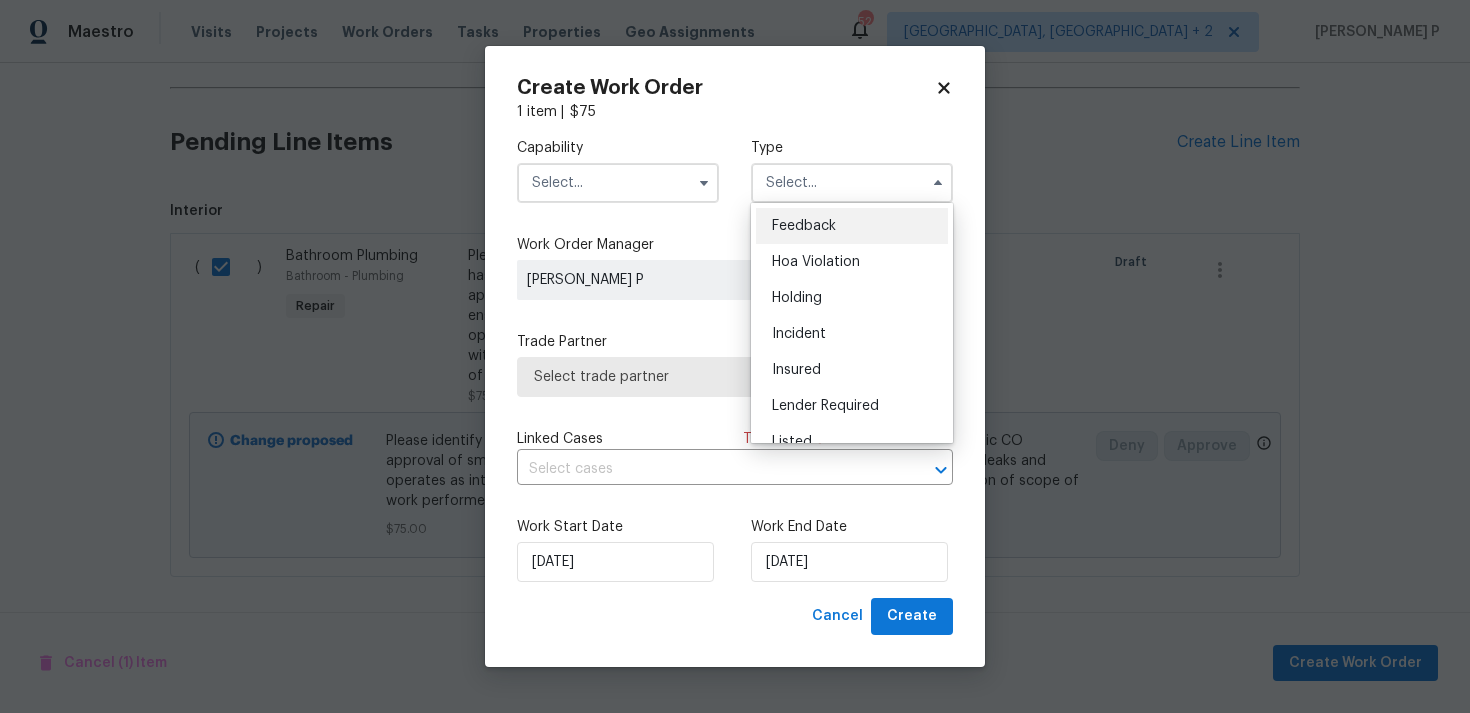click on "Feedback" at bounding box center [804, 226] 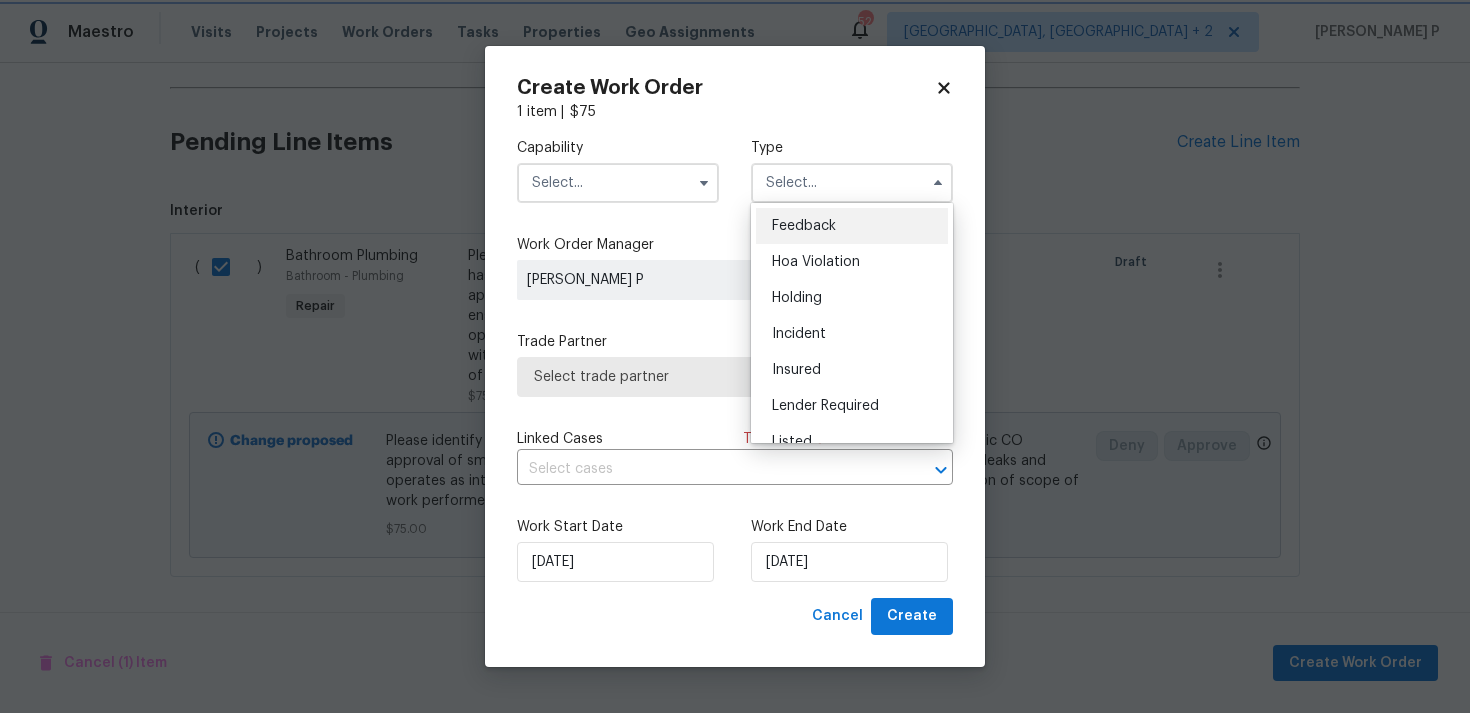 type on "Feedback" 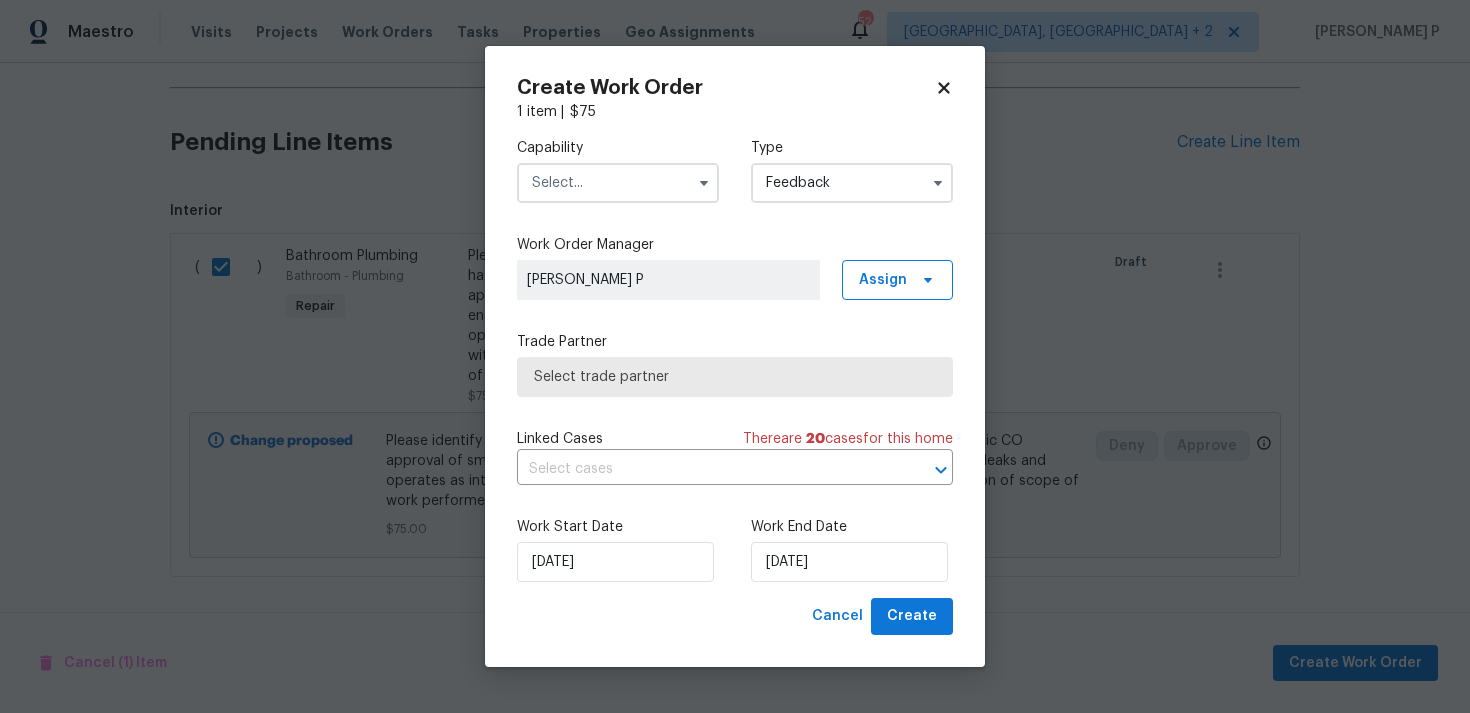click at bounding box center [618, 183] 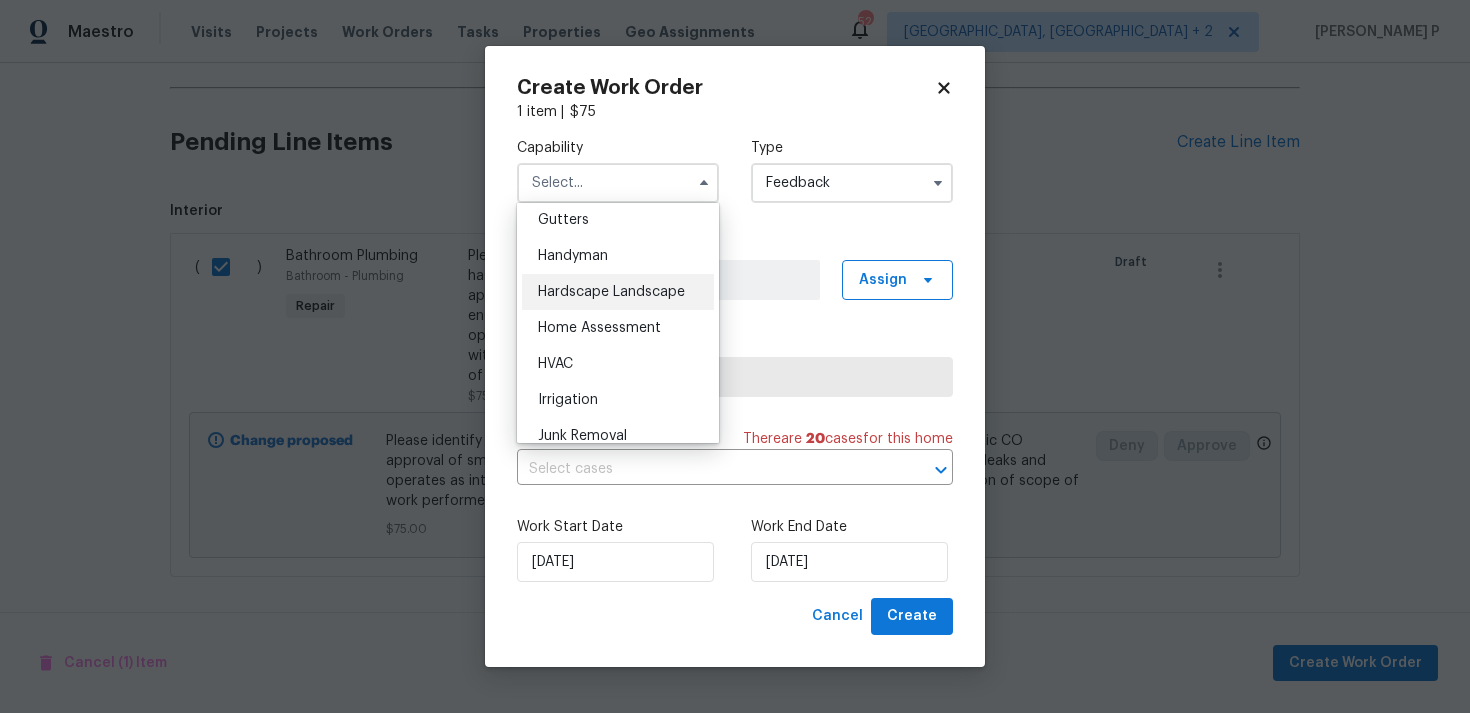 scroll, scrollTop: 1069, scrollLeft: 0, axis: vertical 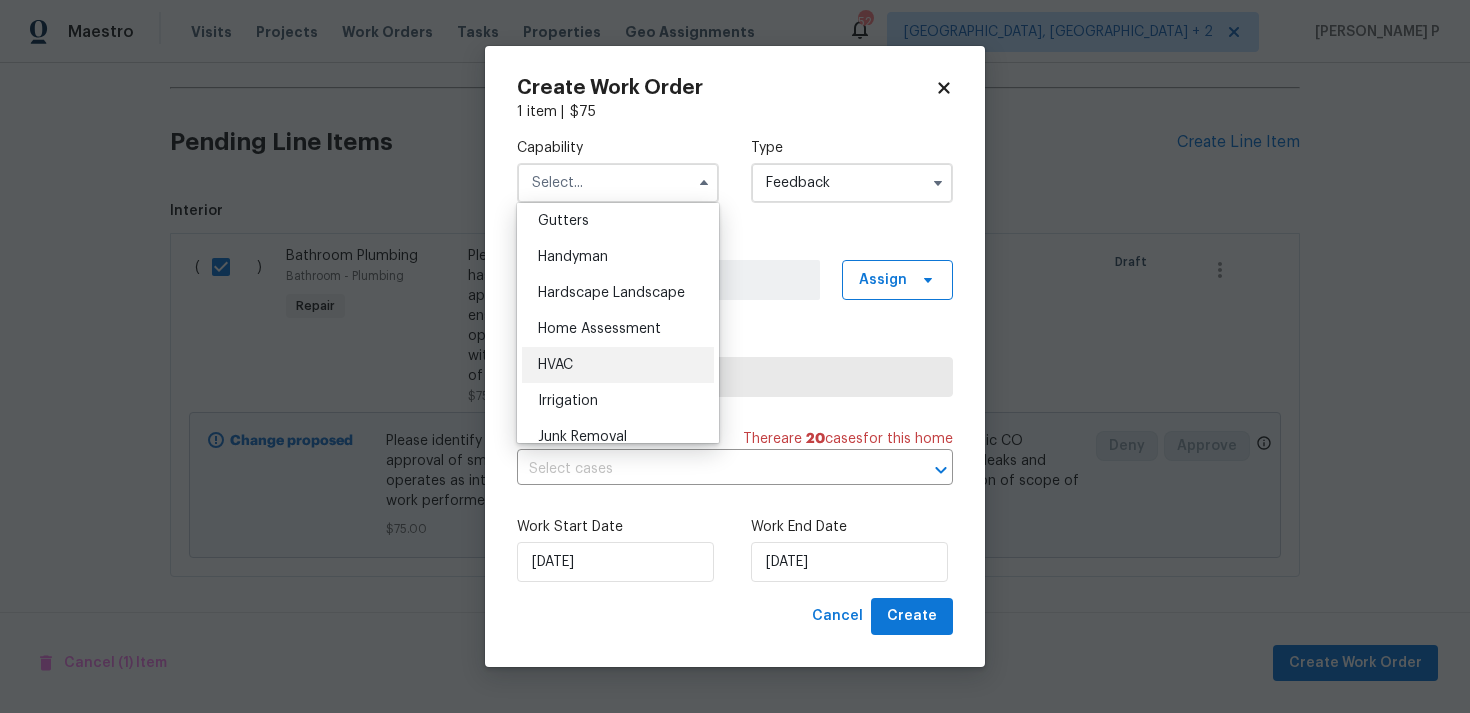 click on "HVAC" at bounding box center (618, 365) 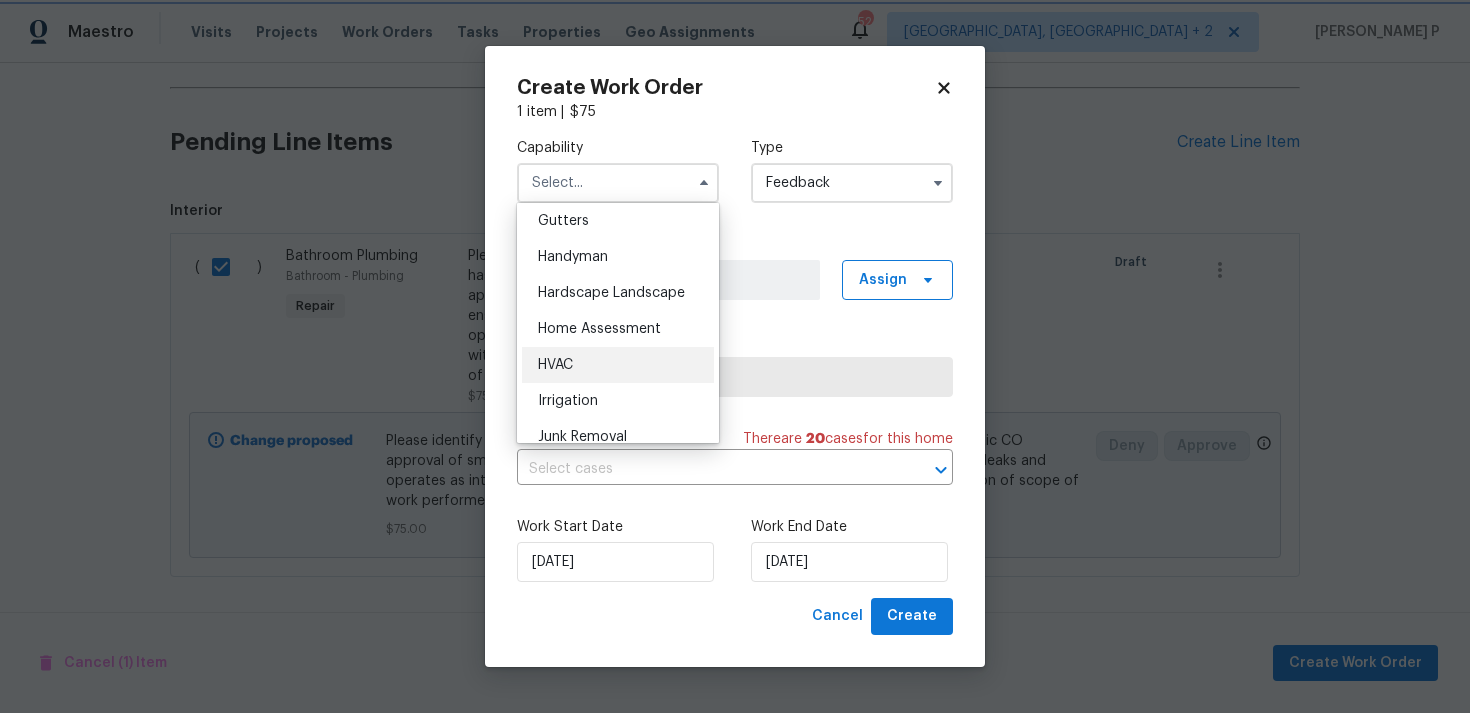 type on "HVAC" 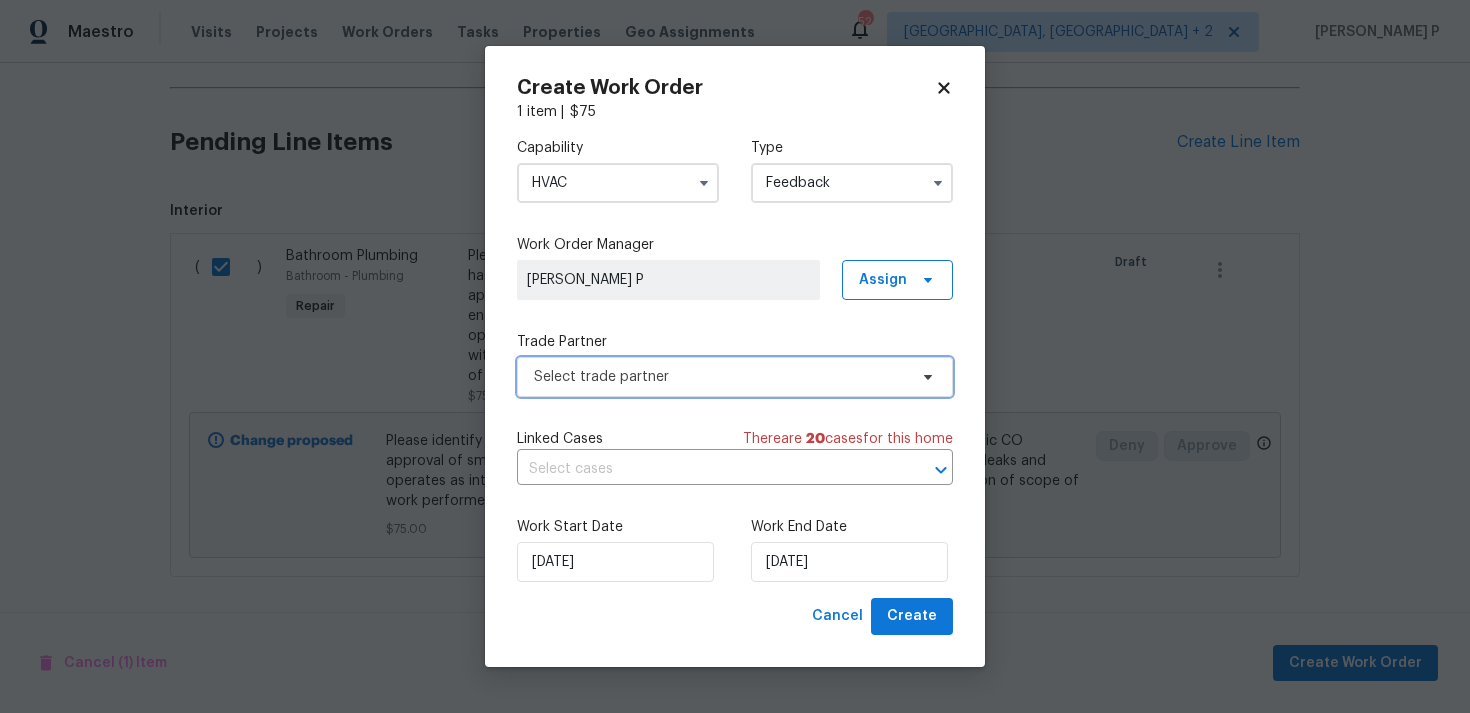 click on "Select trade partner" at bounding box center [735, 377] 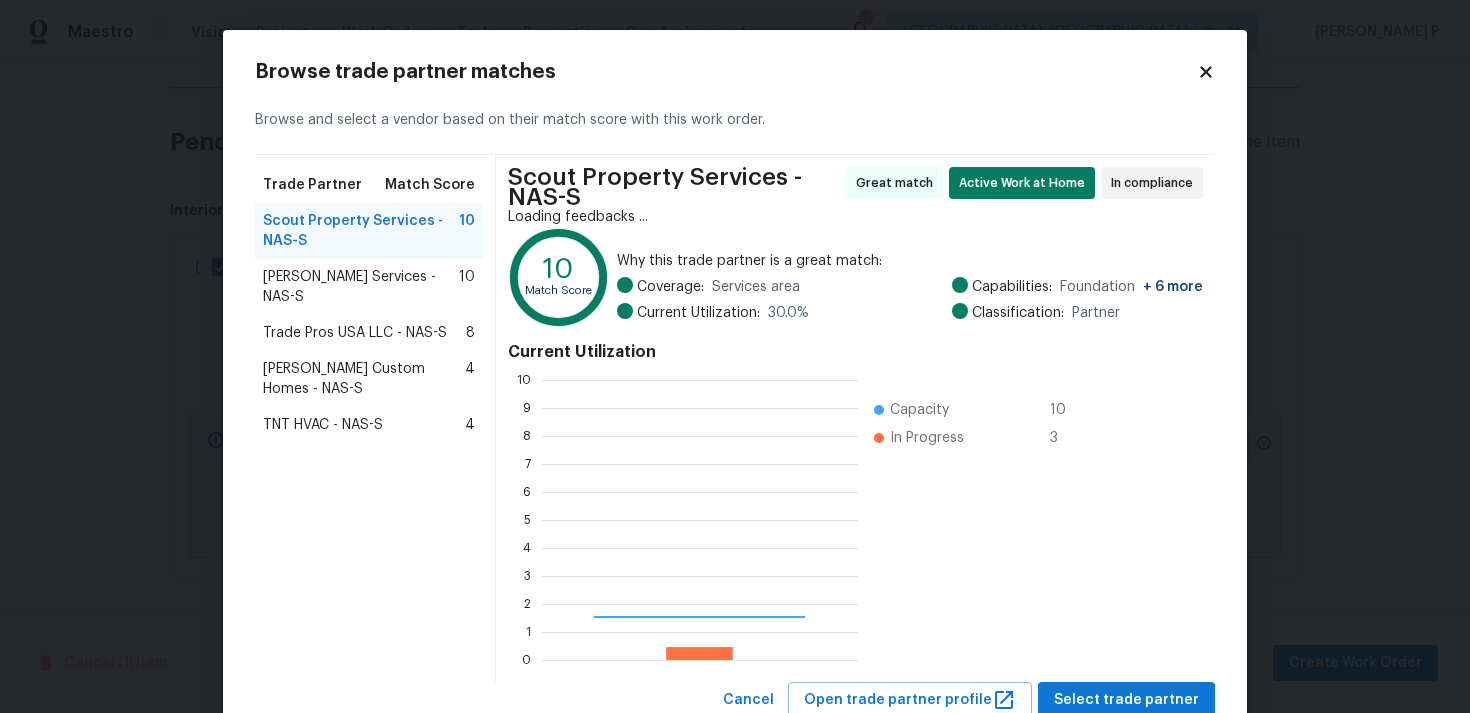 scroll, scrollTop: 2, scrollLeft: 2, axis: both 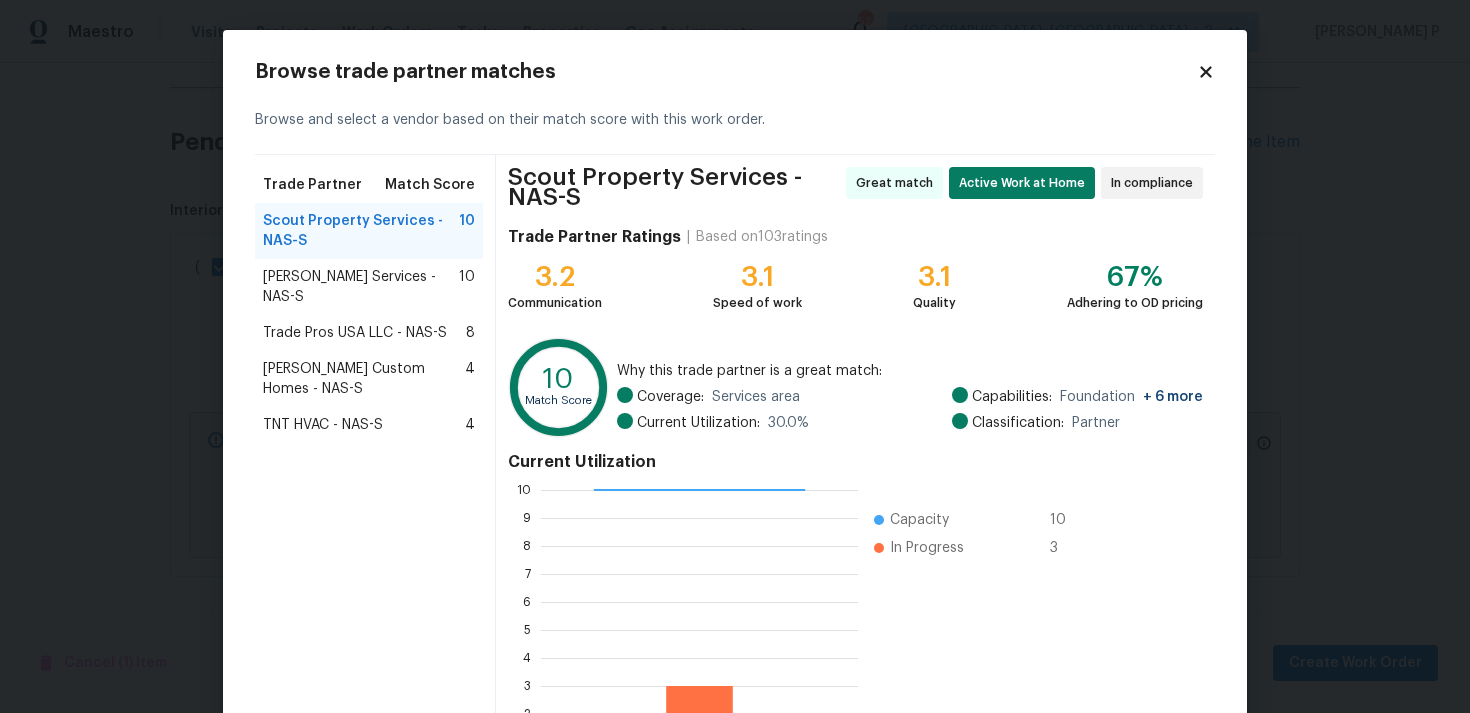 click on "[PERSON_NAME] Services - NAS-S" at bounding box center [361, 287] 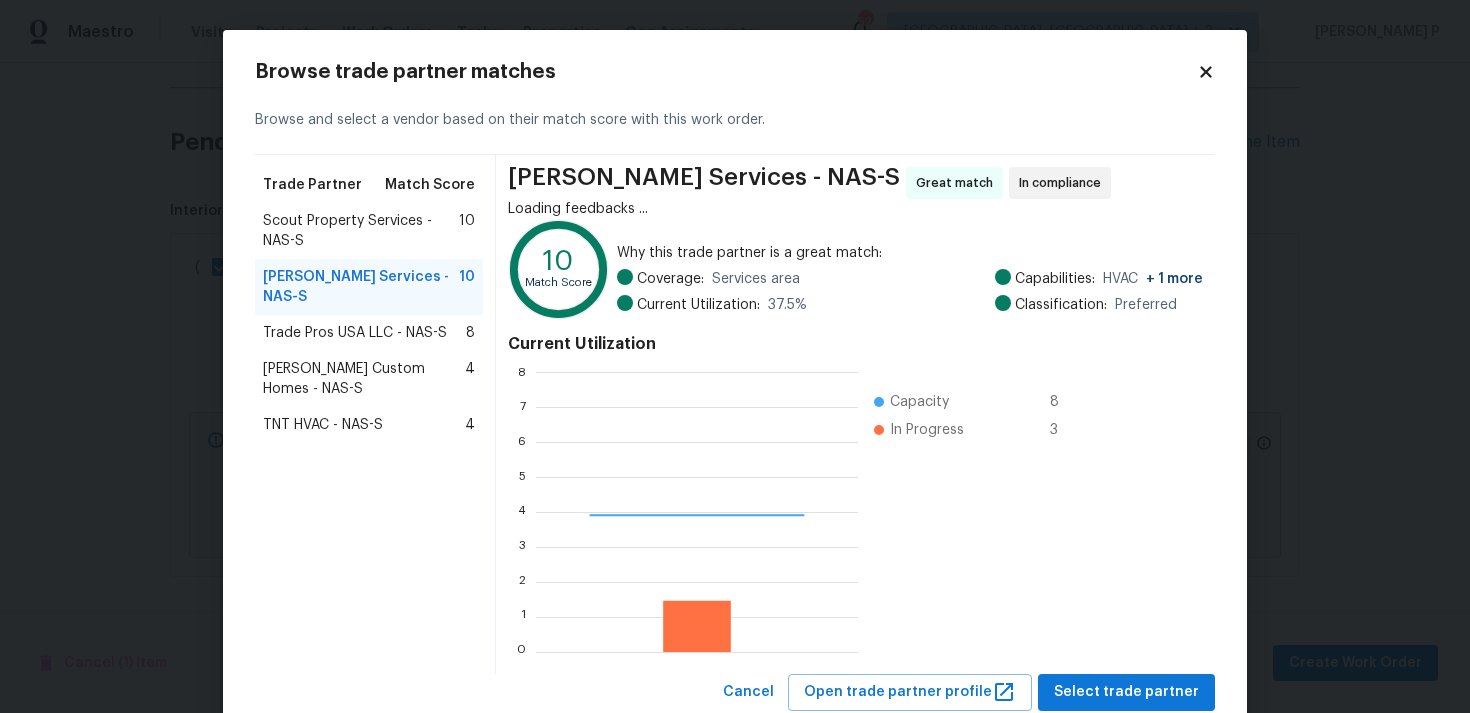 scroll, scrollTop: 2, scrollLeft: 2, axis: both 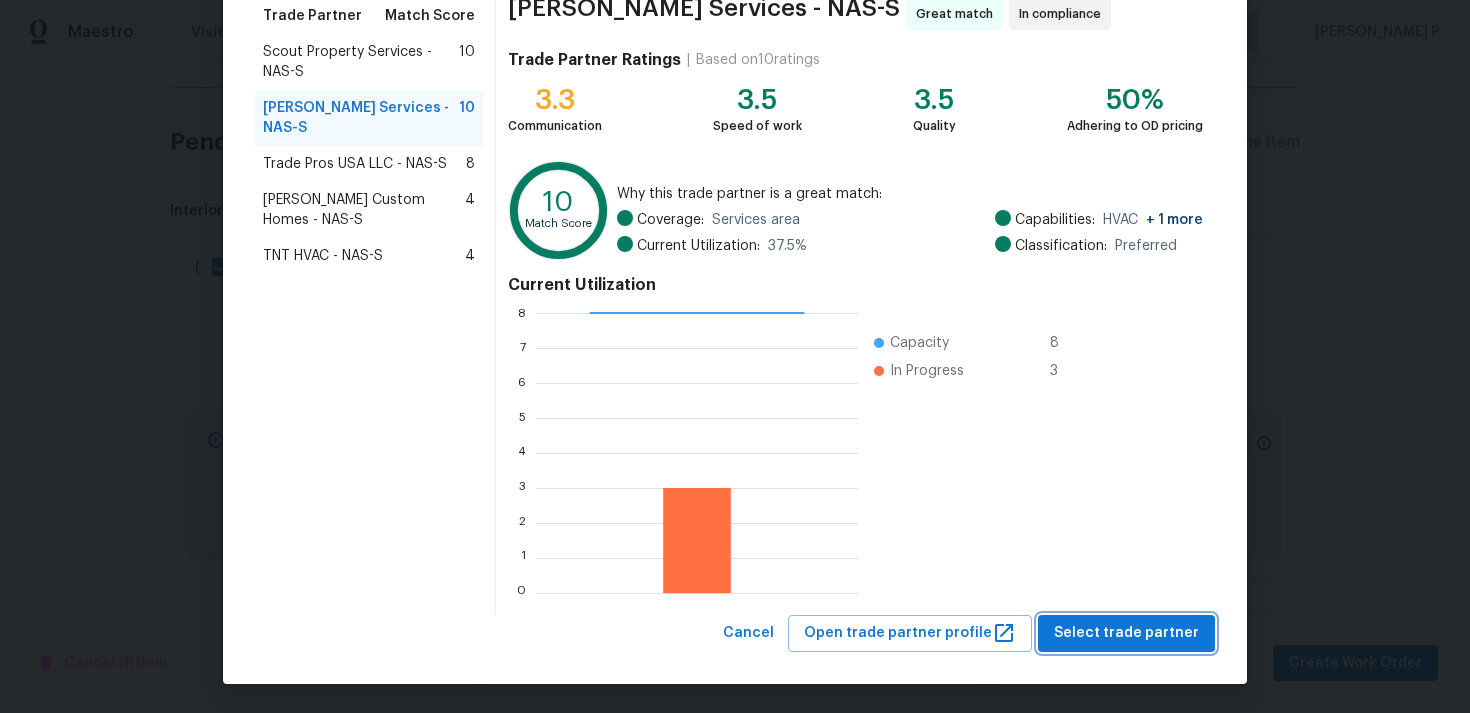 click on "Select trade partner" at bounding box center (1126, 633) 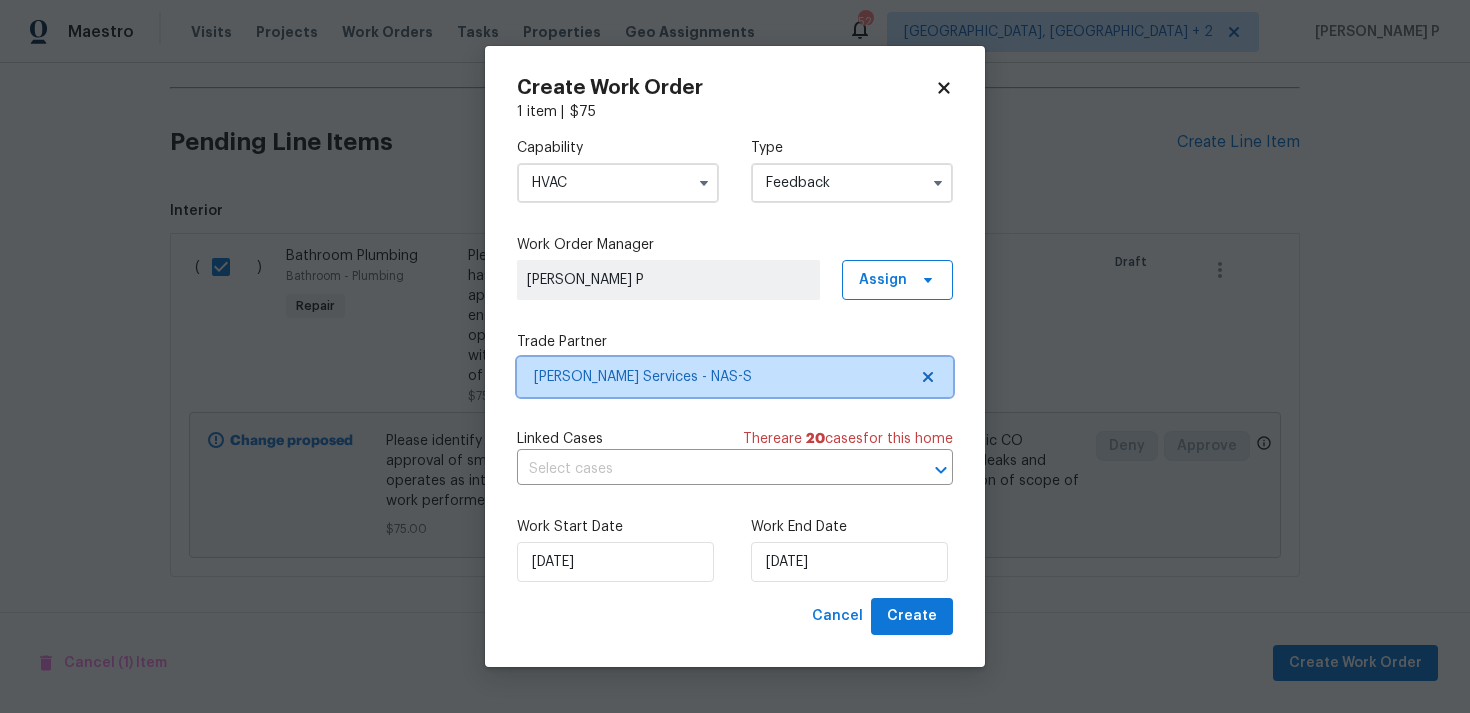 scroll, scrollTop: 0, scrollLeft: 0, axis: both 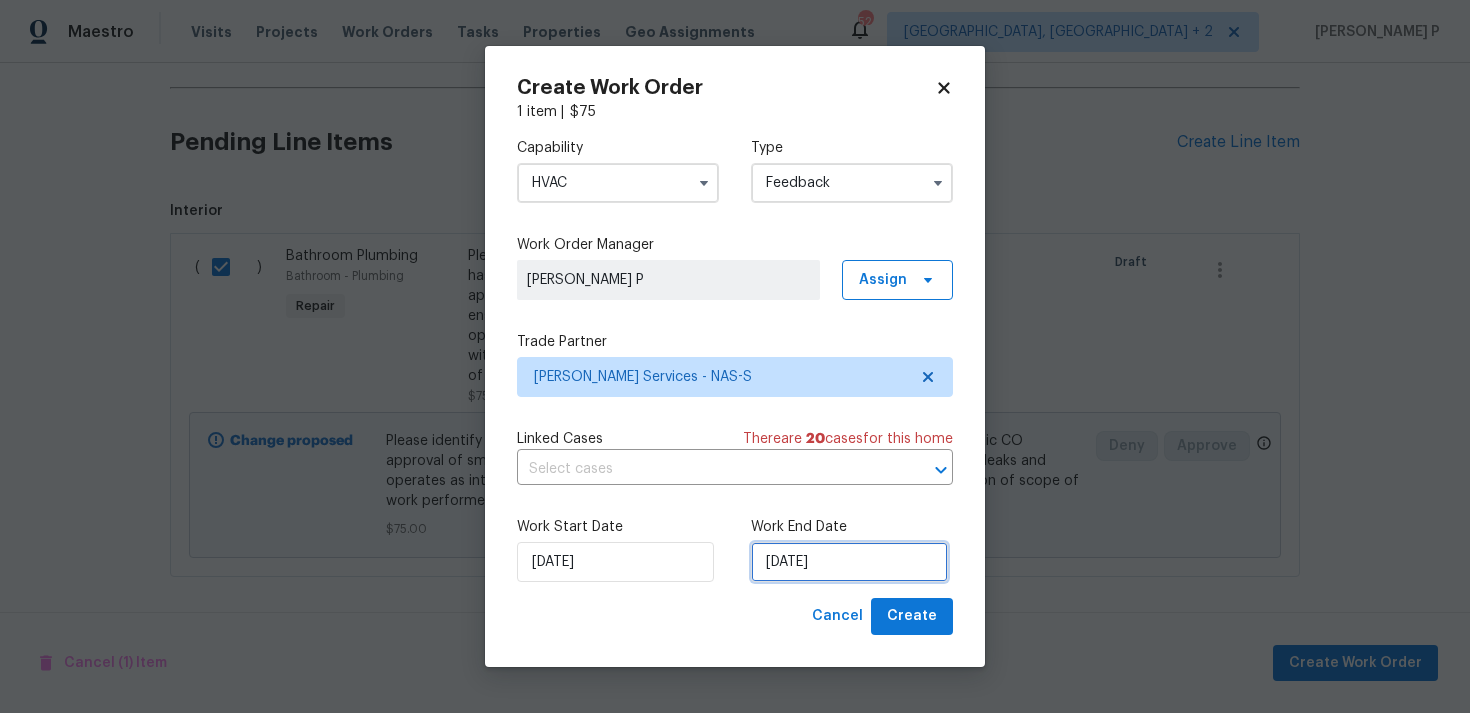 click on "21/07/2025" at bounding box center [849, 562] 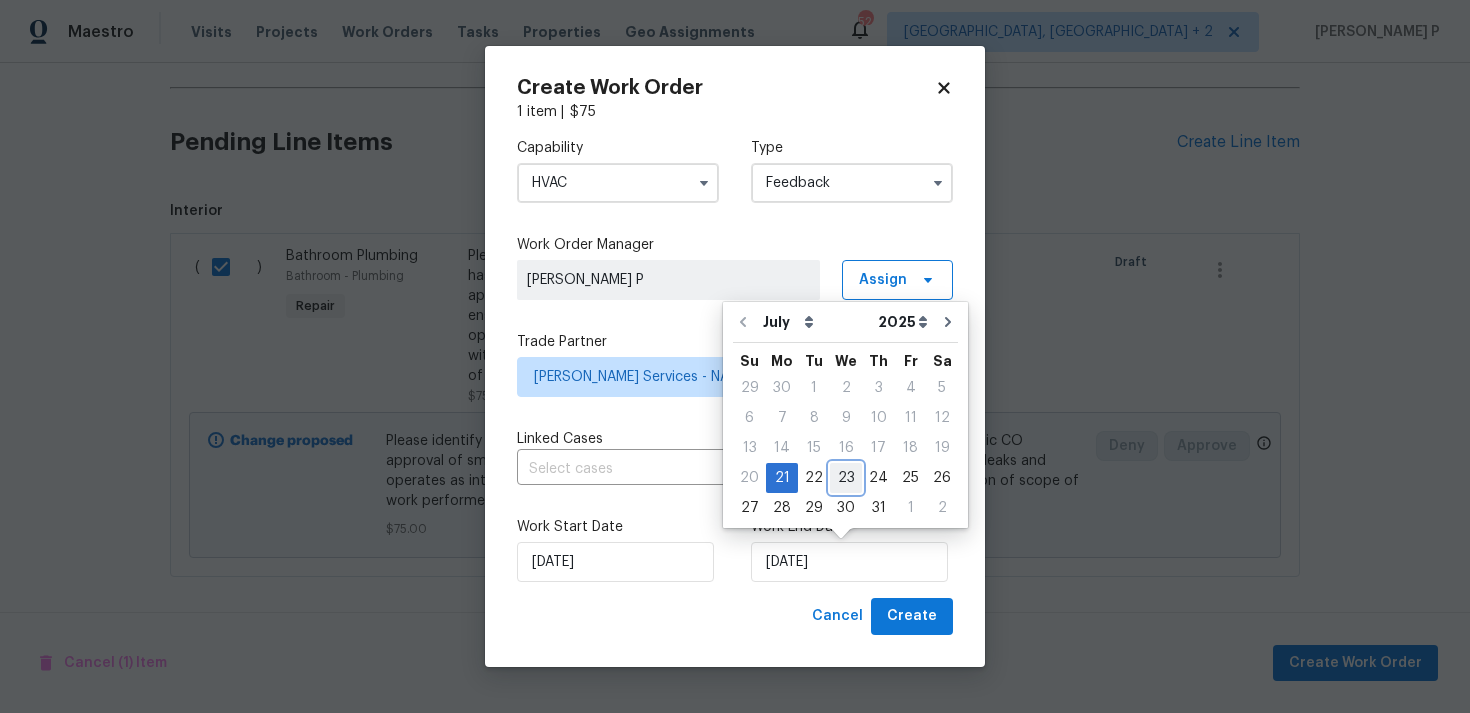 click on "23" at bounding box center [846, 478] 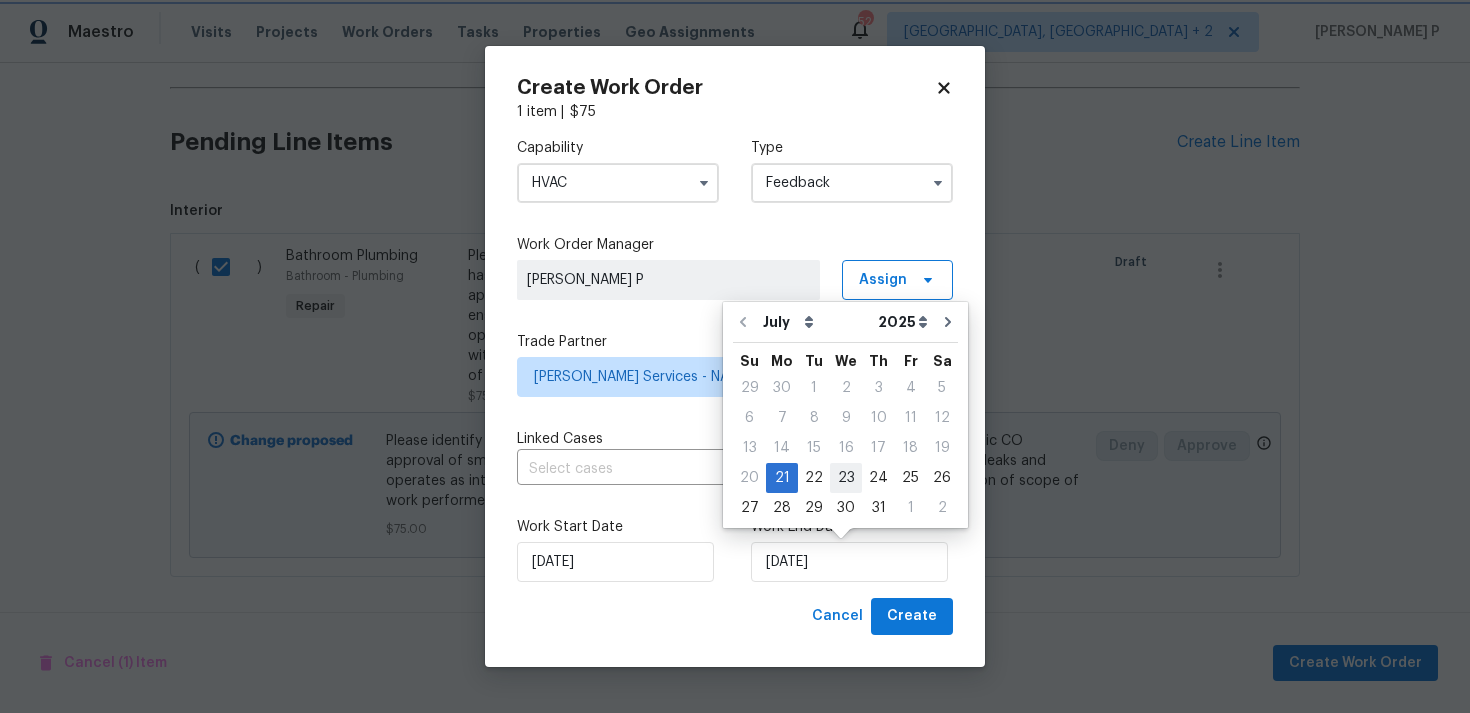 type on "23/07/2025" 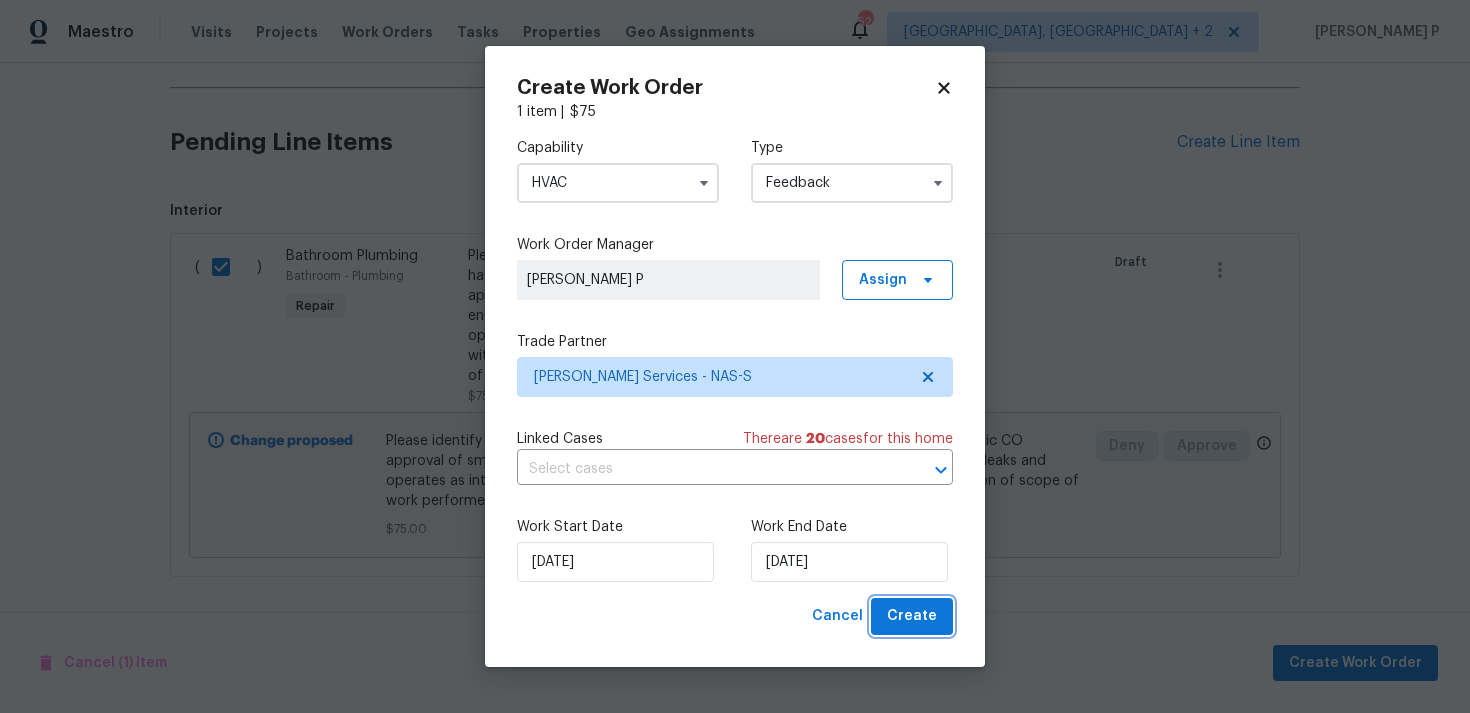click on "Create" at bounding box center [912, 616] 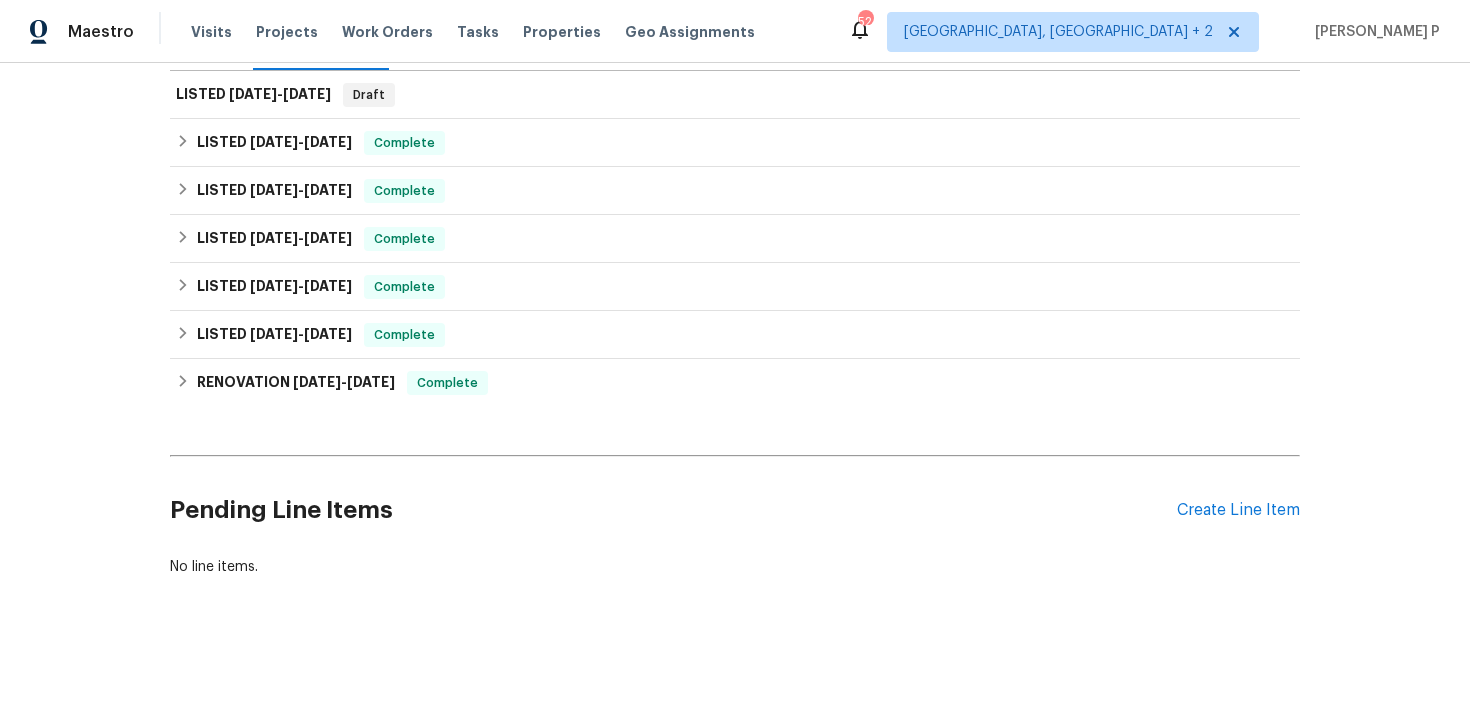 scroll, scrollTop: 0, scrollLeft: 0, axis: both 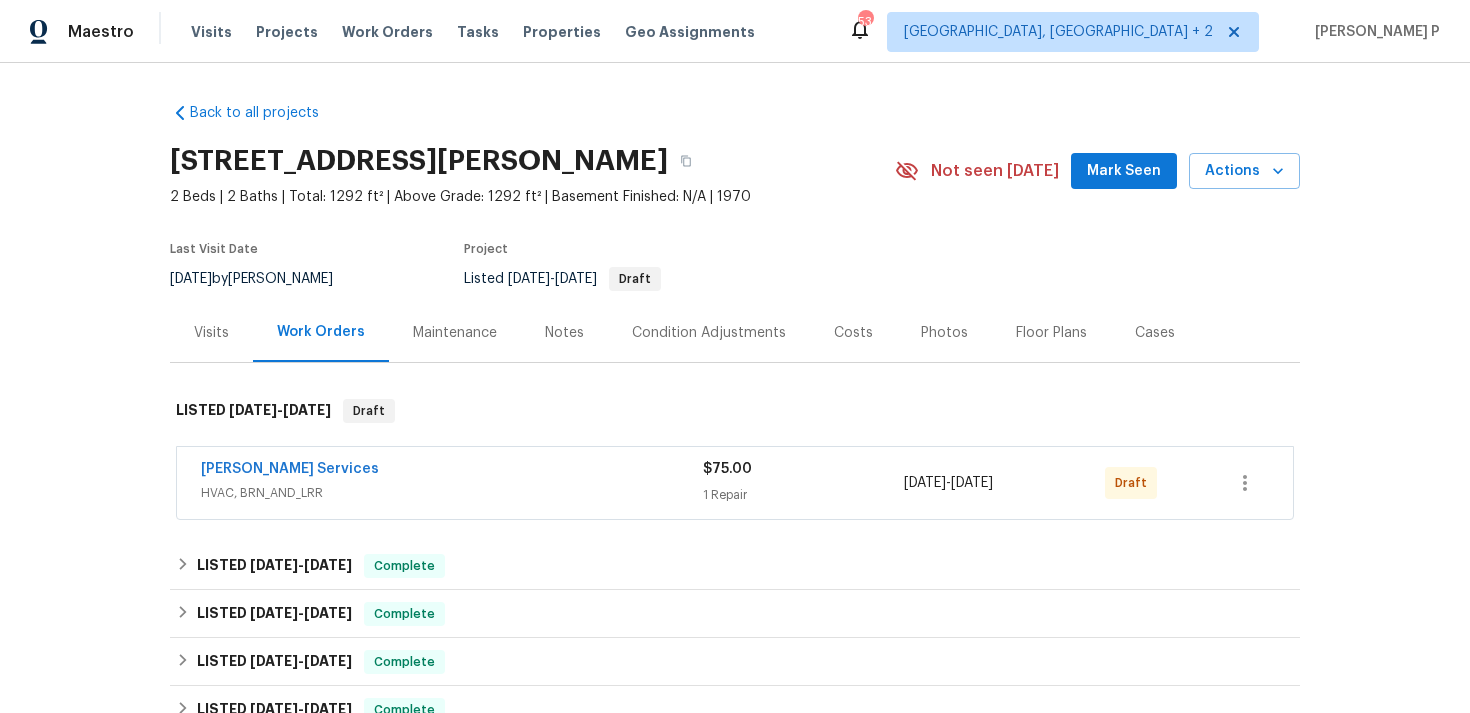 click on "[PERSON_NAME] Services" at bounding box center (290, 469) 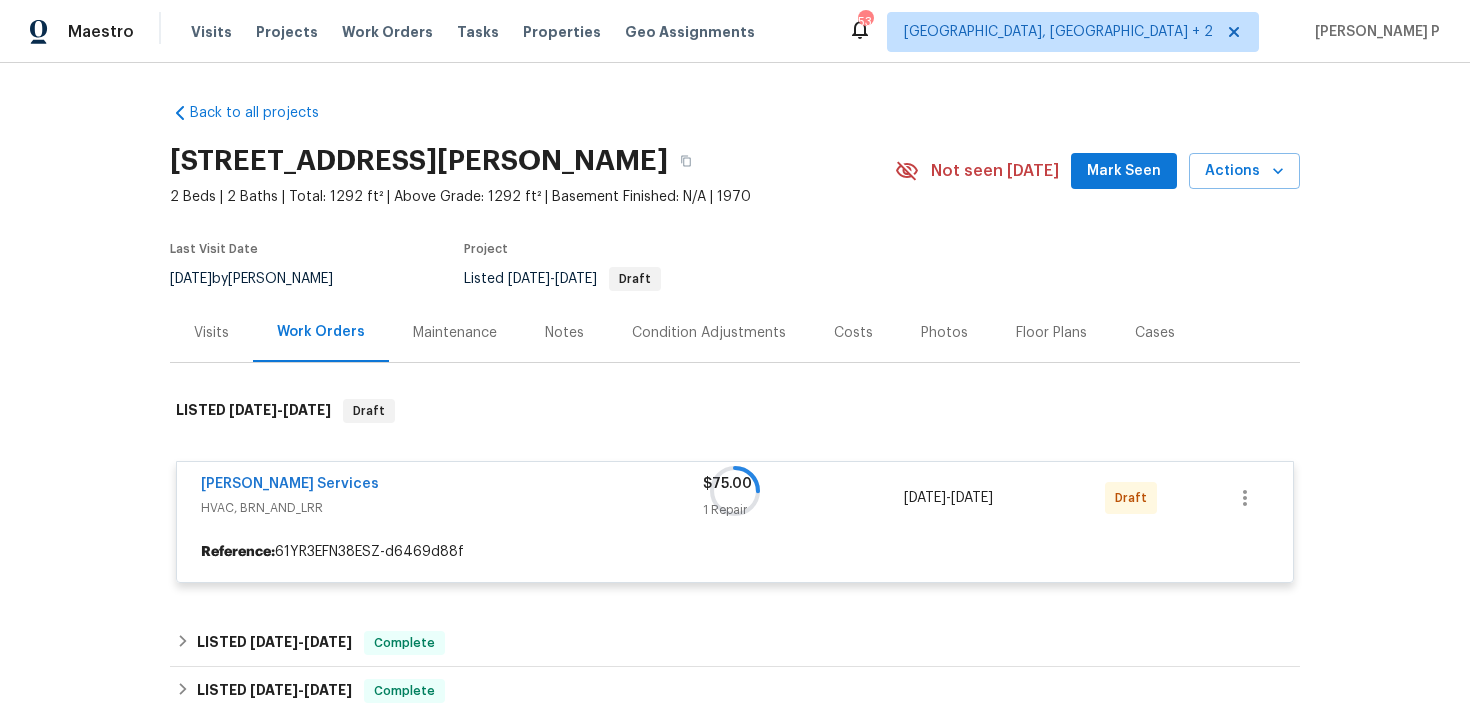 click at bounding box center [735, 491] 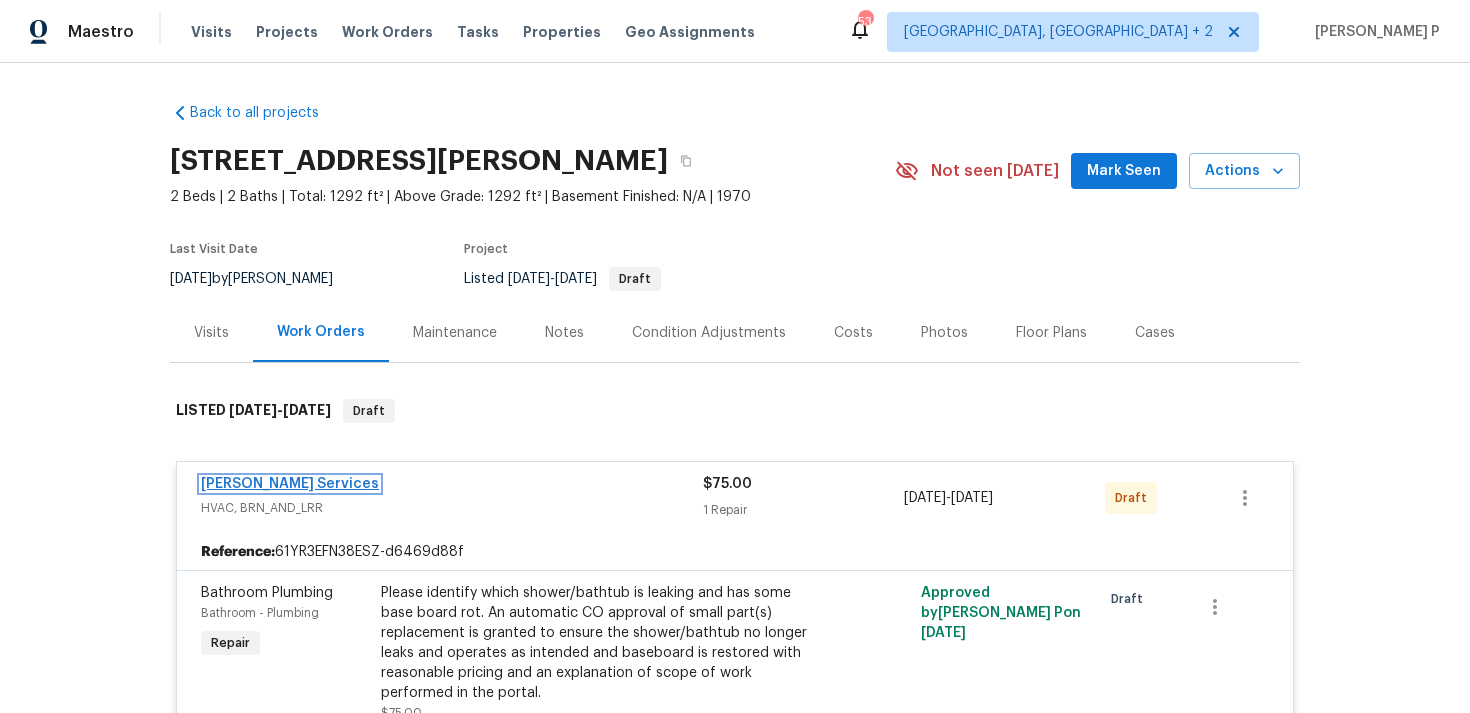 click on "[PERSON_NAME] Services" at bounding box center (290, 484) 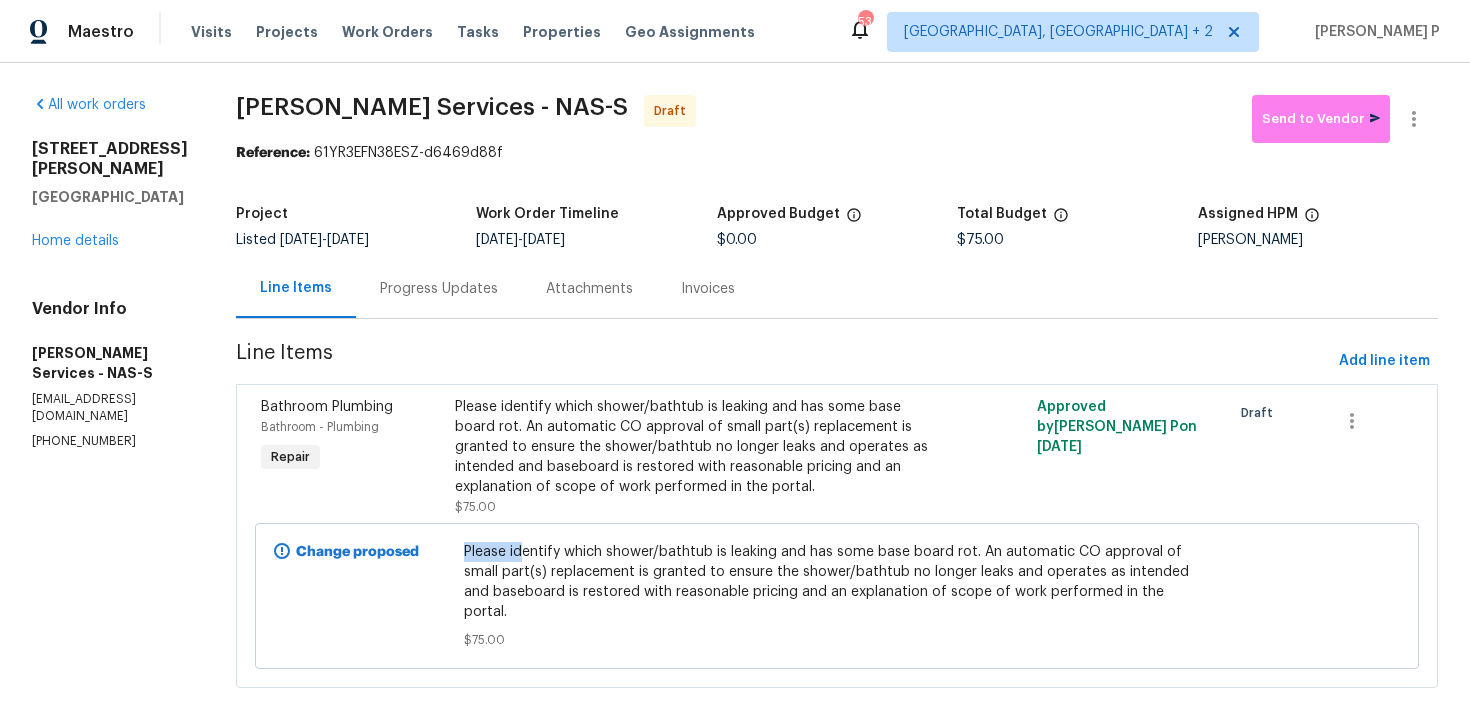 drag, startPoint x: 462, startPoint y: 553, endPoint x: 516, endPoint y: 553, distance: 54 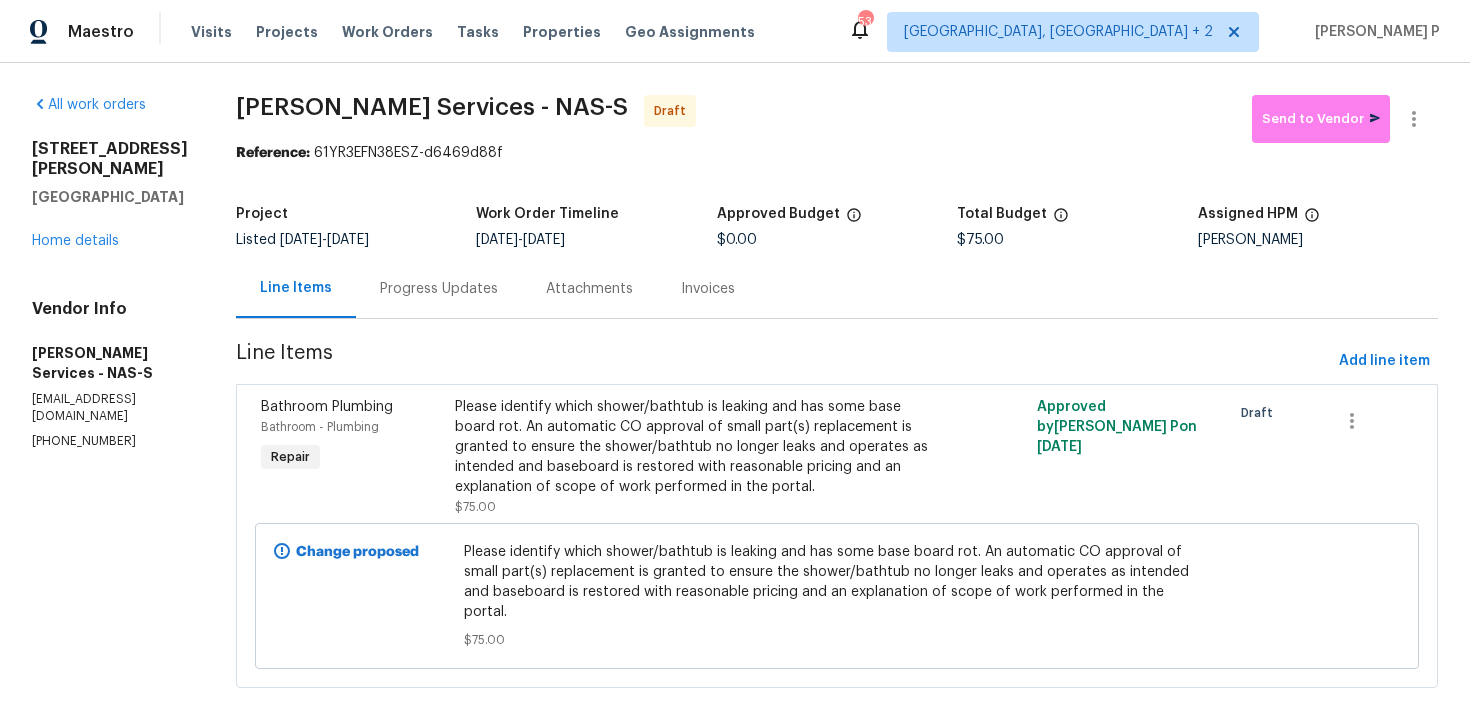 click on "Please identify which shower/bathtub is leaking and has some base board rot. An automatic CO approval of small part(s) replacement is granted to ensure the shower/bathtub no longer leaks and operates as intended and baseboard is restored with reasonable pricing and an explanation of scope of work performed in the portal." at bounding box center (837, 582) 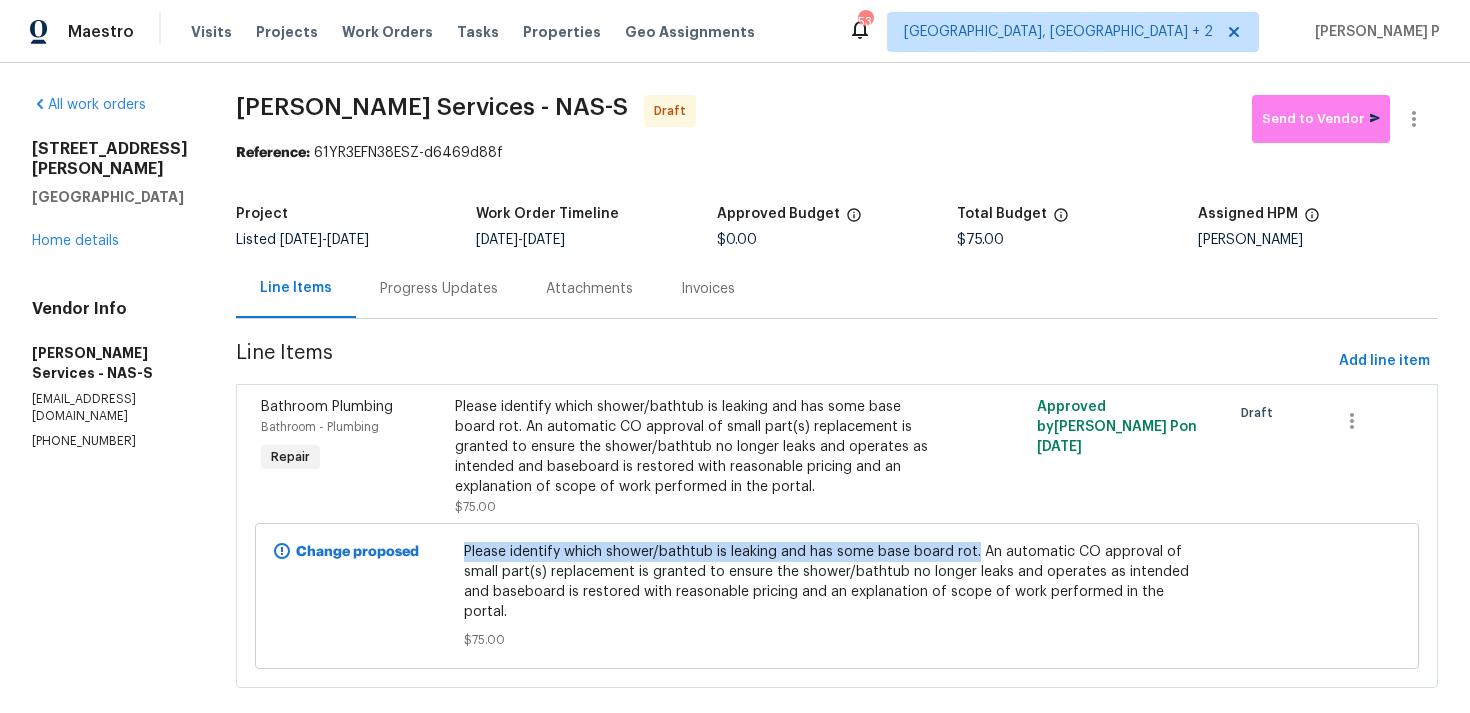drag, startPoint x: 462, startPoint y: 551, endPoint x: 968, endPoint y: 555, distance: 506.0158 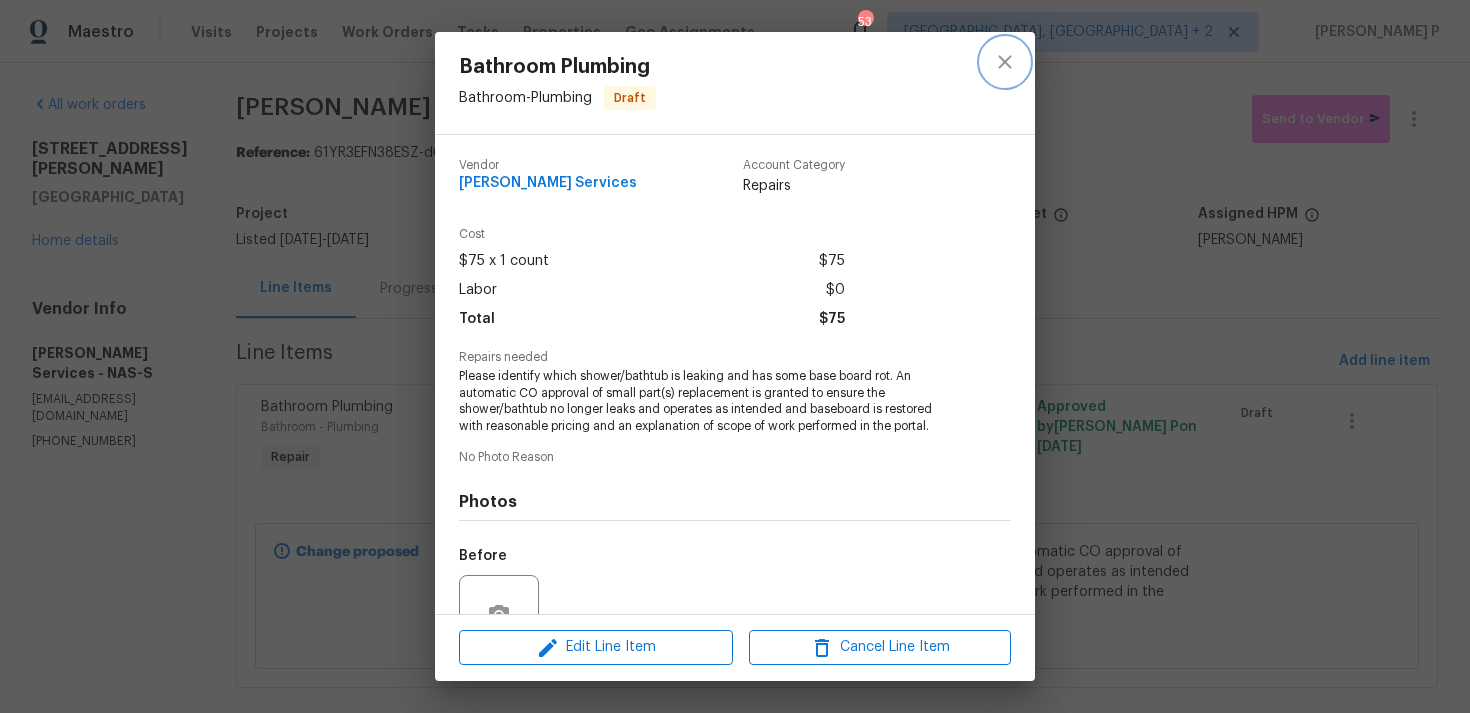 click 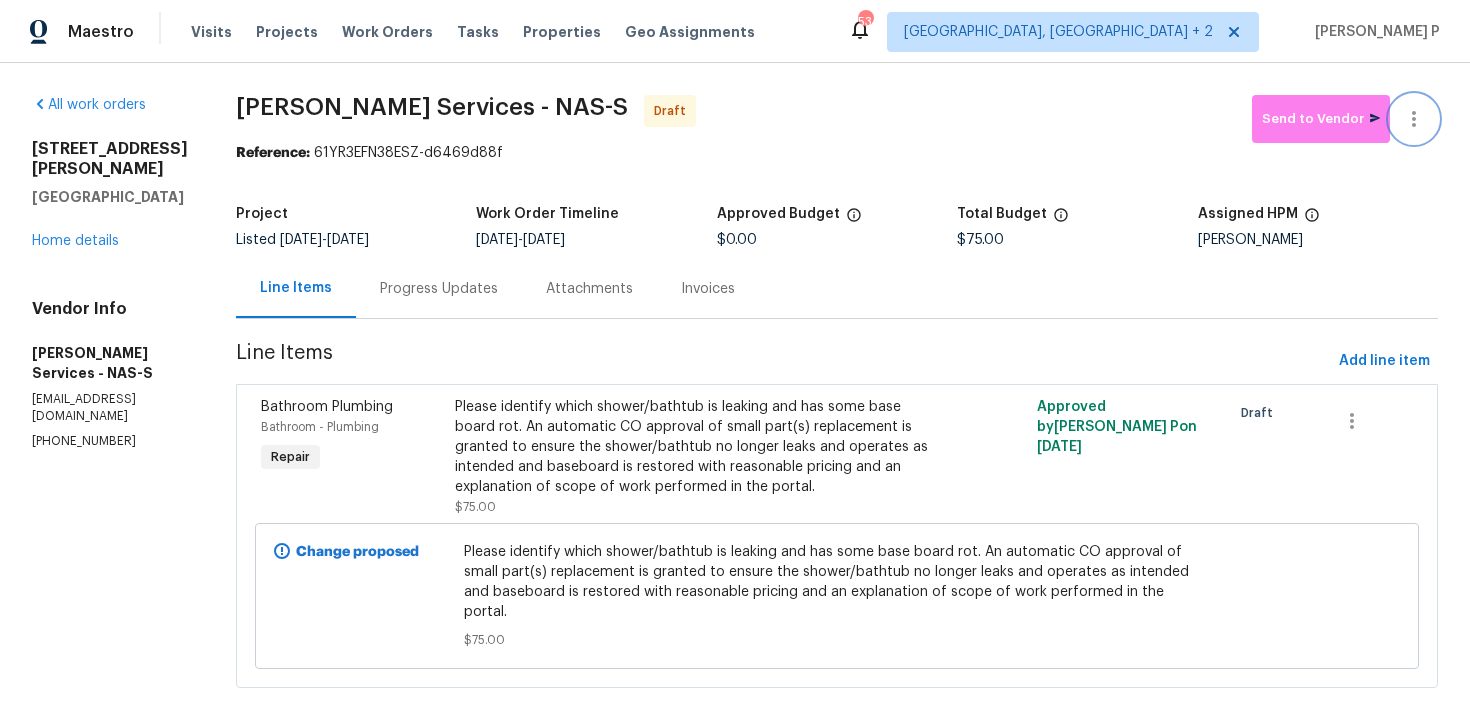 click 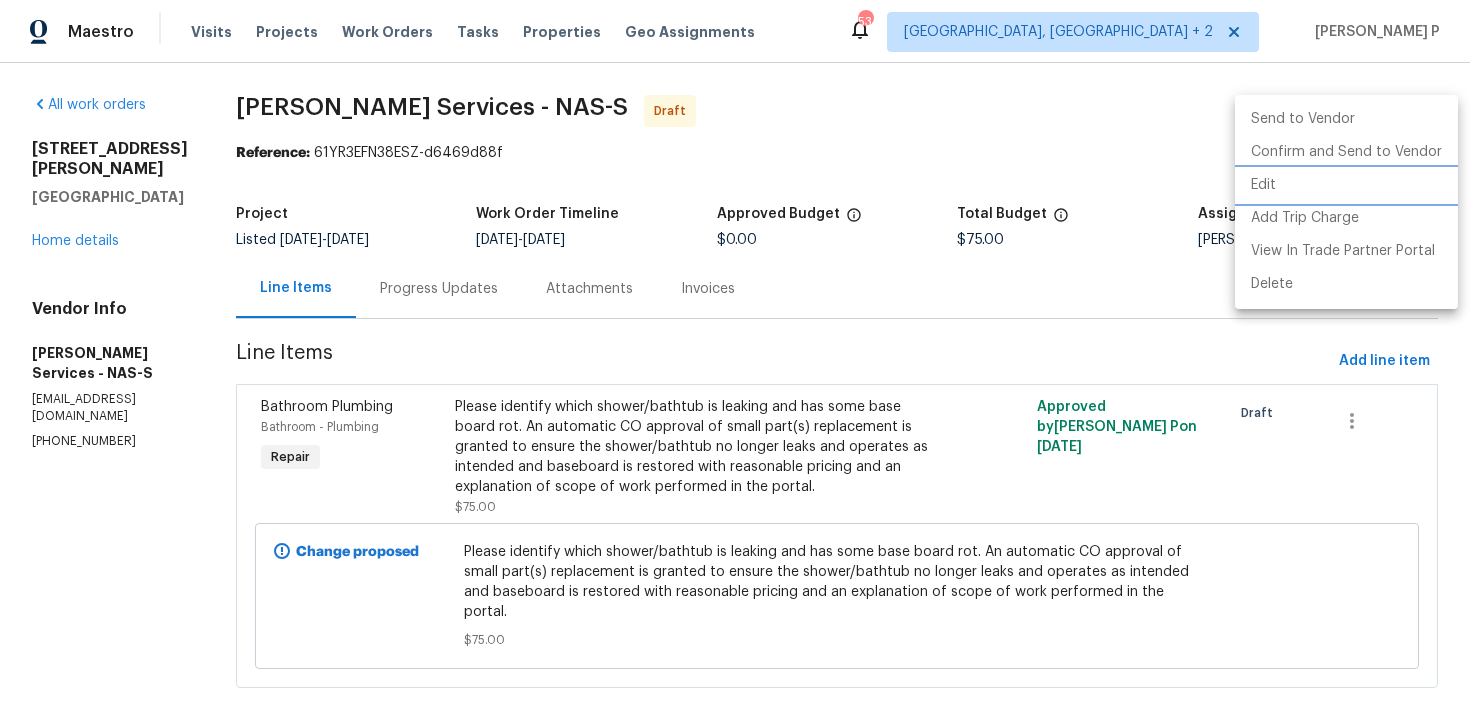 click on "Edit" at bounding box center [1346, 185] 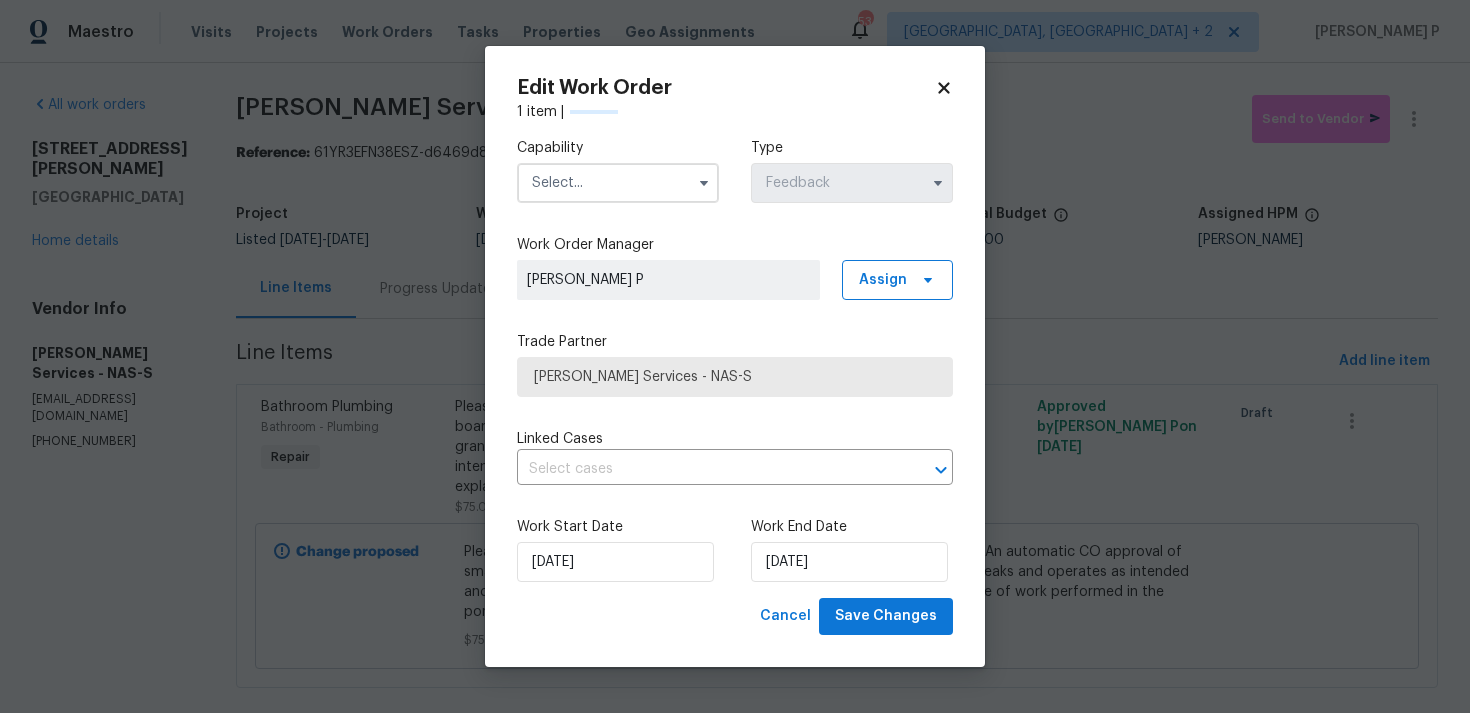 click at bounding box center (704, 183) 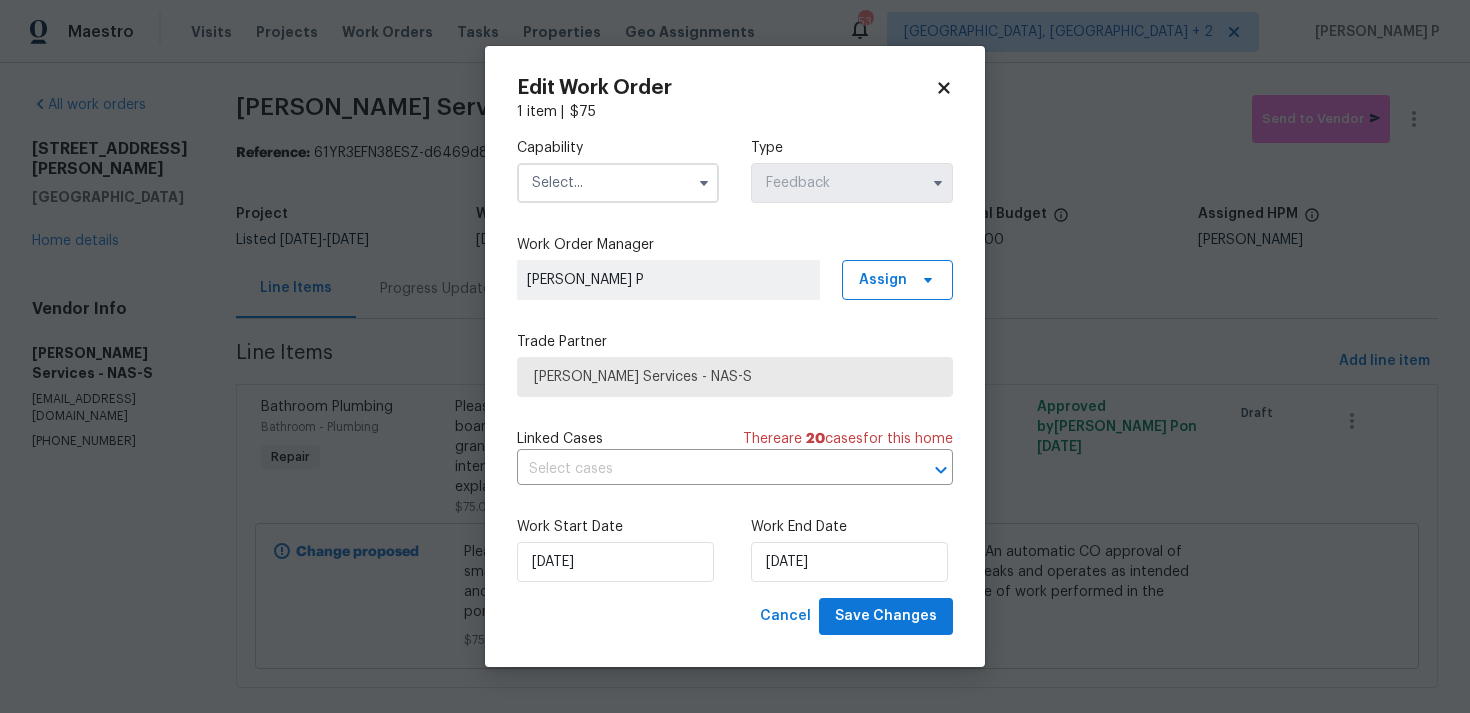 click at bounding box center [618, 183] 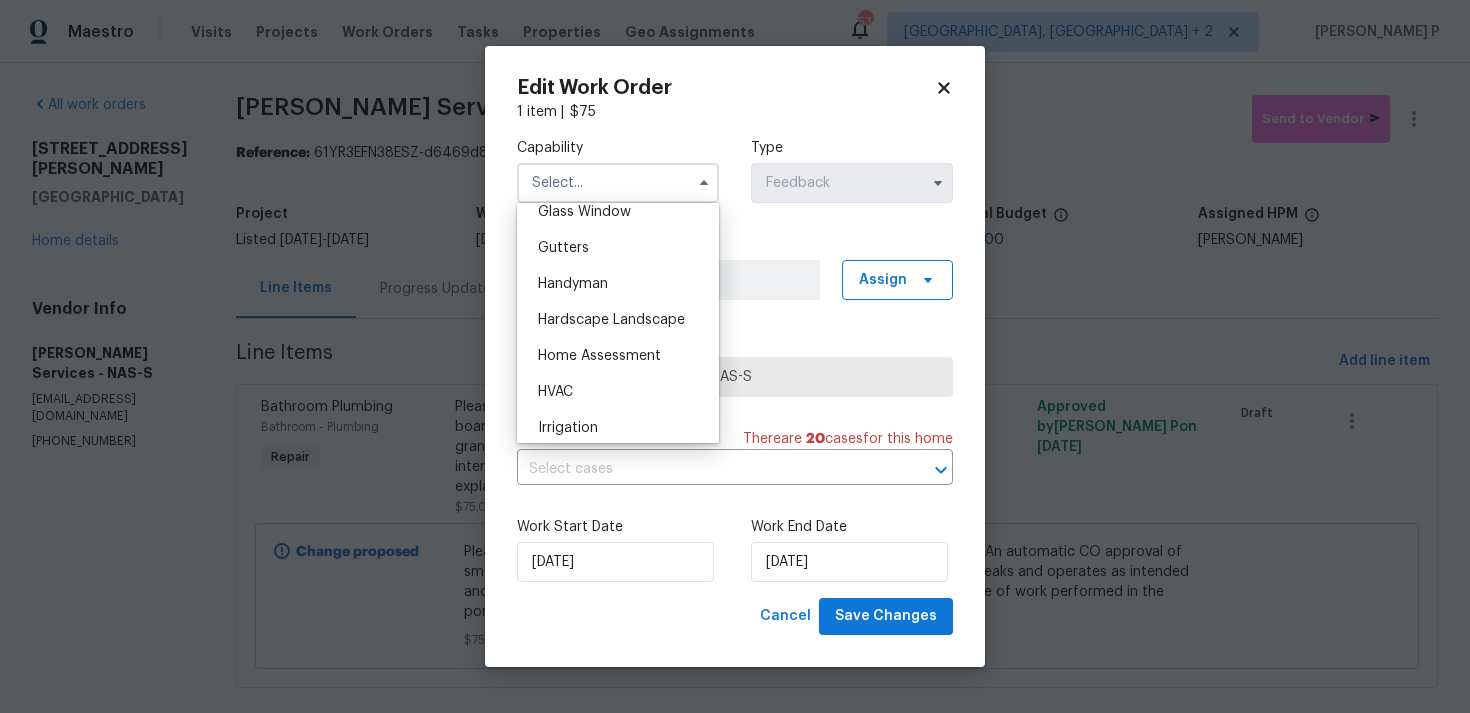 scroll, scrollTop: 1043, scrollLeft: 0, axis: vertical 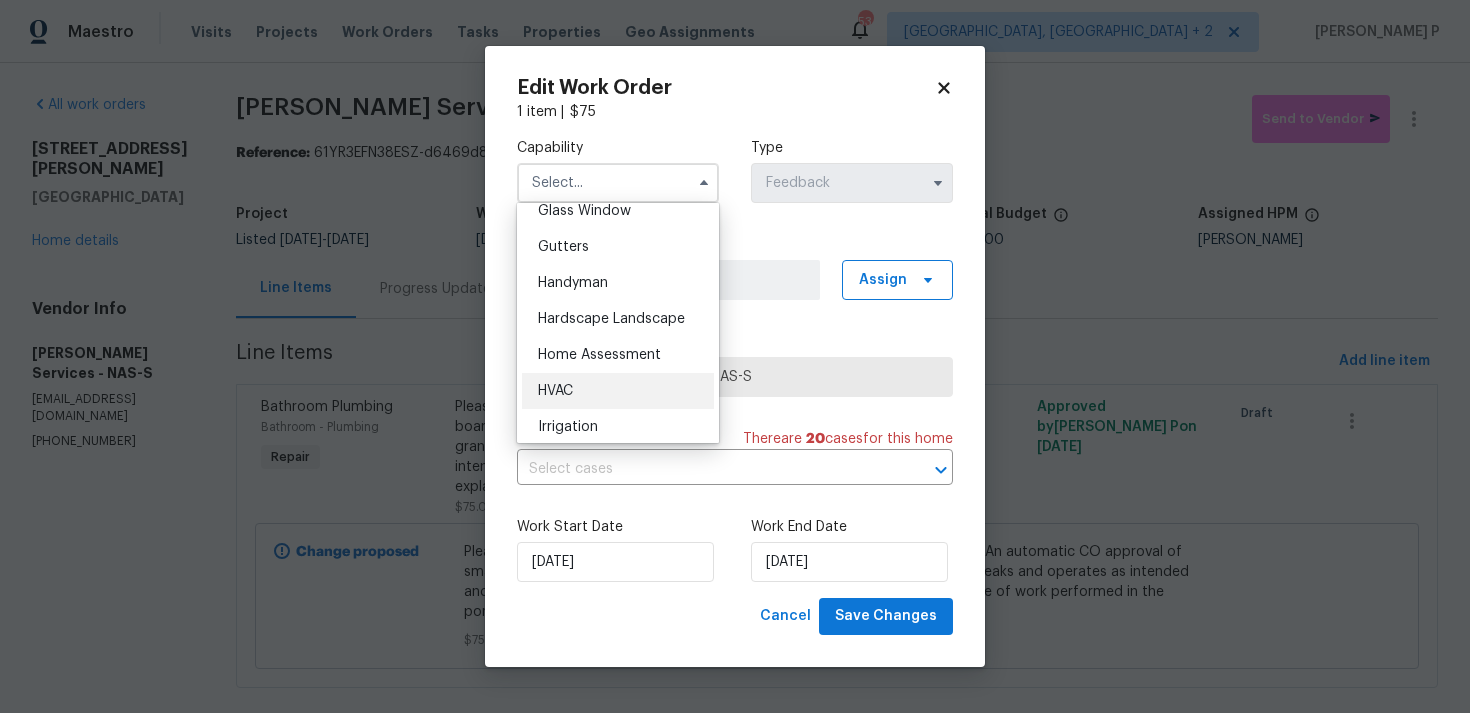 click on "HVAC" at bounding box center (618, 391) 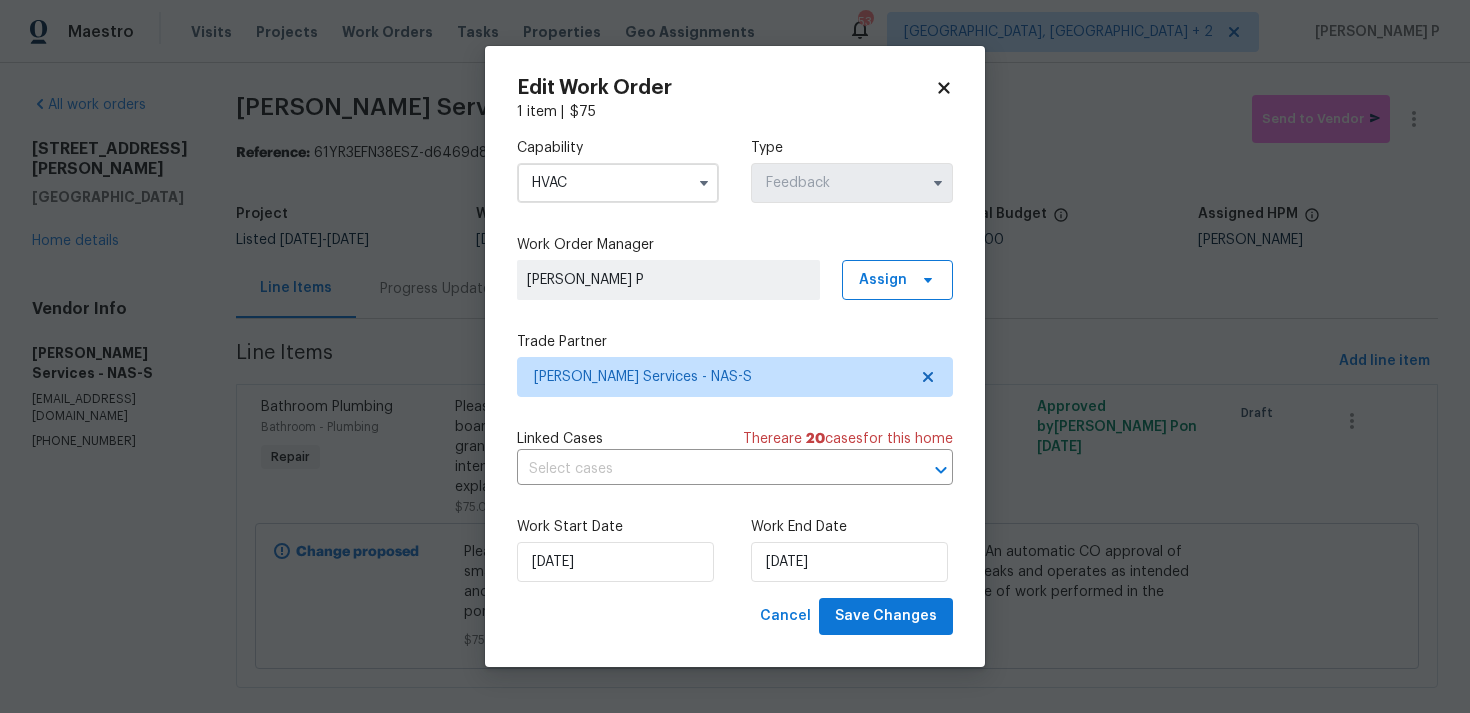 click on "HVAC" at bounding box center (618, 183) 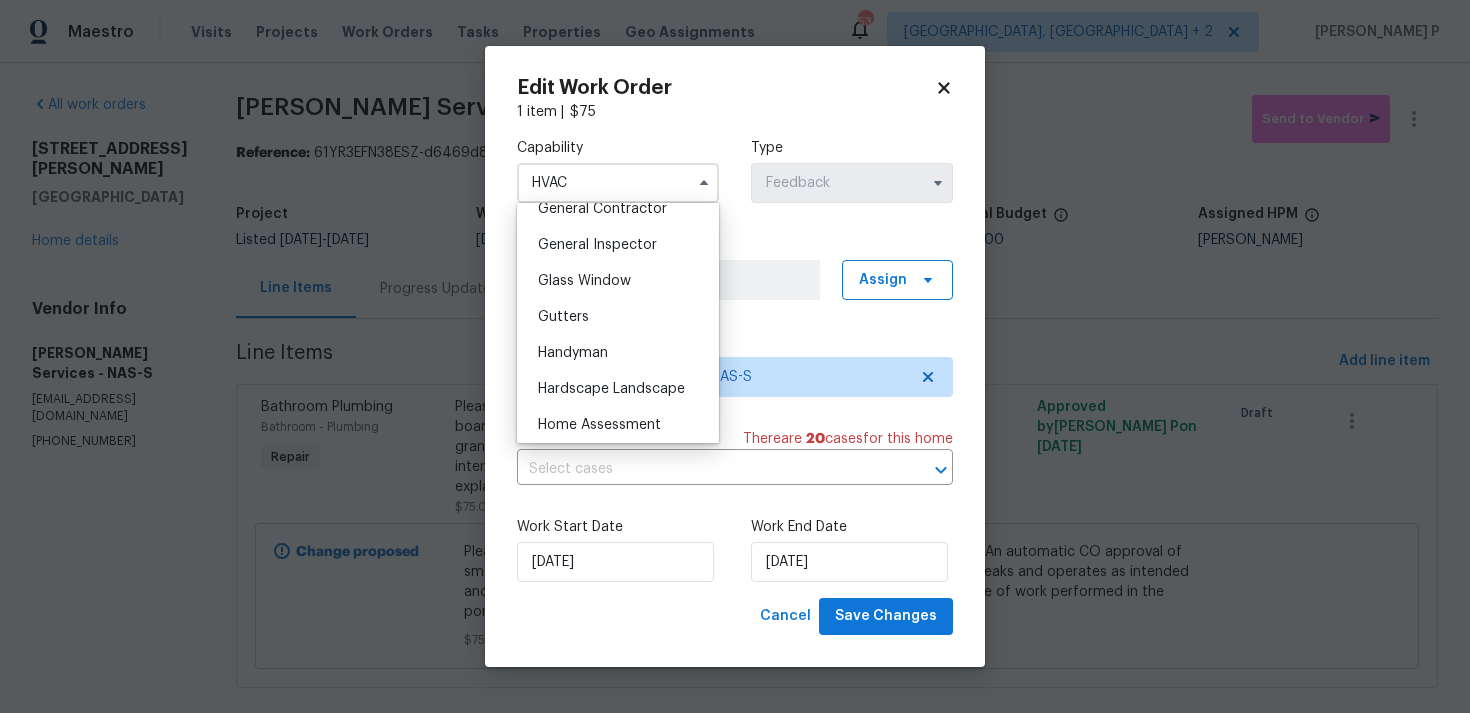 scroll, scrollTop: 1002, scrollLeft: 0, axis: vertical 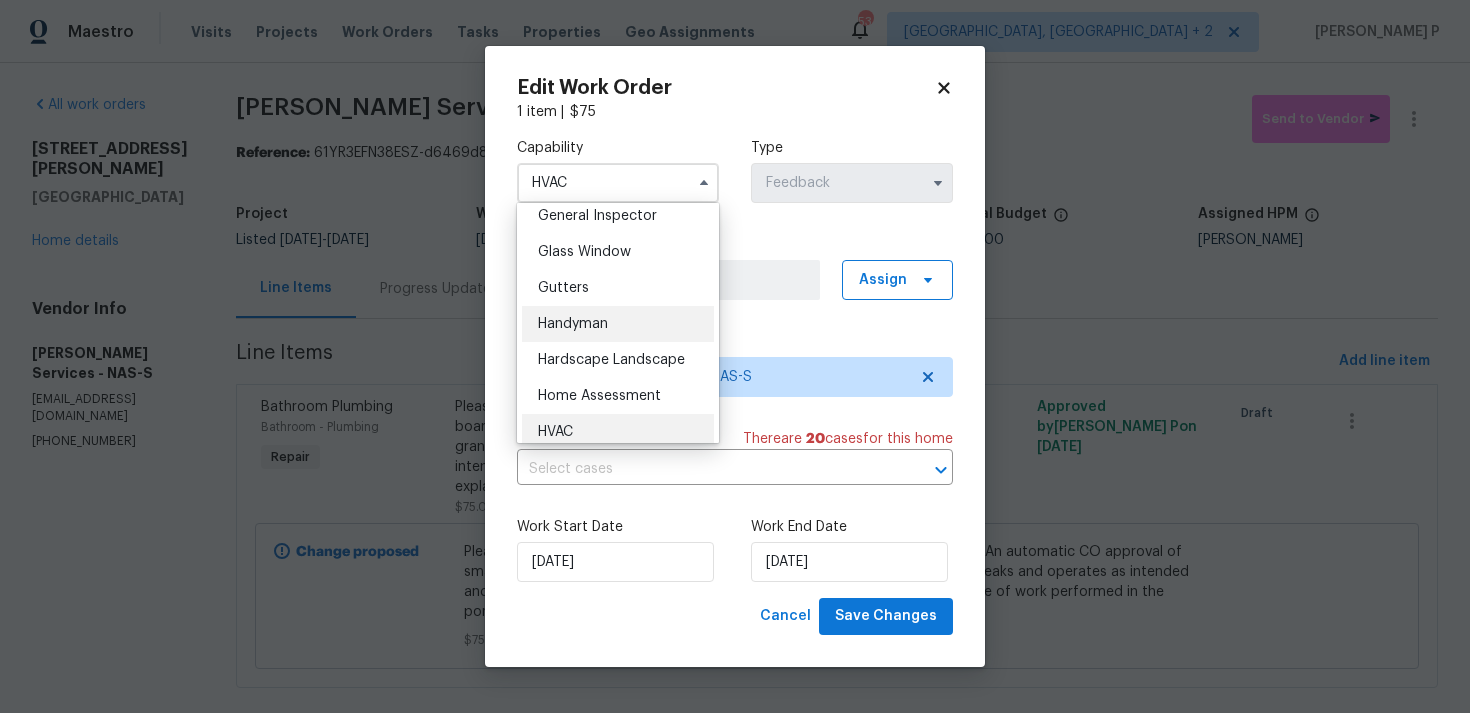click on "Handyman" at bounding box center (573, 324) 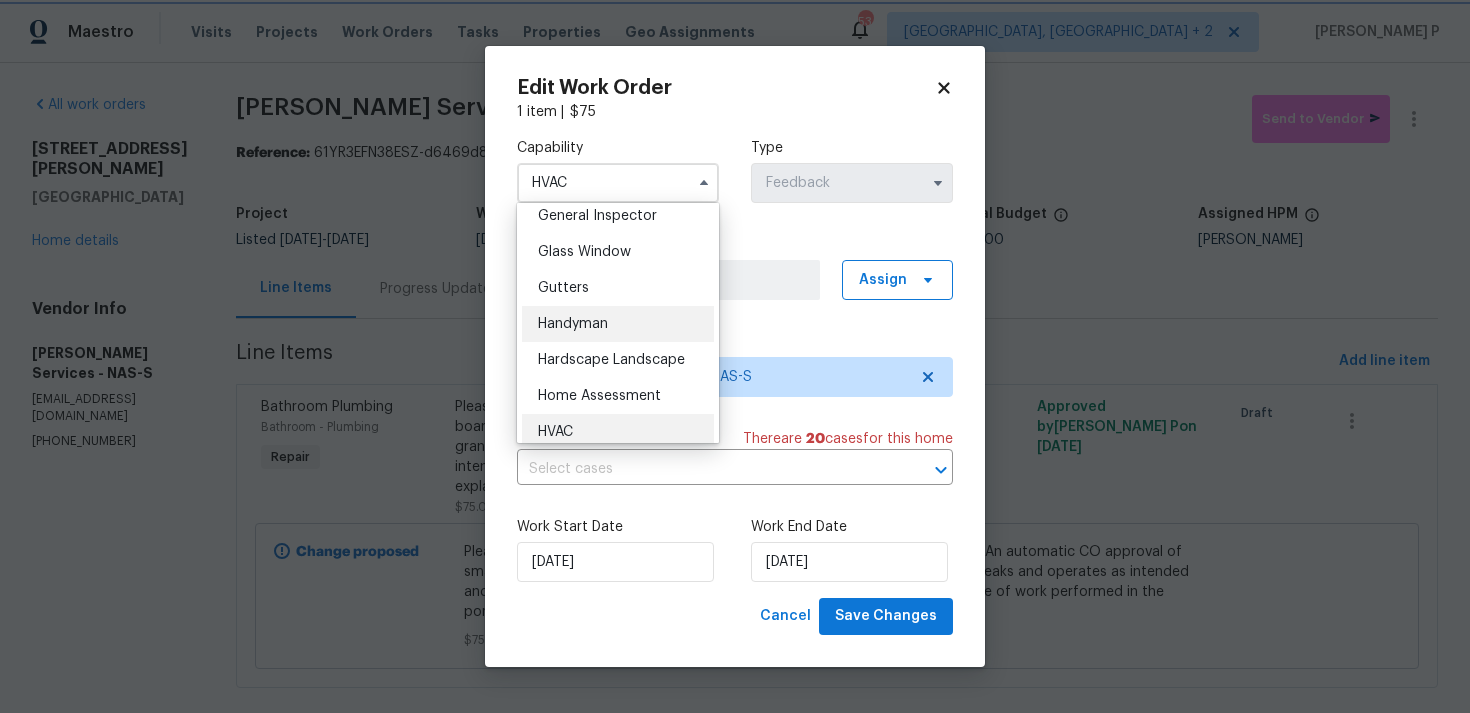 type on "Handyman" 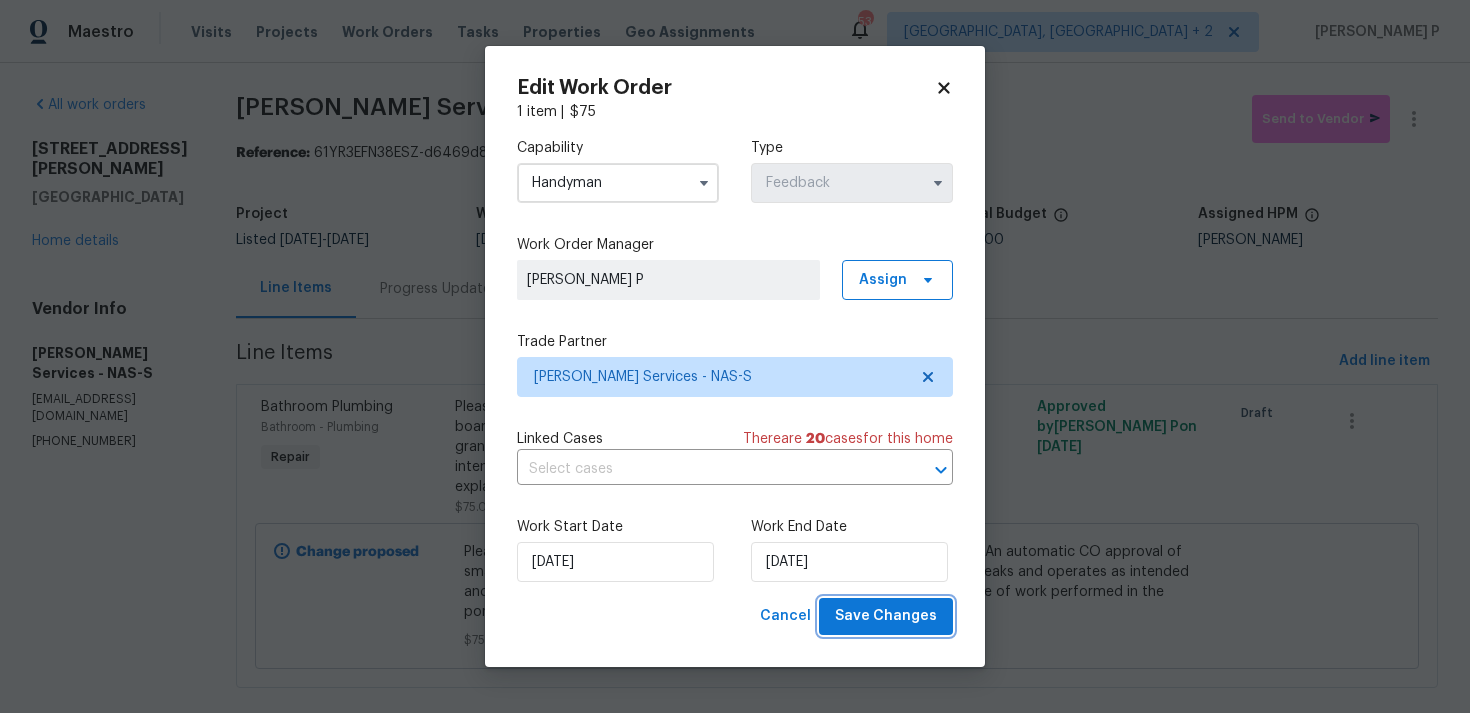 click on "Save Changes" at bounding box center (886, 616) 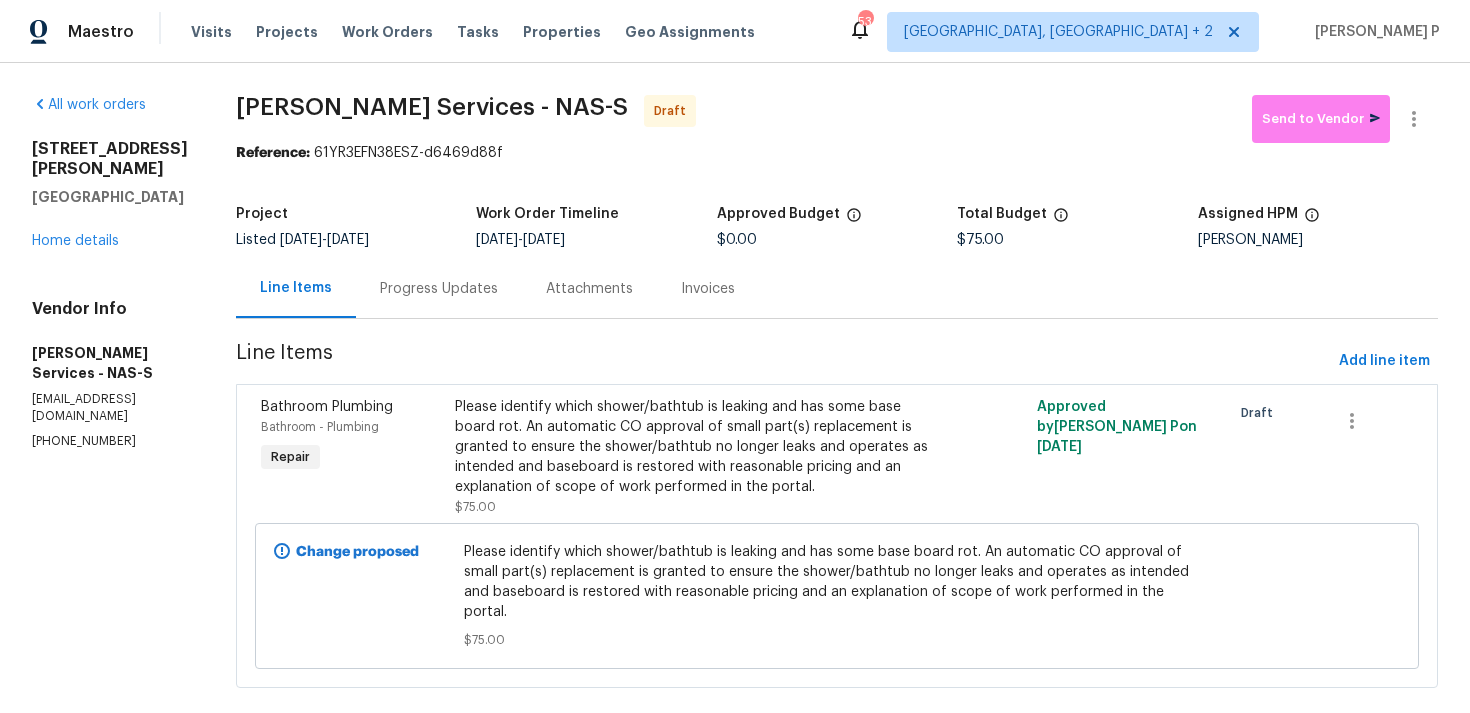 click on "Progress Updates" at bounding box center (439, 289) 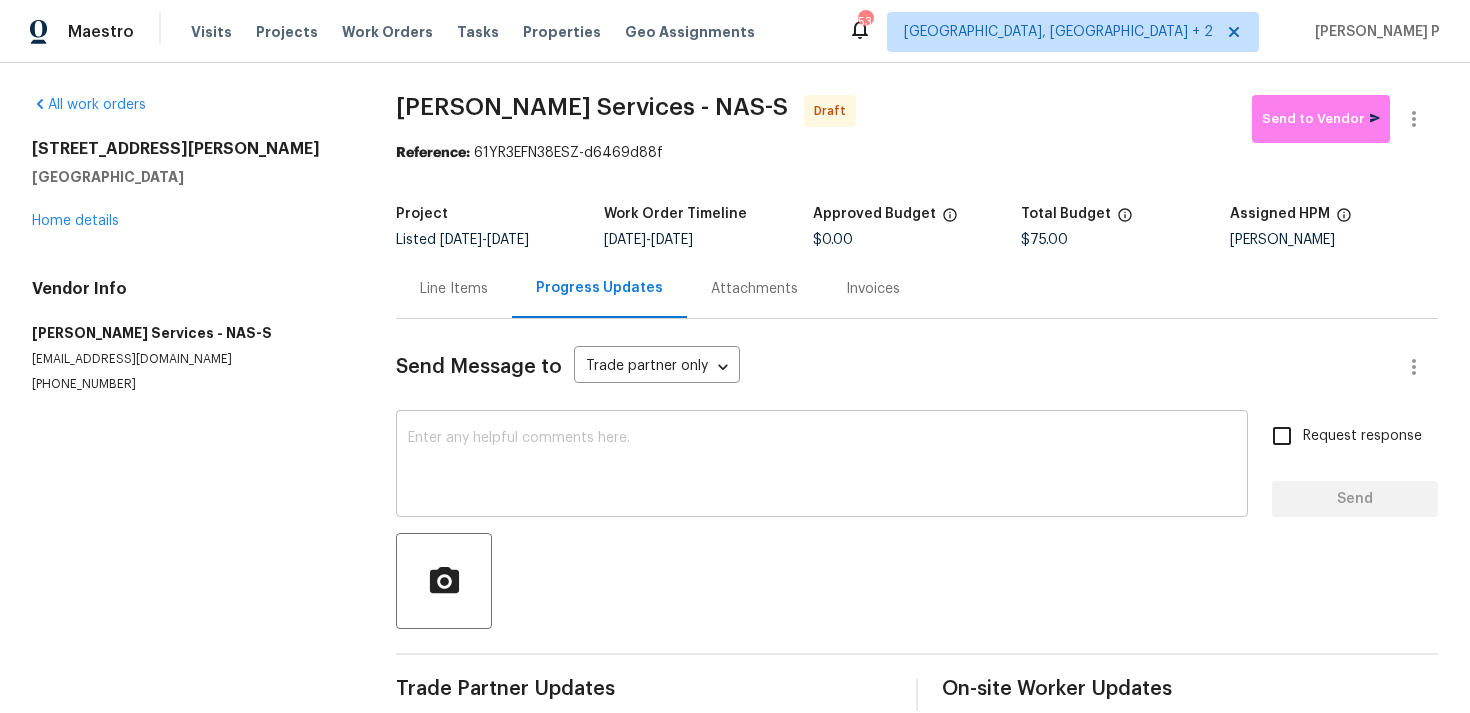 click at bounding box center (822, 466) 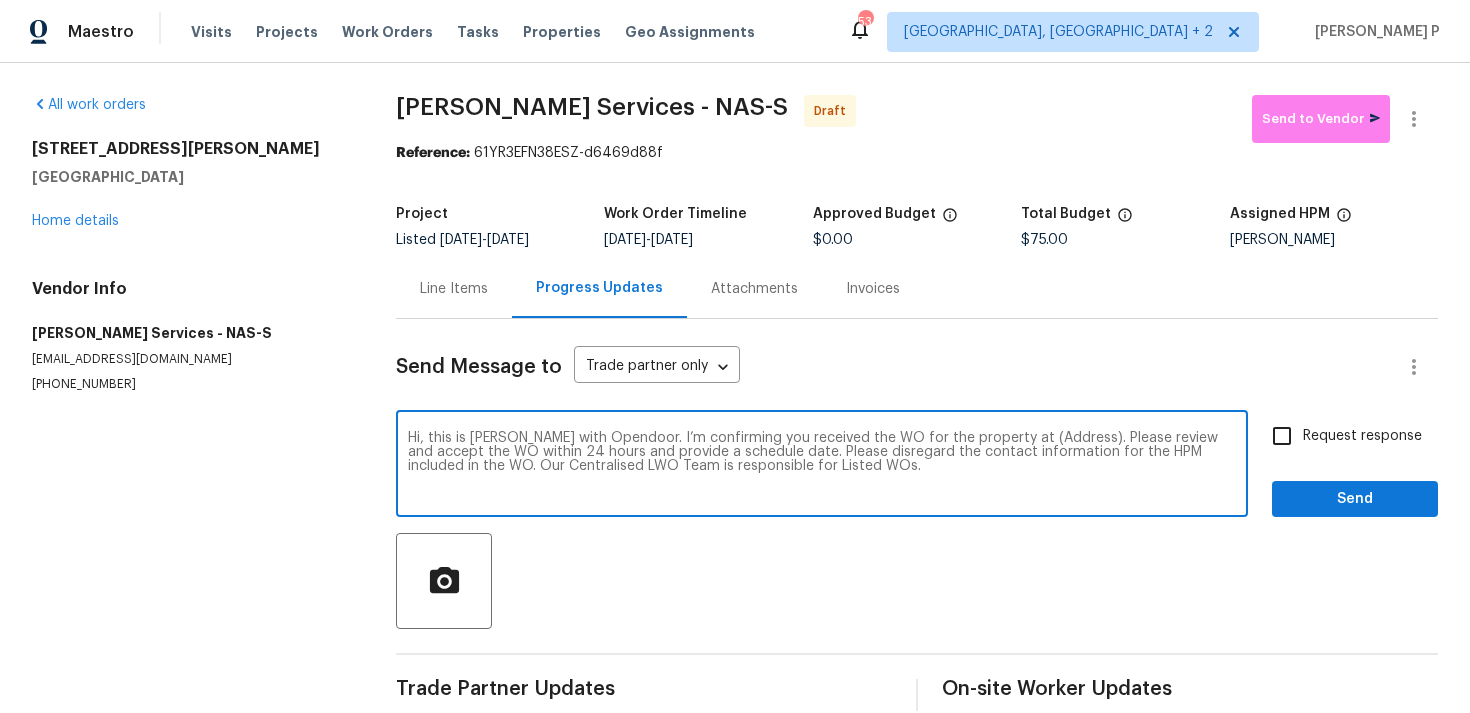 drag, startPoint x: 1002, startPoint y: 438, endPoint x: 1066, endPoint y: 437, distance: 64.00781 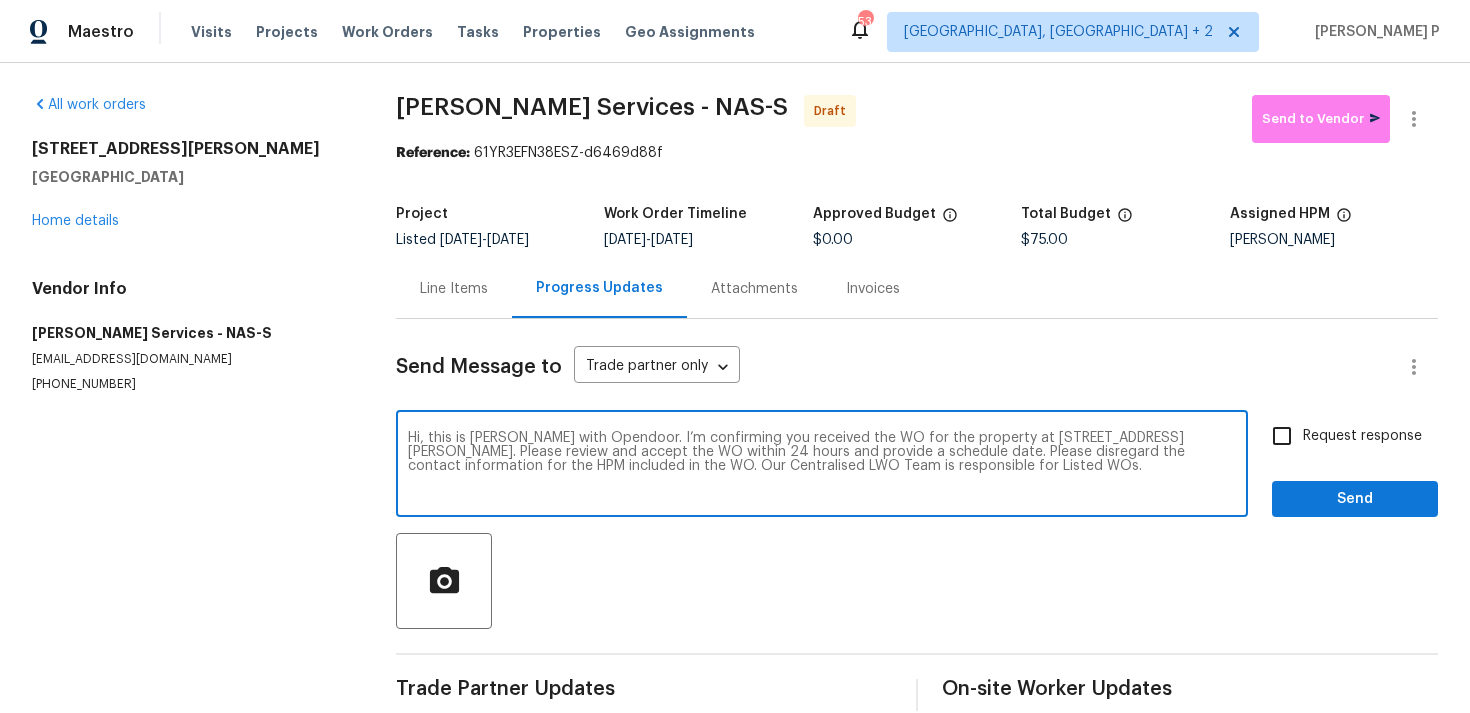 type on "Hi, this is Ramyasri with Opendoor. I’m confirming you received the WO for the property at 1315 Robin Hill Rd, Franklin, TN 37064. Please review and accept the WO within 24 hours and provide a schedule date. Please disregard the contact information for the HPM included in the WO. Our Centralised LWO Team is responsible for Listed WOs." 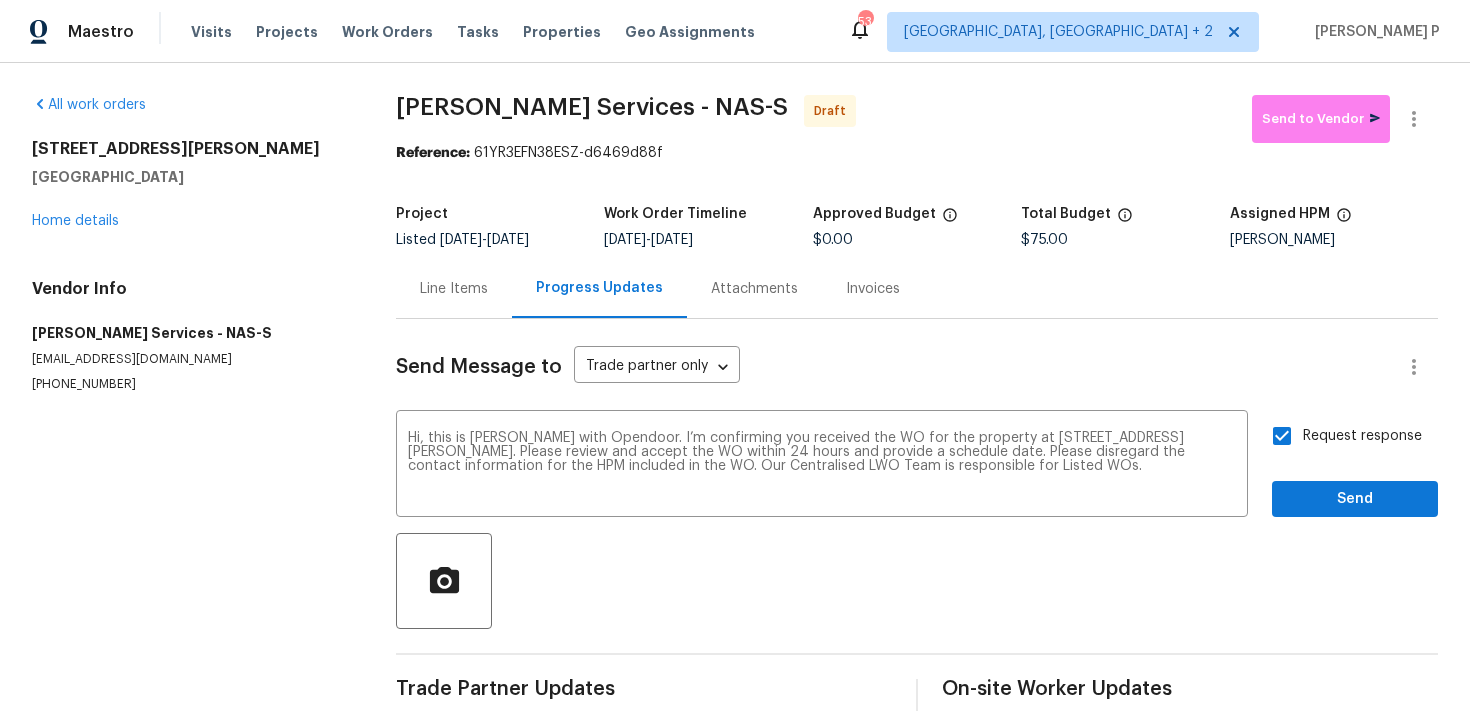 click on "Send Message to Trade partner only Trade partner only ​ Hi, this is Ramyasri with Opendoor. I’m confirming you received the WO for the property at 1315 Robin Hill Rd, Franklin, TN 37064. Please review and accept the WO within 24 hours and provide a schedule date. Please disregard the contact information for the HPM included in the WO. Our Centralised LWO Team is responsible for Listed WOs. x ​ Request response Send Trade Partner Updates On-site Worker Updates" at bounding box center [917, 515] 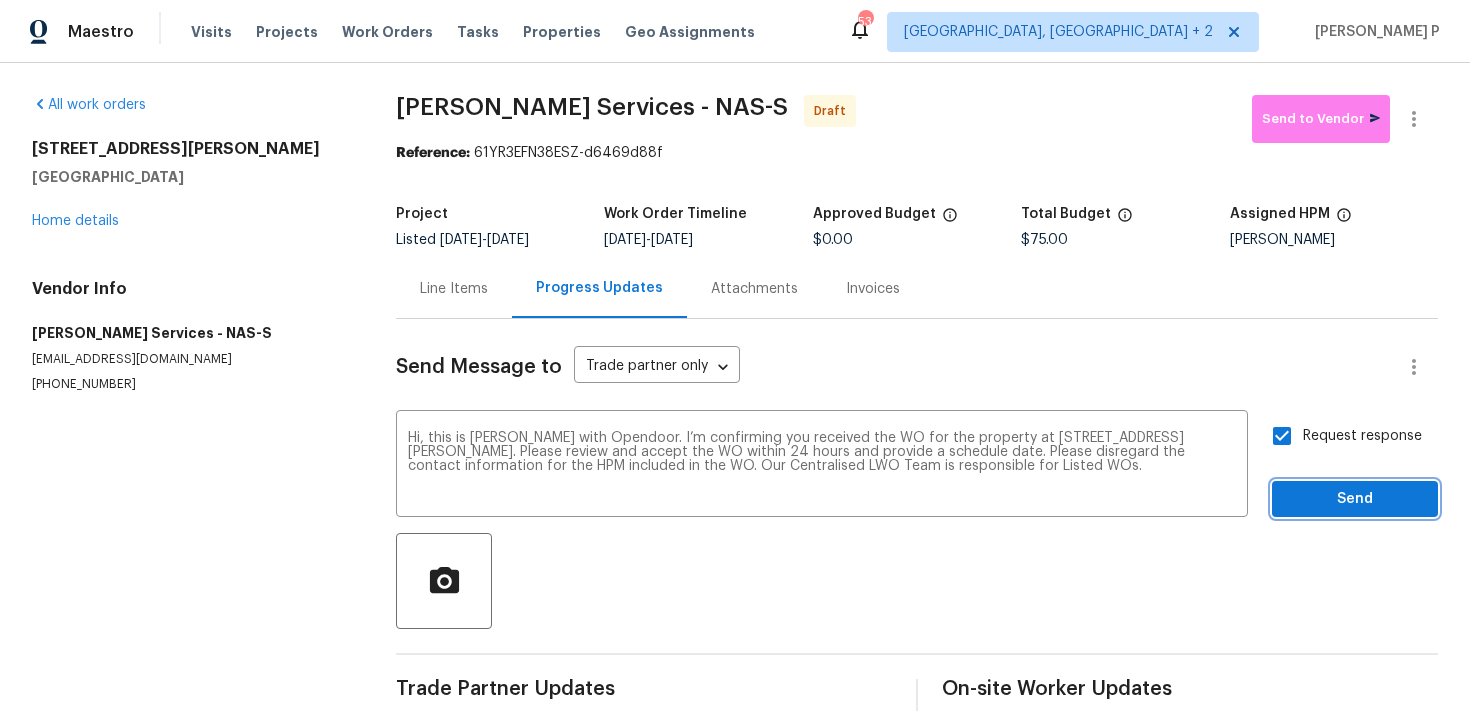 click on "Send" at bounding box center (1355, 499) 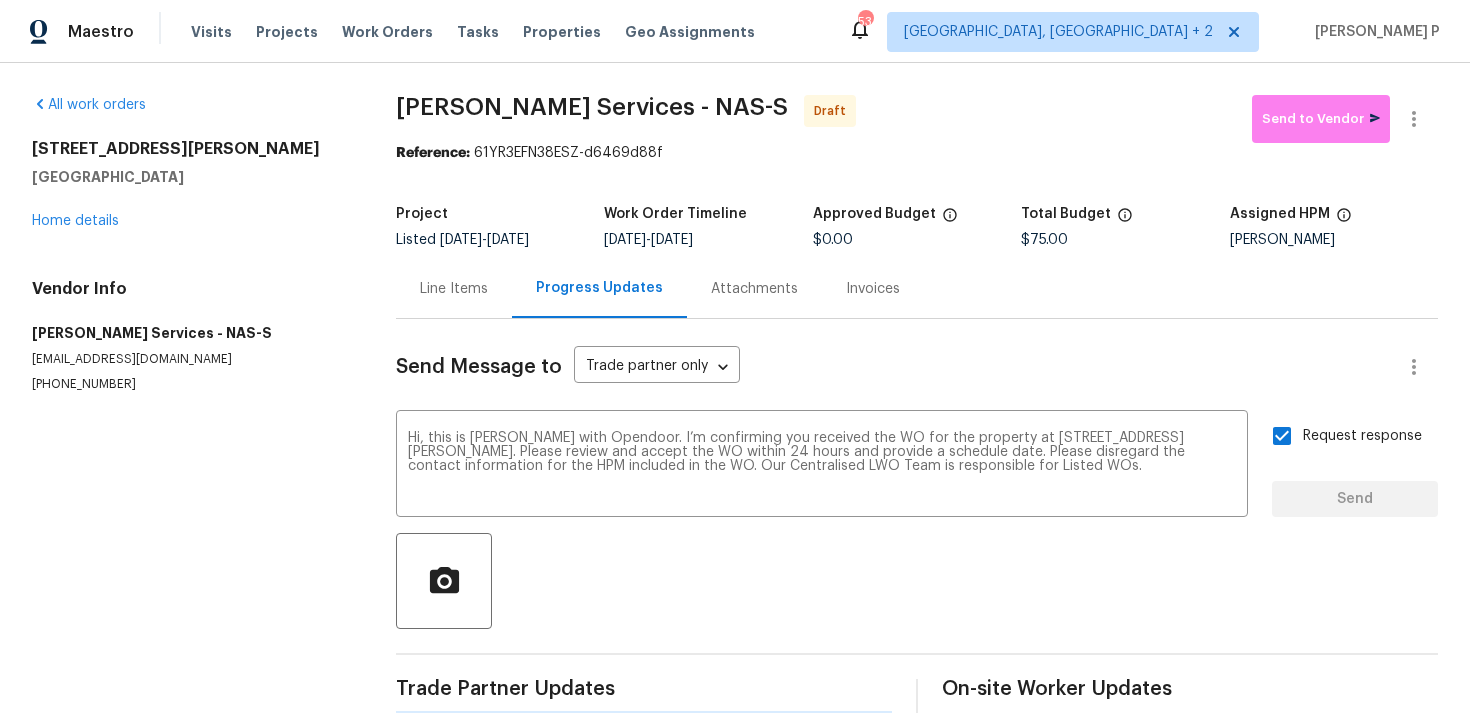 type 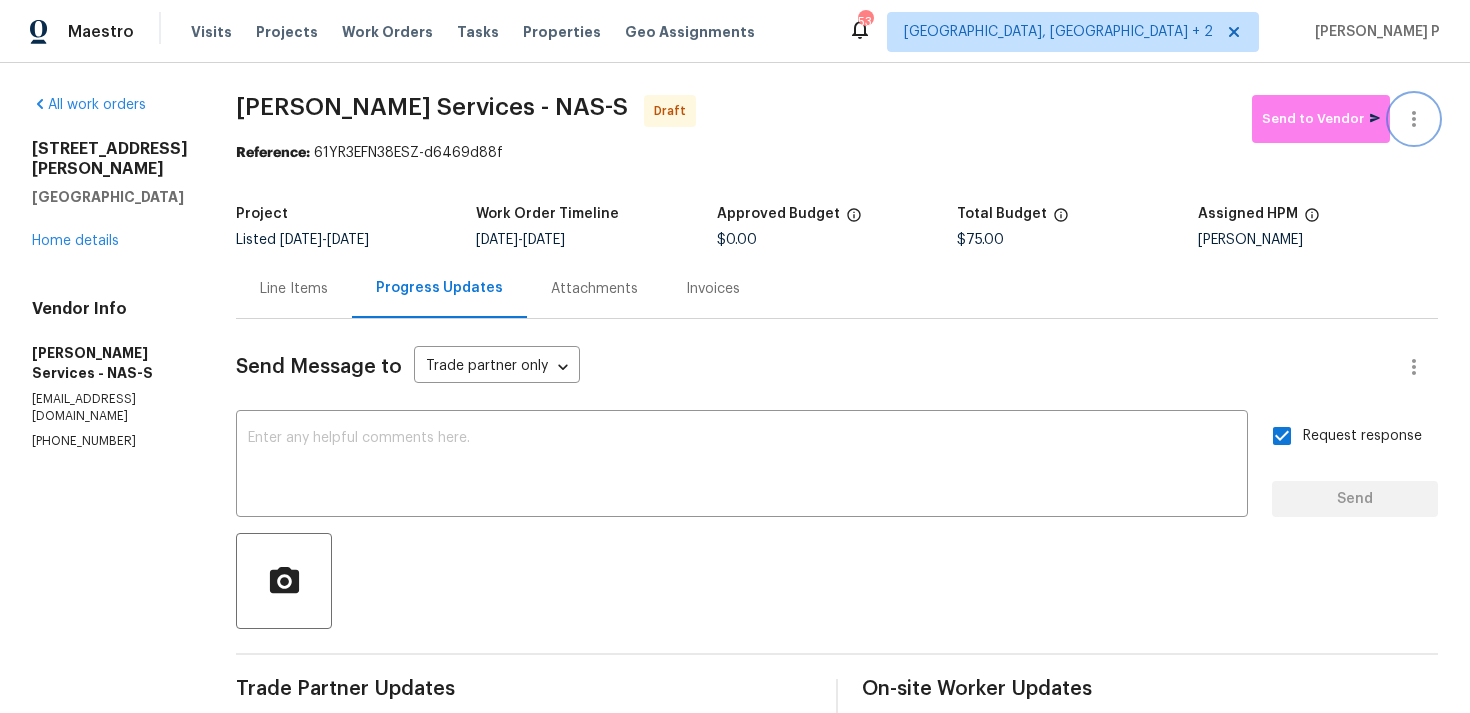 click at bounding box center [1414, 119] 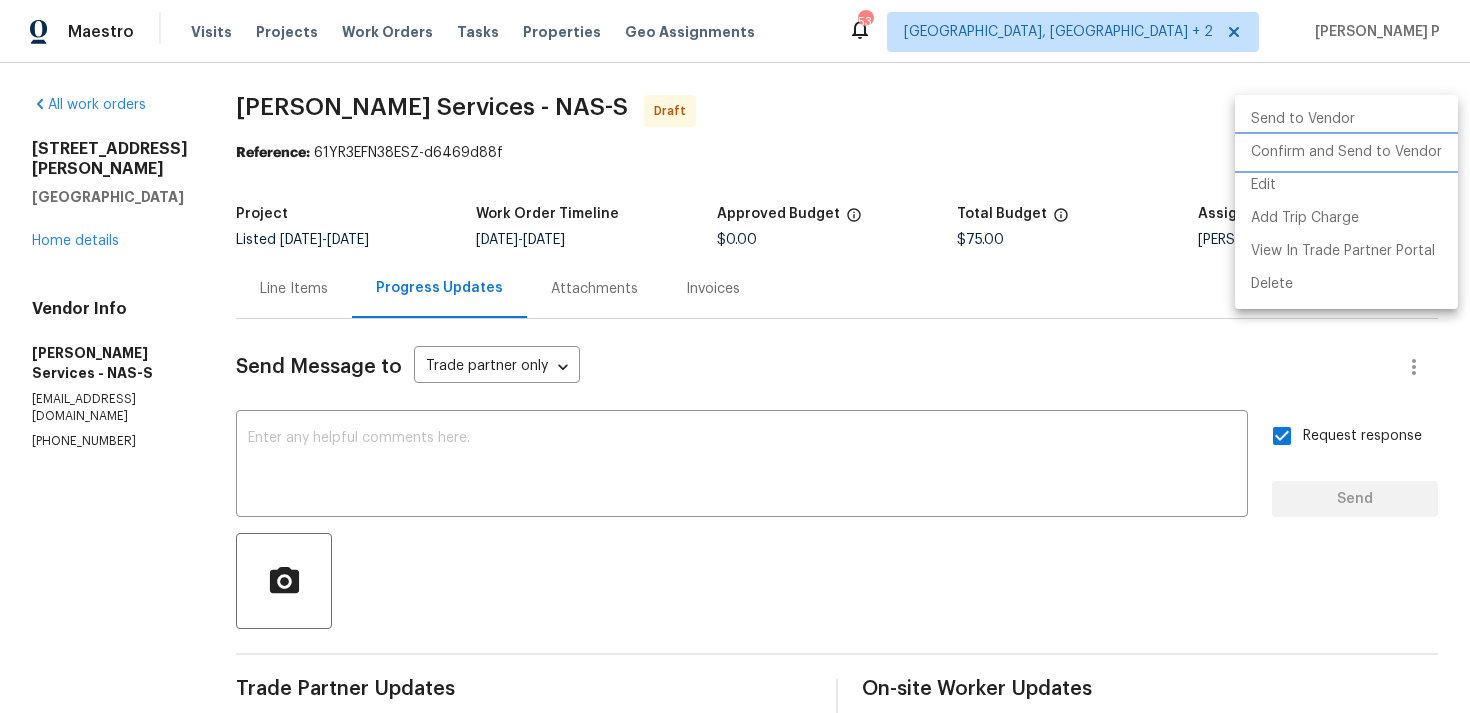 click on "Confirm and Send to Vendor" at bounding box center (1346, 152) 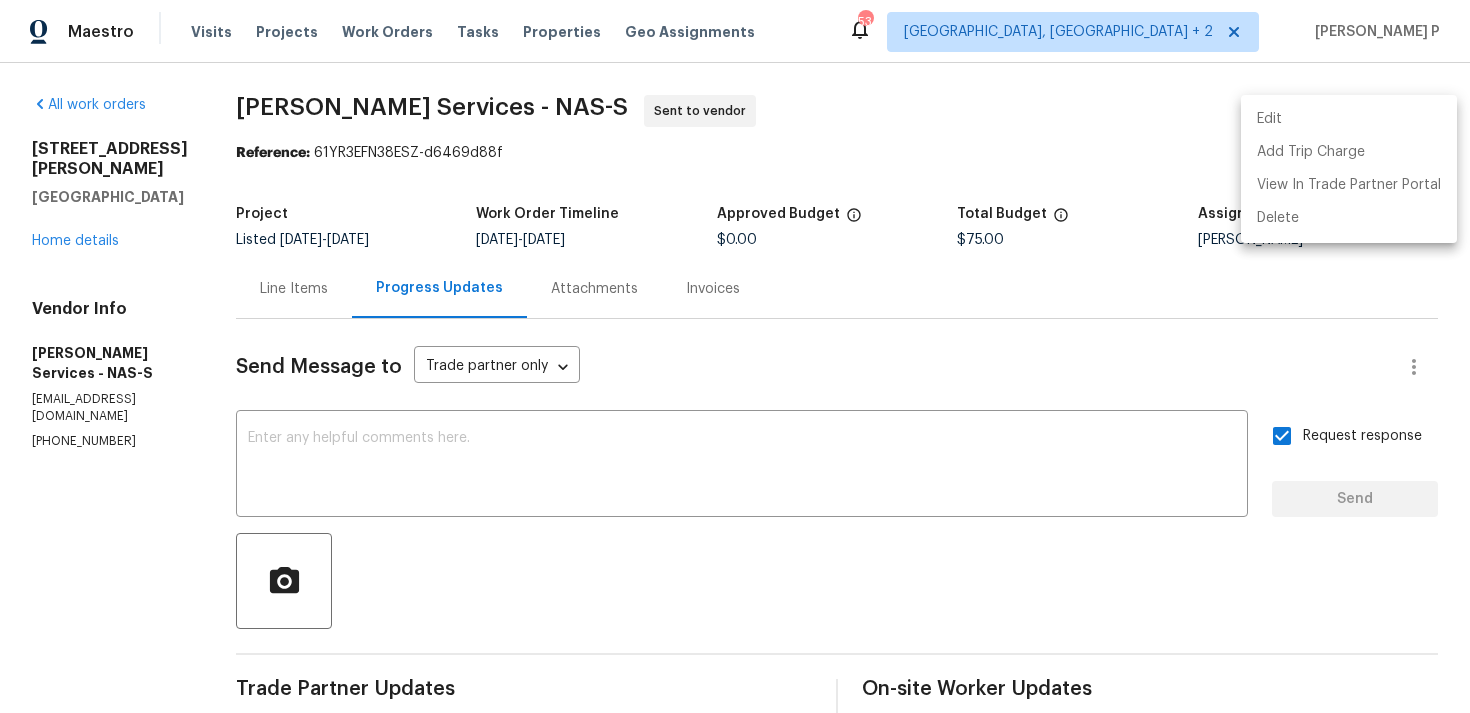 click at bounding box center [735, 356] 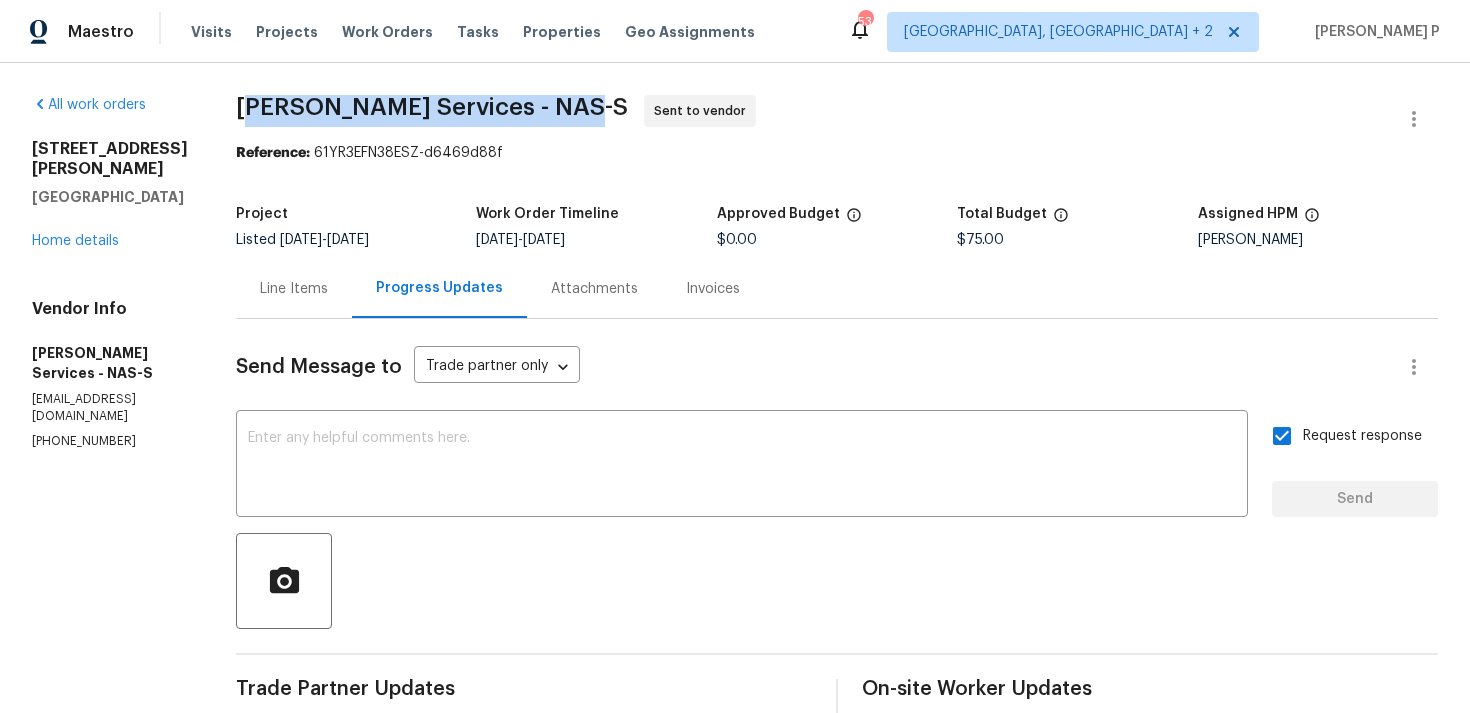 drag, startPoint x: 238, startPoint y: 108, endPoint x: 561, endPoint y: 110, distance: 323.0062 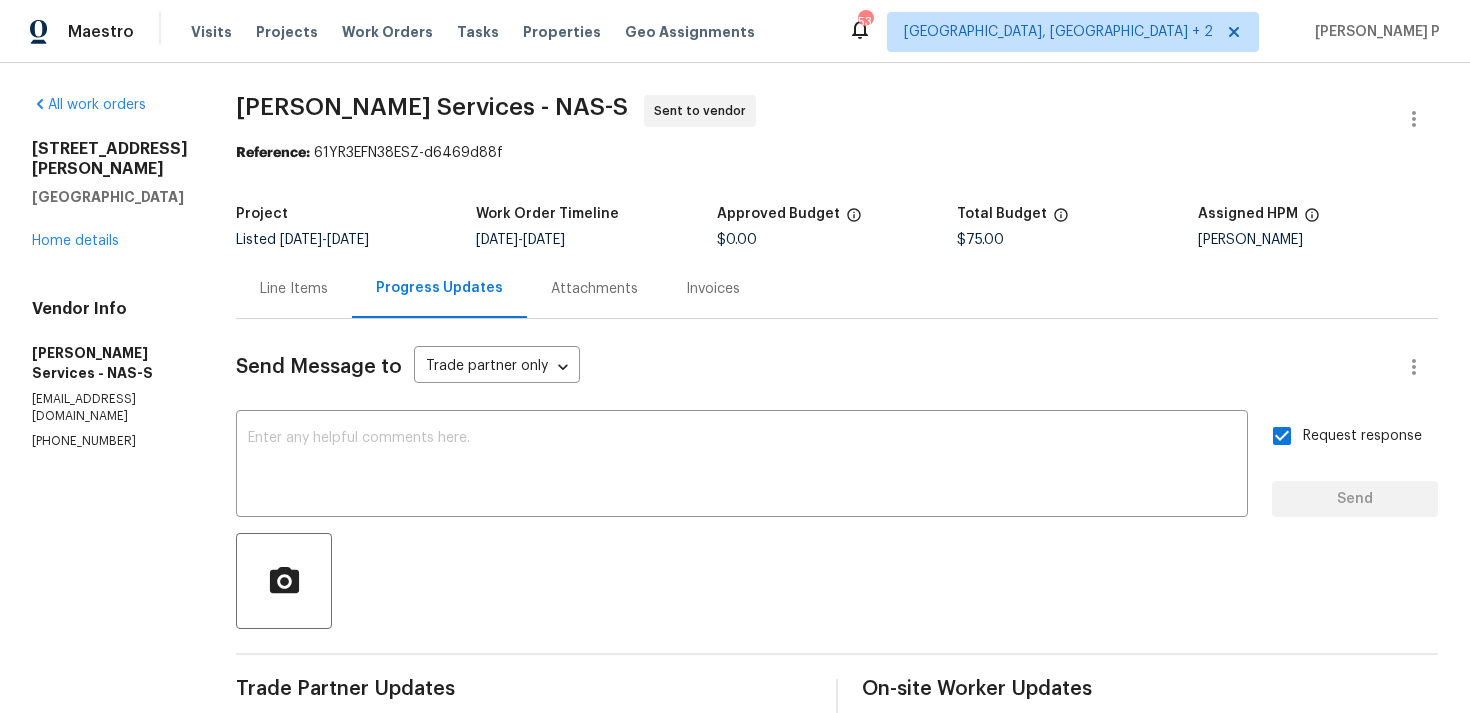 drag, startPoint x: 231, startPoint y: 105, endPoint x: 562, endPoint y: 94, distance: 331.18274 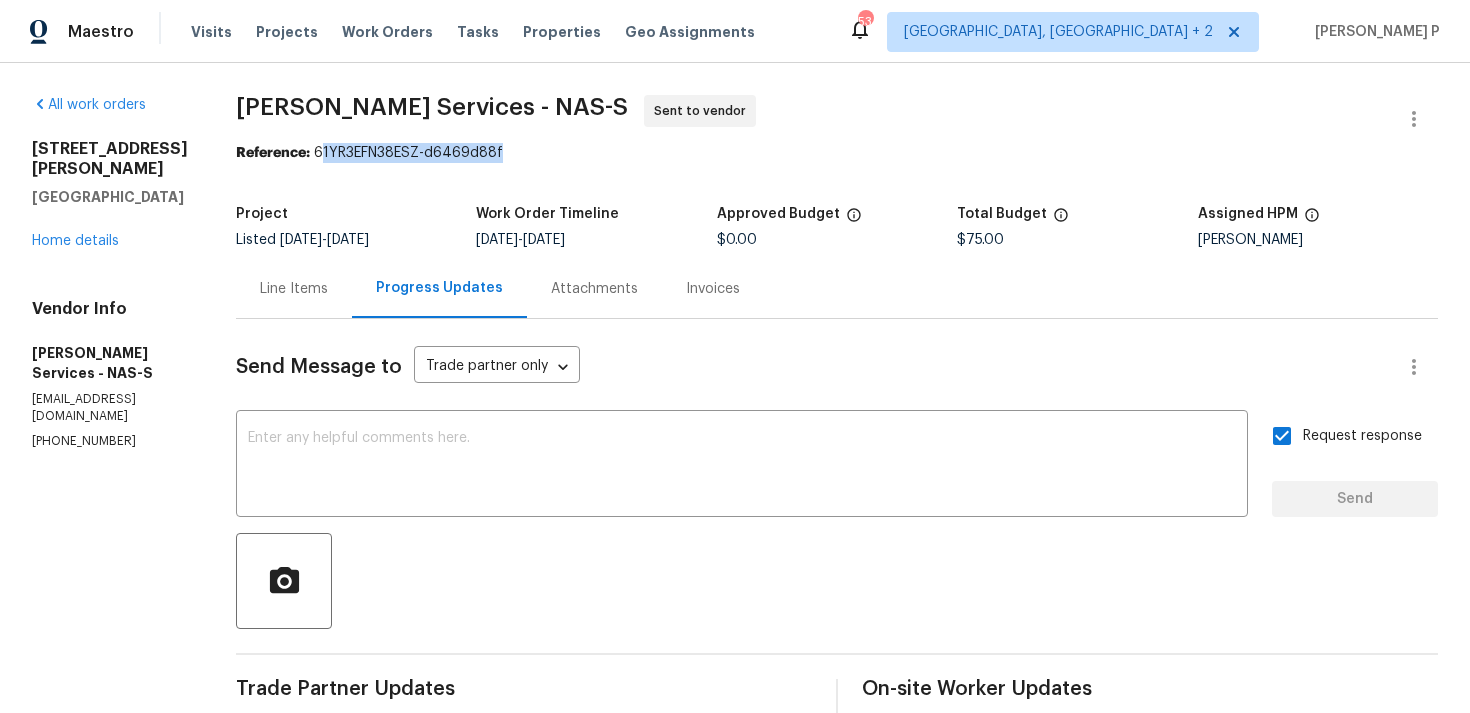 drag, startPoint x: 316, startPoint y: 149, endPoint x: 546, endPoint y: 148, distance: 230.00217 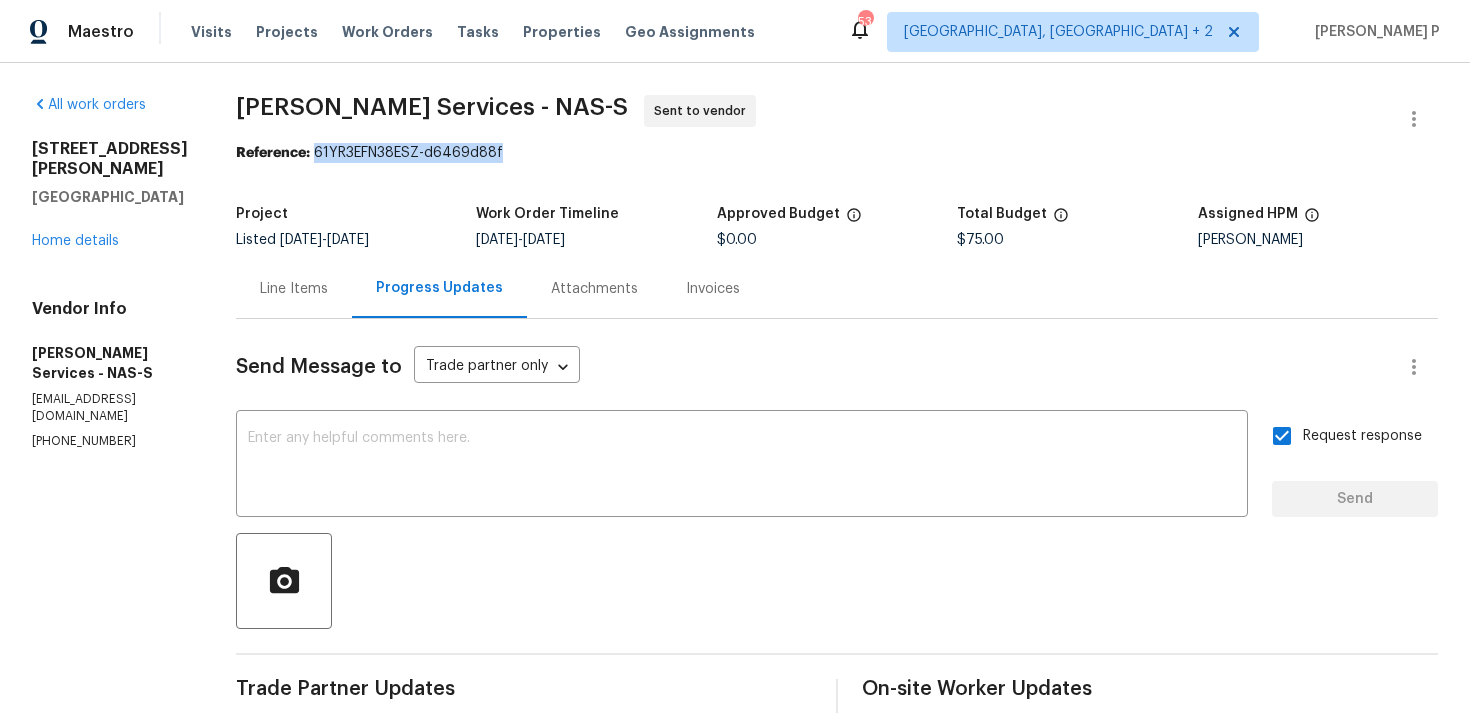 drag, startPoint x: 312, startPoint y: 154, endPoint x: 580, endPoint y: 154, distance: 268 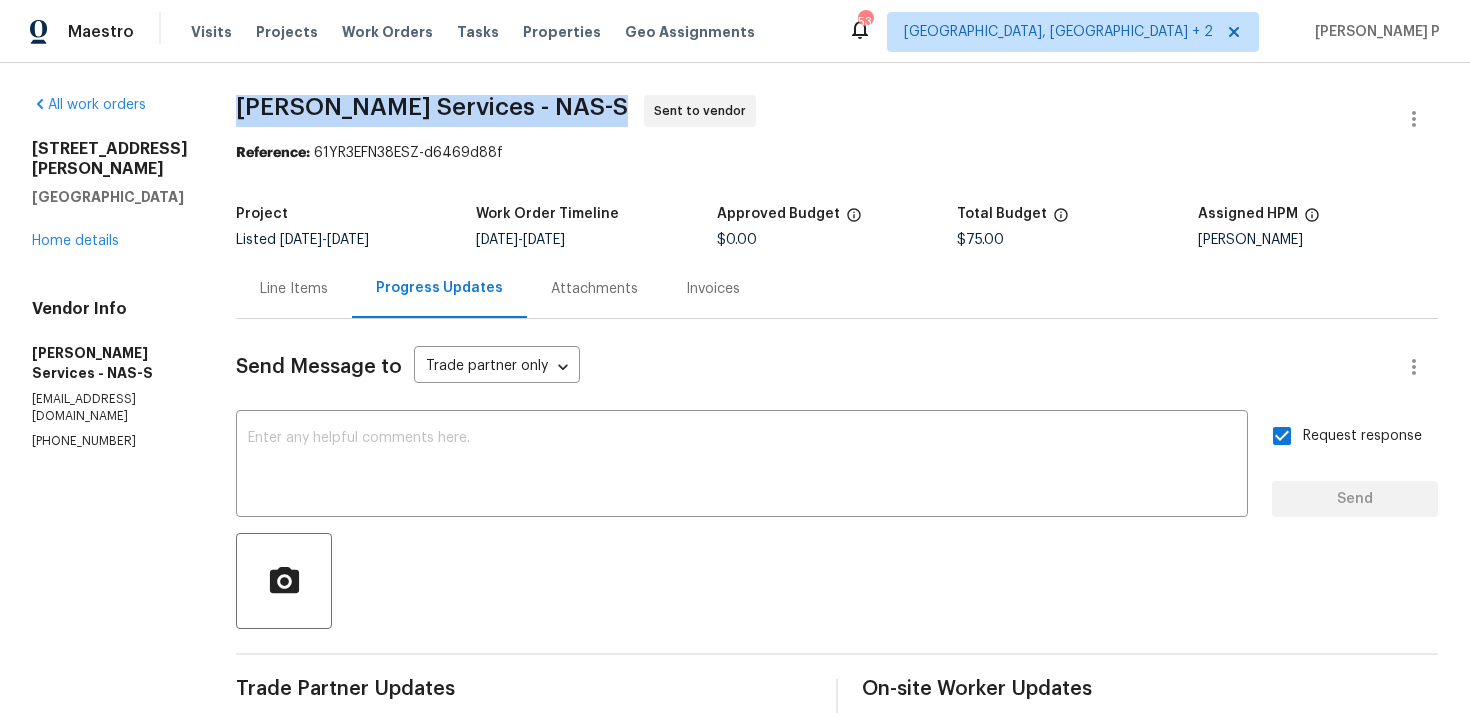 drag, startPoint x: 217, startPoint y: 108, endPoint x: 591, endPoint y: 111, distance: 374.01202 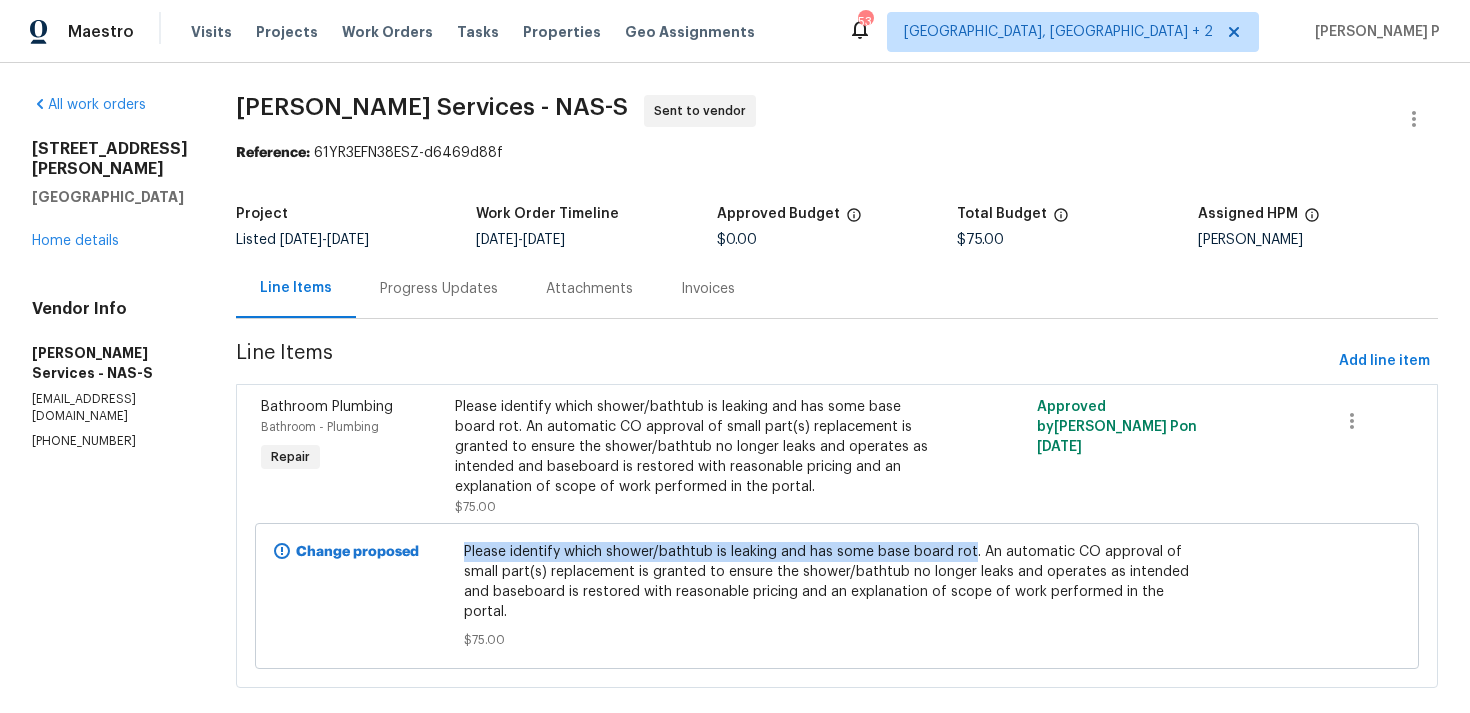 drag, startPoint x: 458, startPoint y: 548, endPoint x: 964, endPoint y: 553, distance: 506.0247 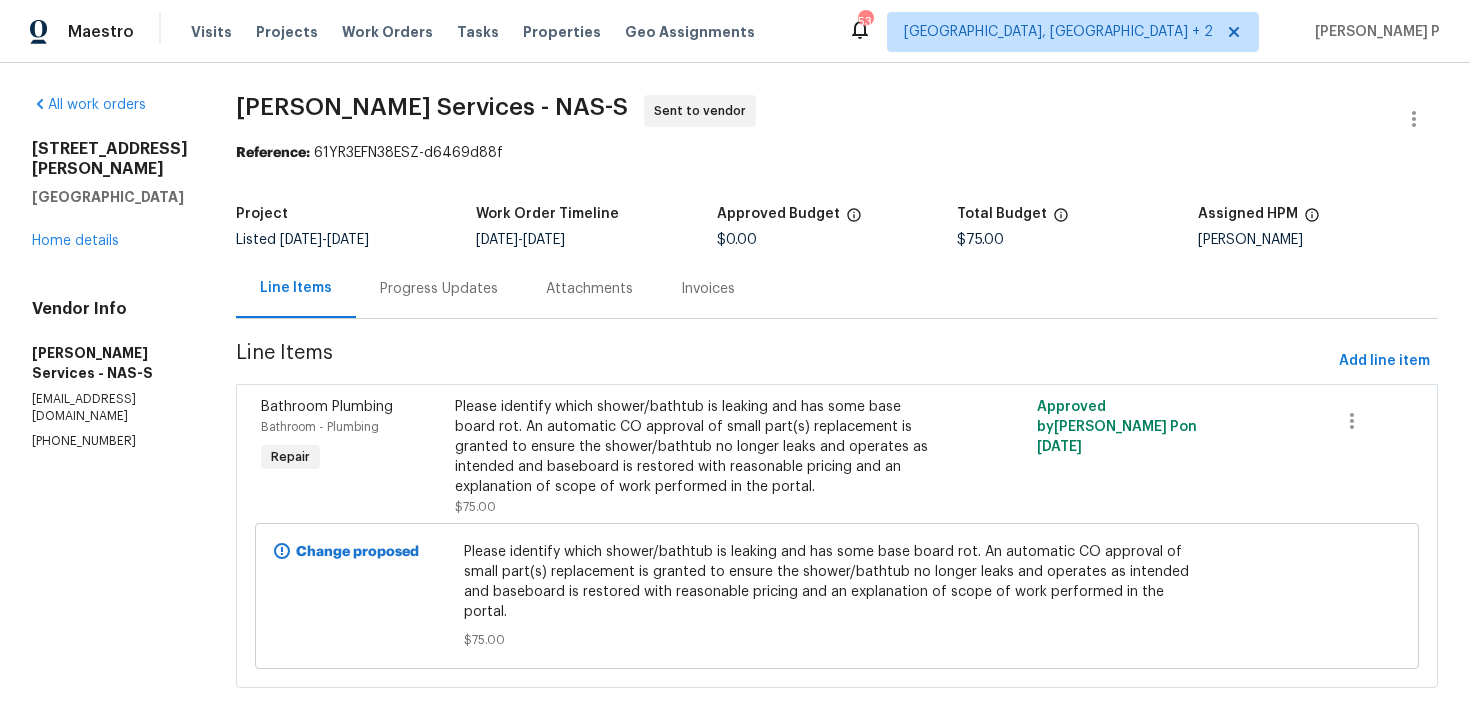 click on "Progress Updates" at bounding box center [439, 288] 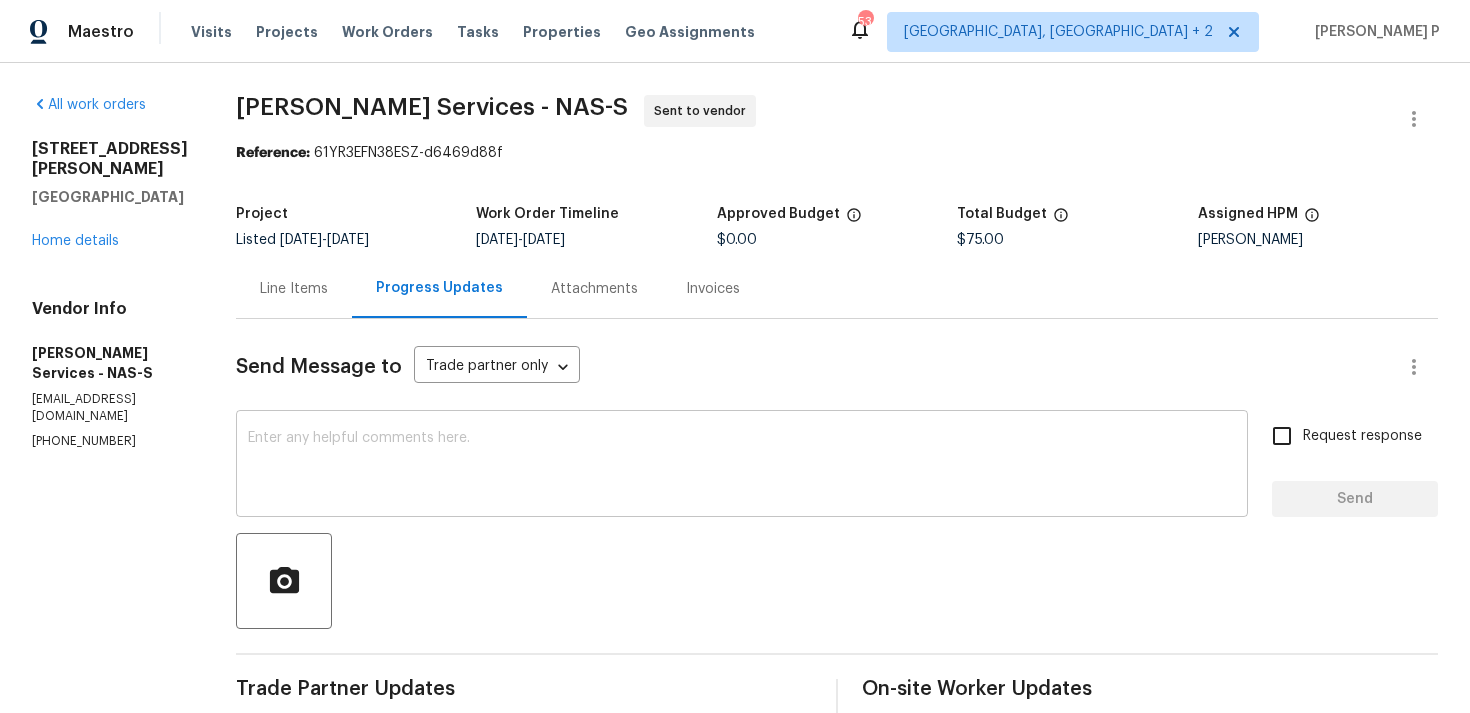click at bounding box center (742, 466) 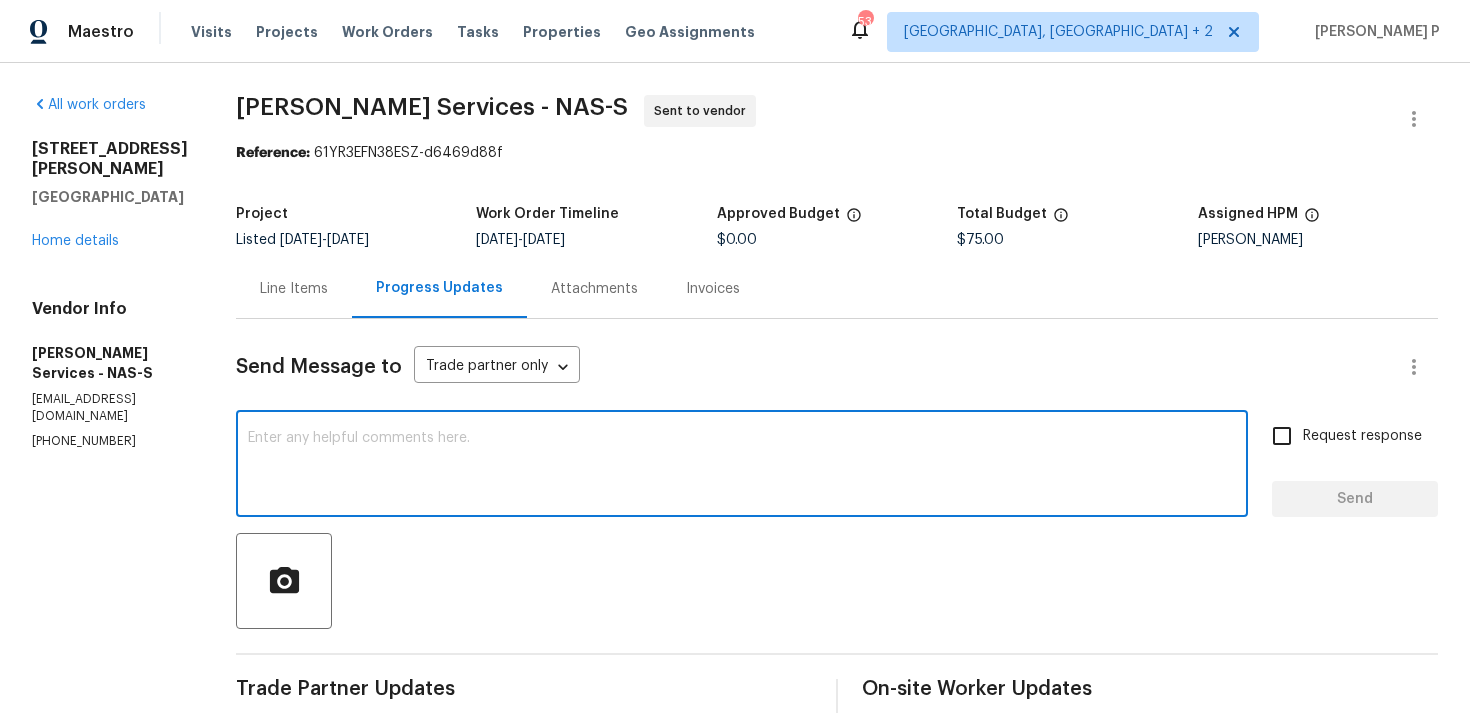 paste on "LWO WO sent to the vendor with a work target date of 07/23/2025. Waiting to get the schedule date from the vendor" 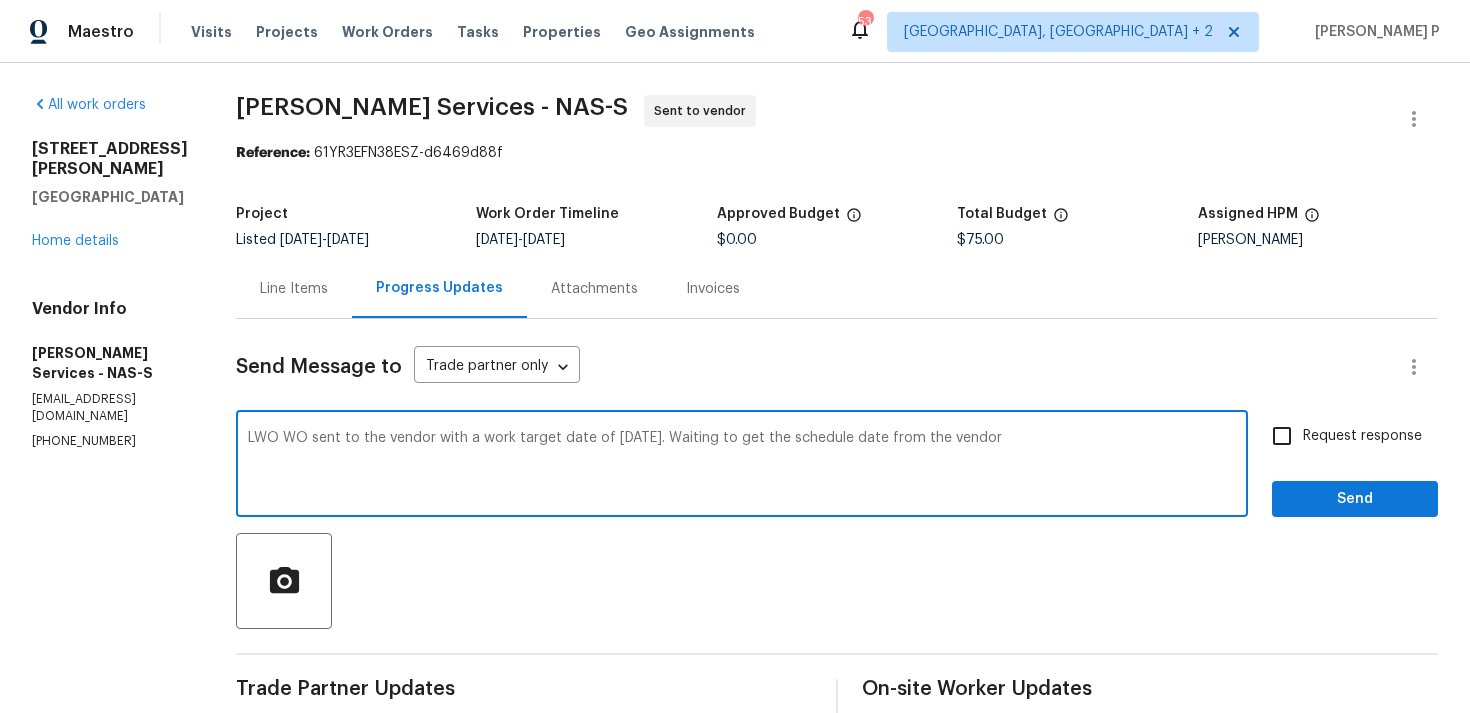 type 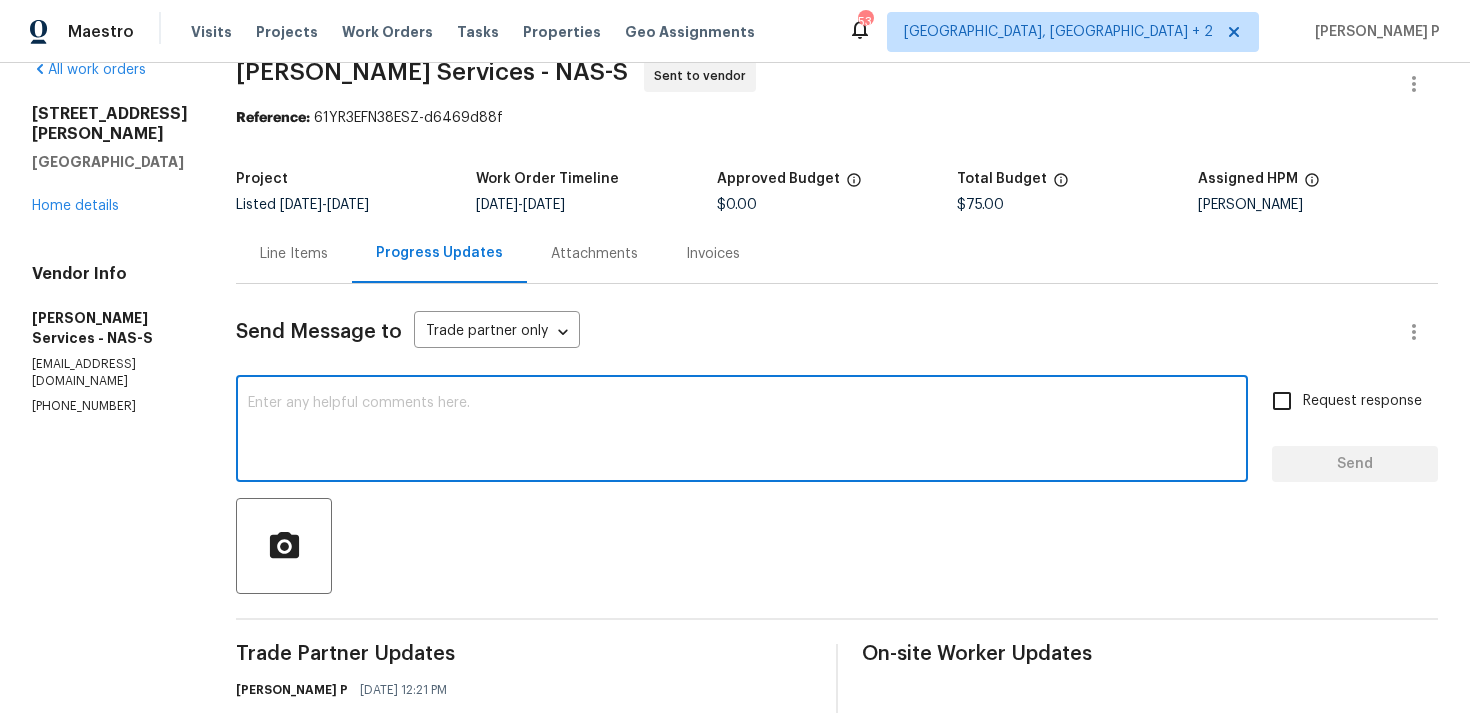 scroll, scrollTop: 0, scrollLeft: 0, axis: both 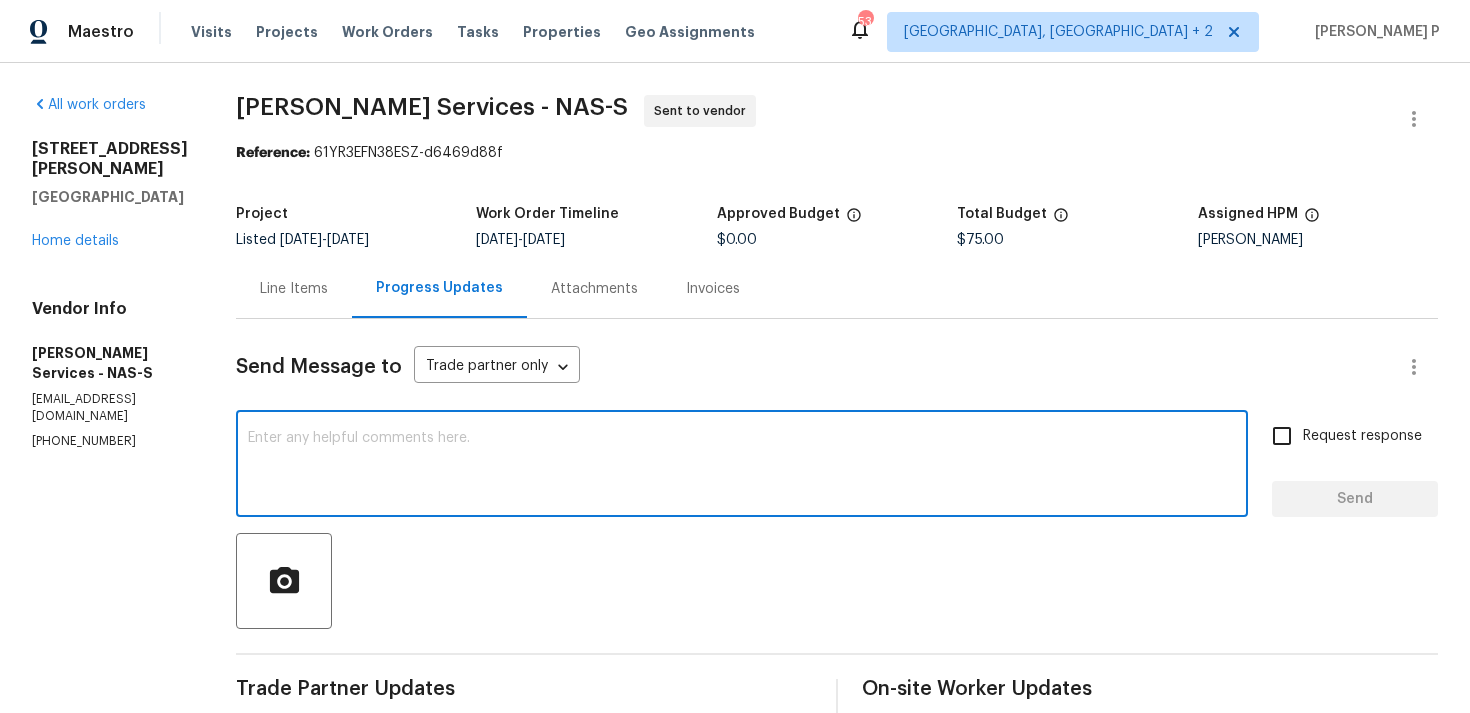 click on "Tony Barrett Services - NAS-S Sent to vendor" at bounding box center (813, 119) 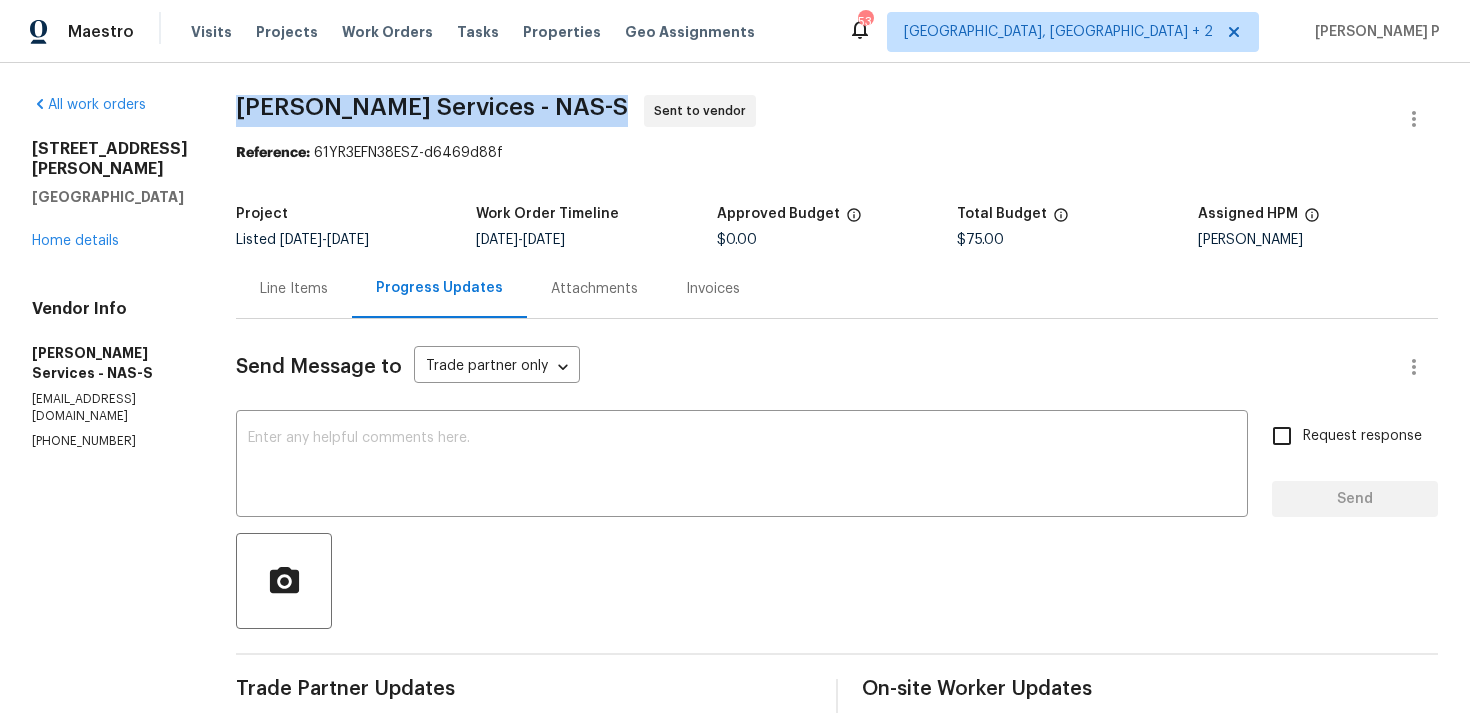 drag, startPoint x: 227, startPoint y: 109, endPoint x: 587, endPoint y: 110, distance: 360.0014 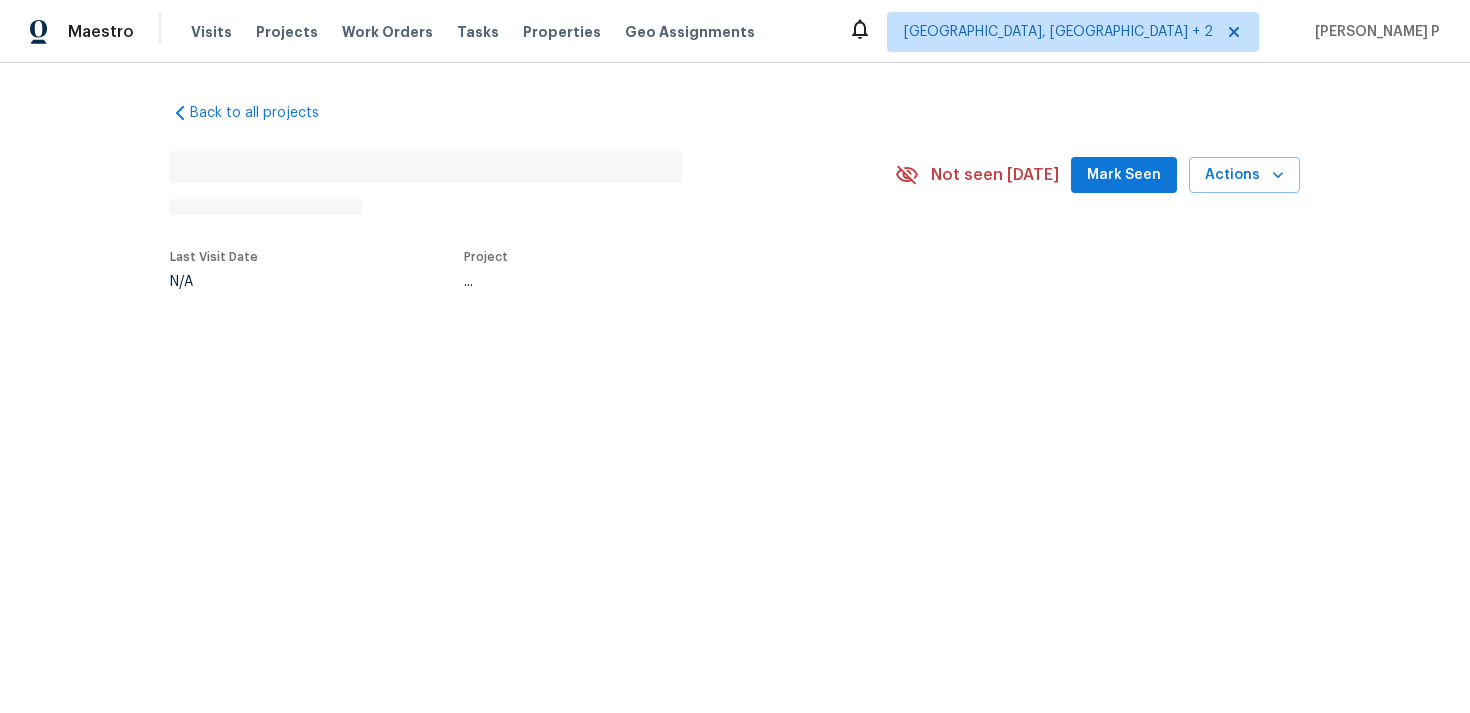 scroll, scrollTop: 0, scrollLeft: 0, axis: both 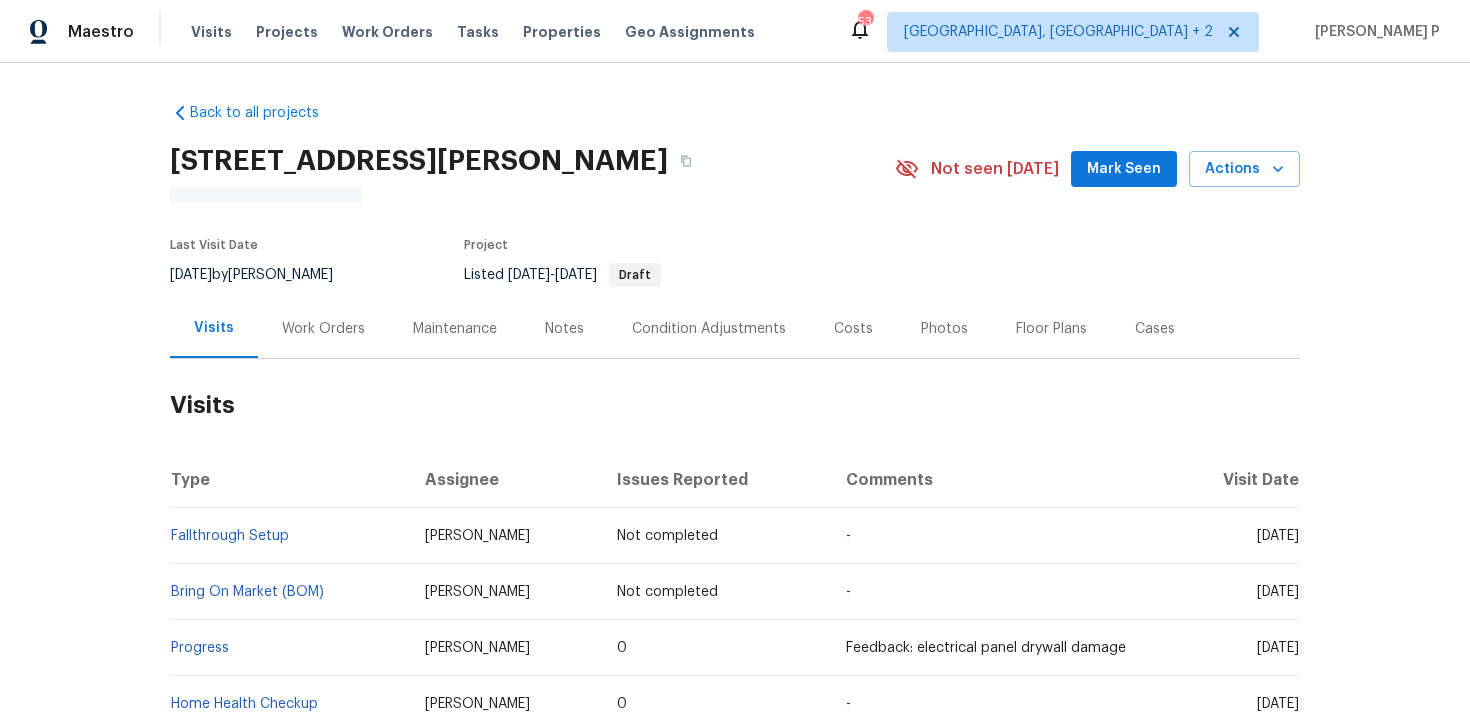 click on "Work Orders" at bounding box center [323, 329] 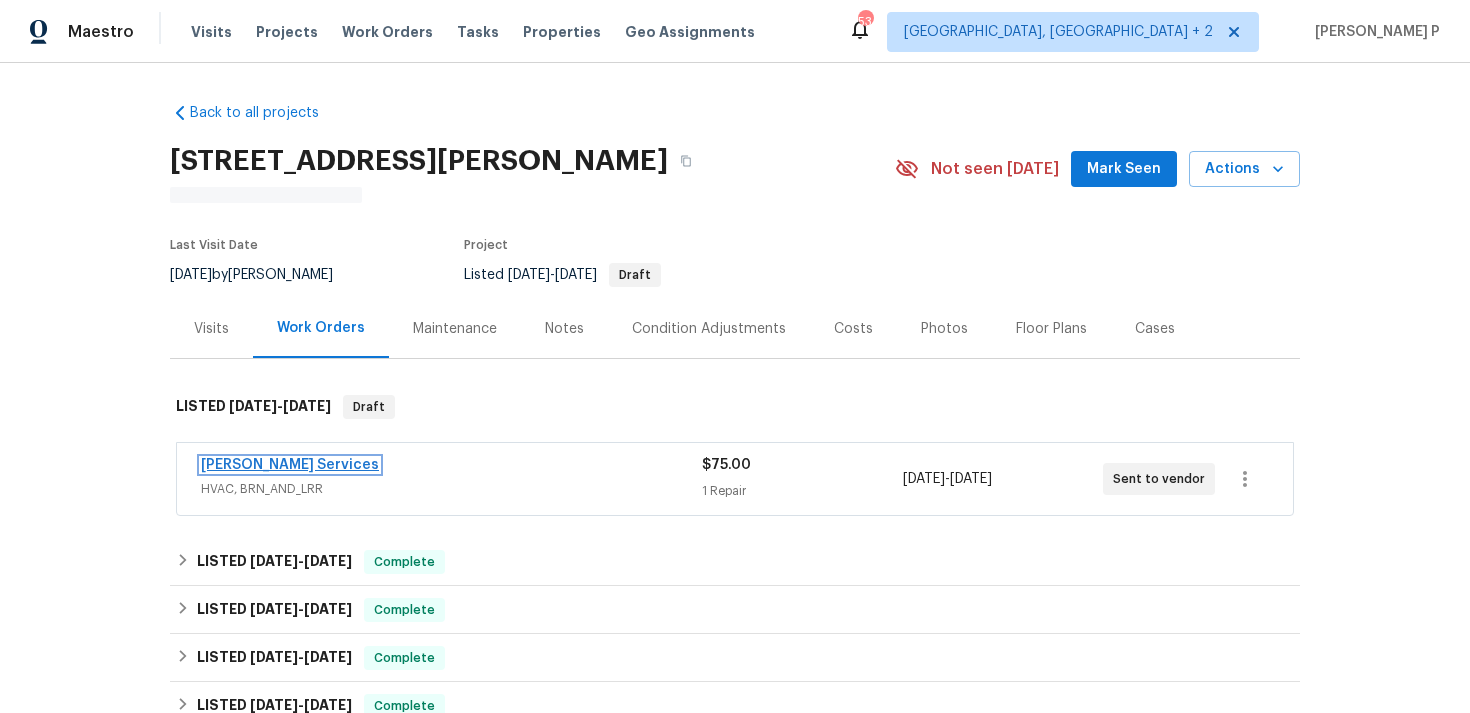 click on "[PERSON_NAME] Services" at bounding box center [290, 465] 